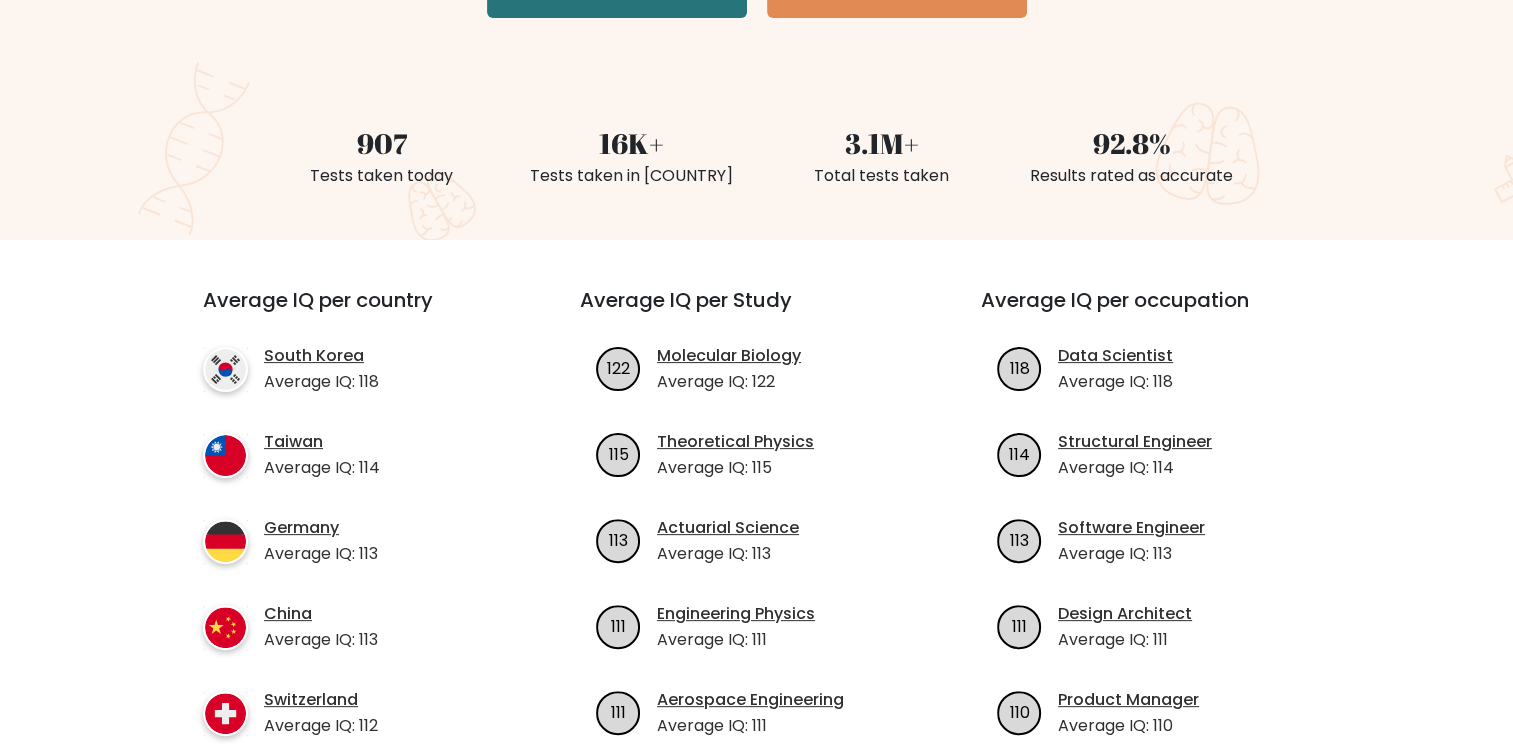 scroll, scrollTop: 100, scrollLeft: 0, axis: vertical 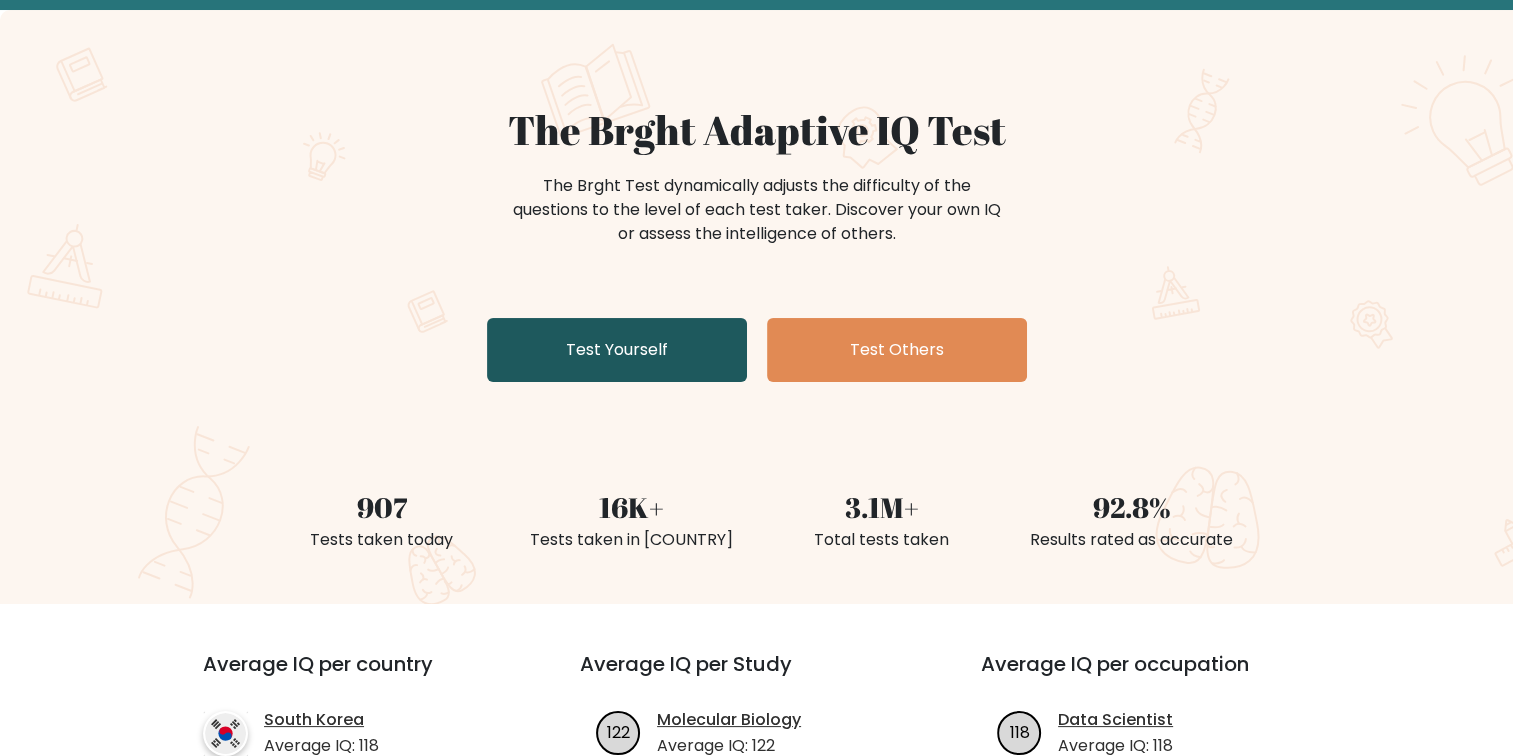 click on "Test Yourself" at bounding box center [617, 350] 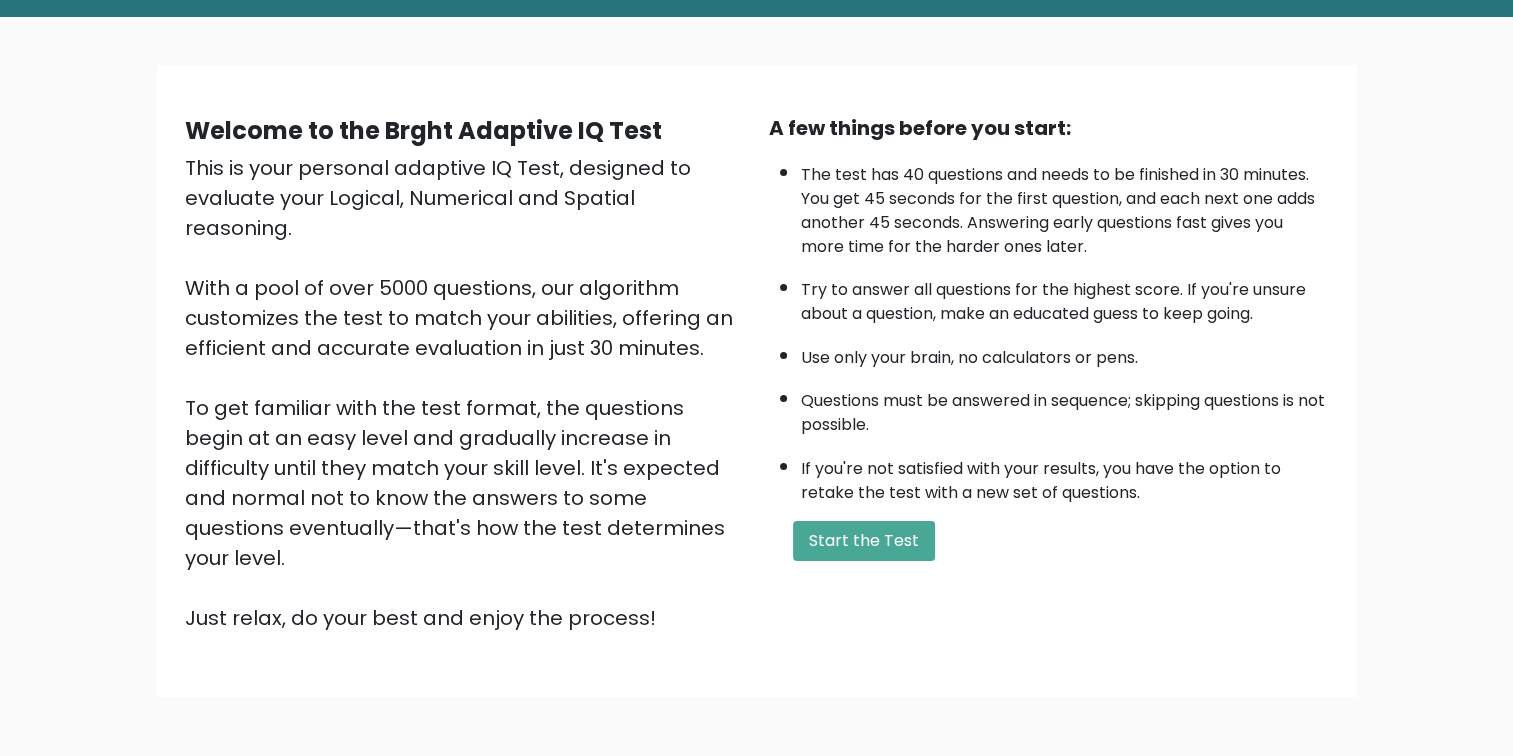 scroll, scrollTop: 160, scrollLeft: 0, axis: vertical 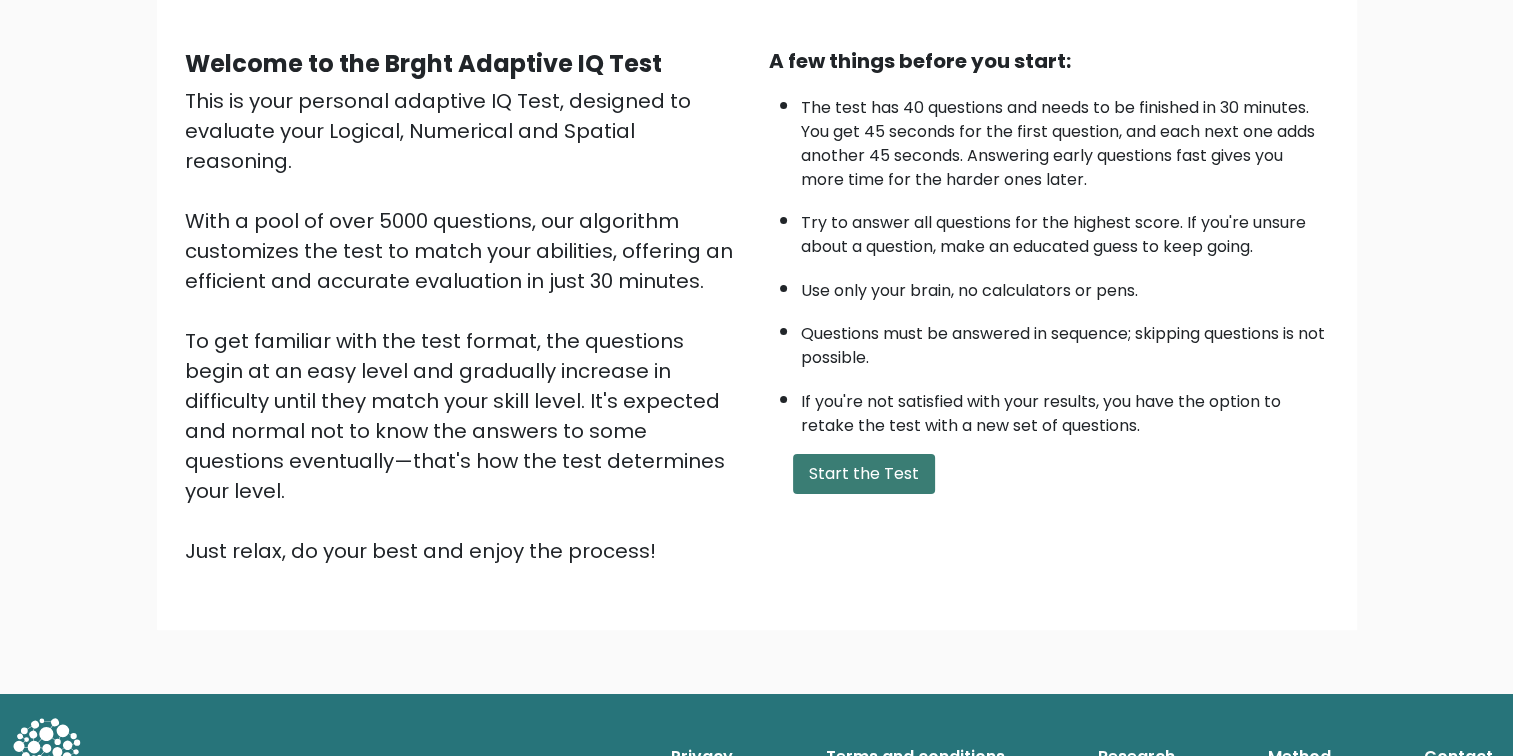 click on "Start the Test" at bounding box center (864, 474) 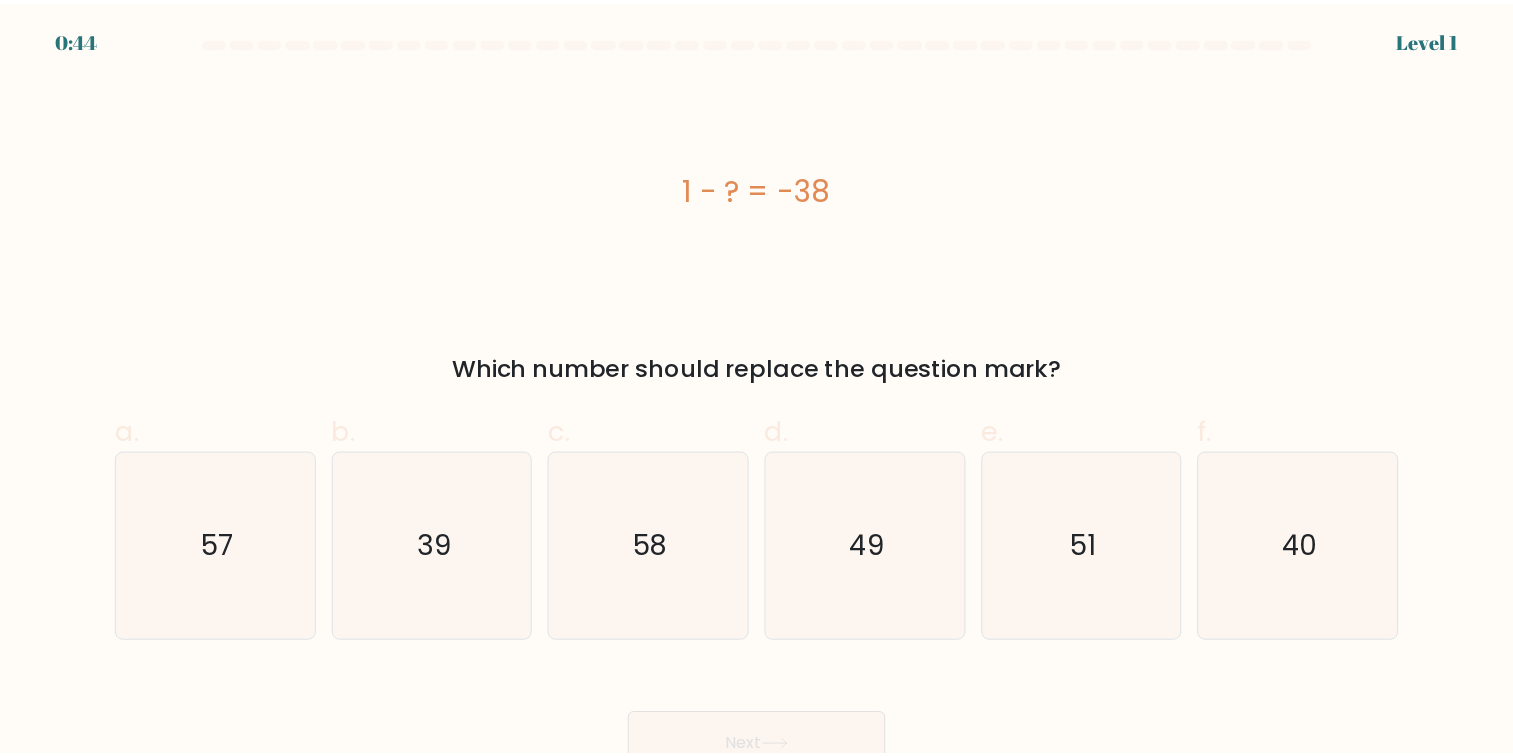 scroll, scrollTop: 0, scrollLeft: 0, axis: both 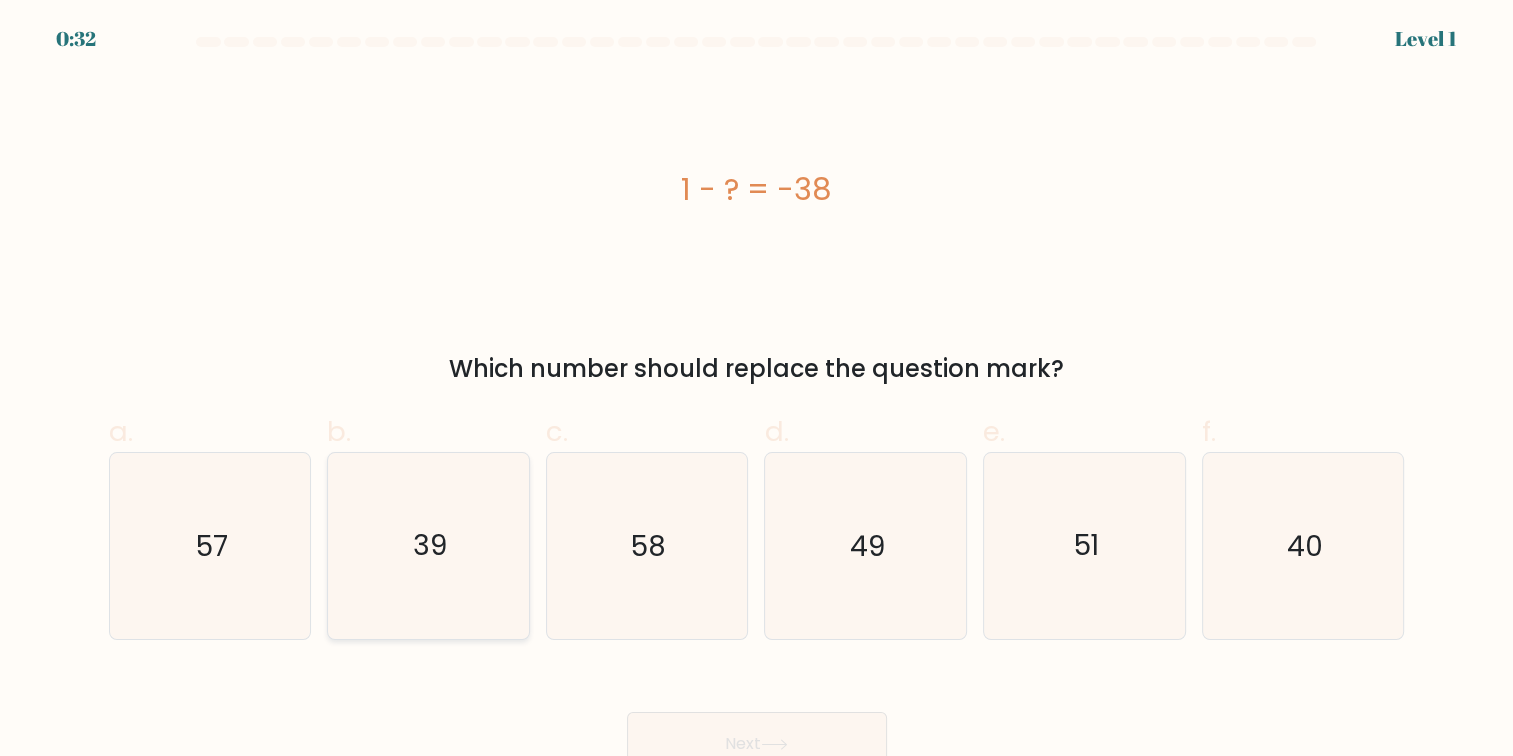 click on "39" 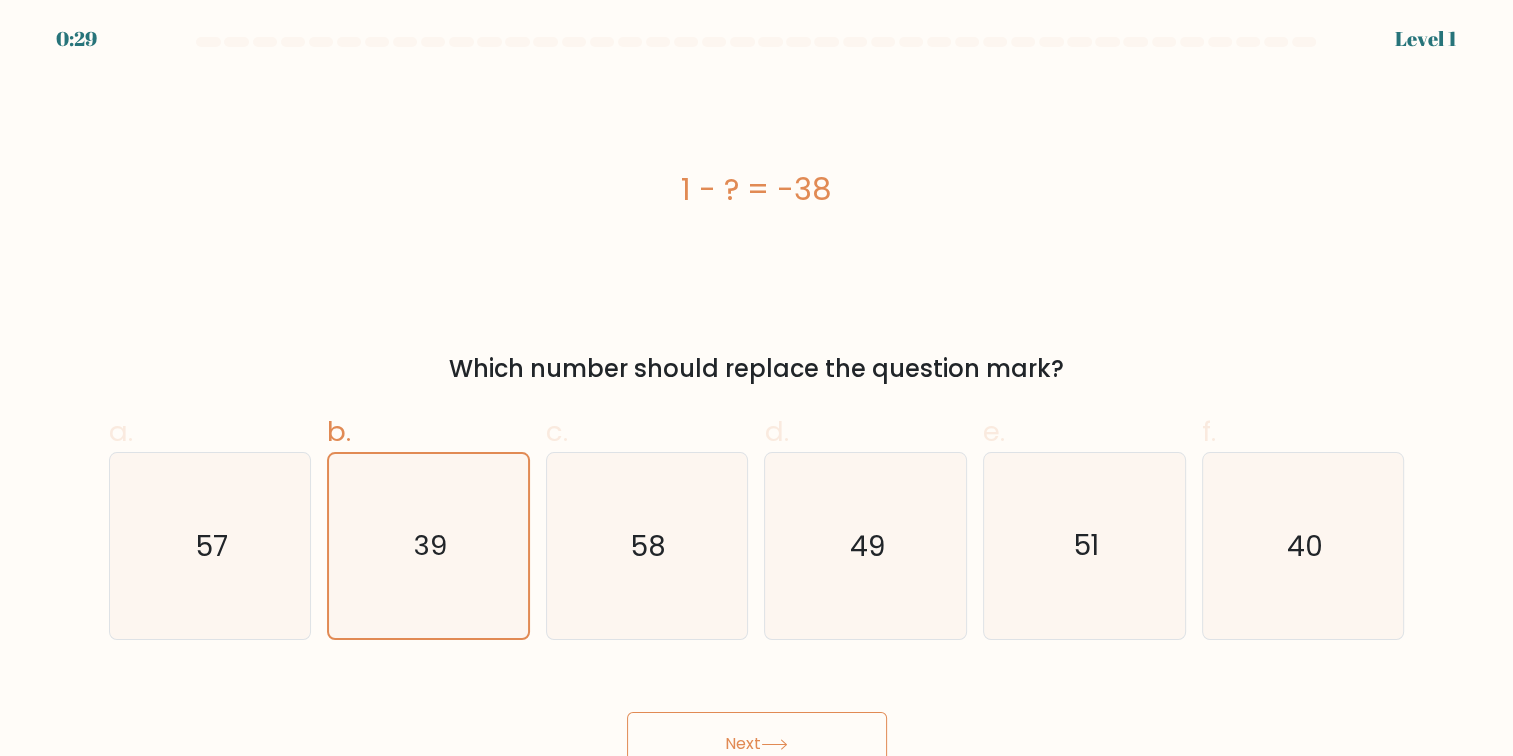 click on "Next" at bounding box center [757, 744] 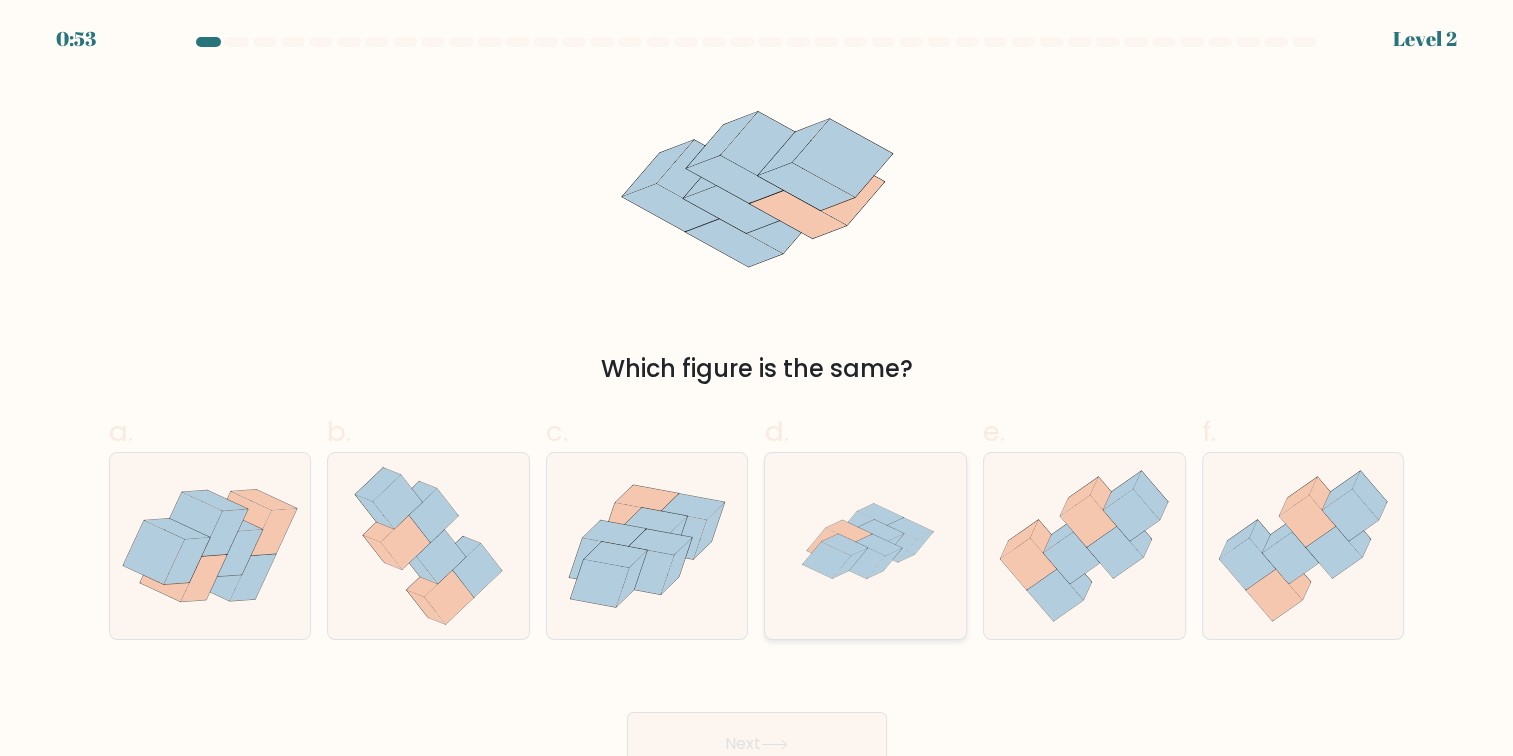 click 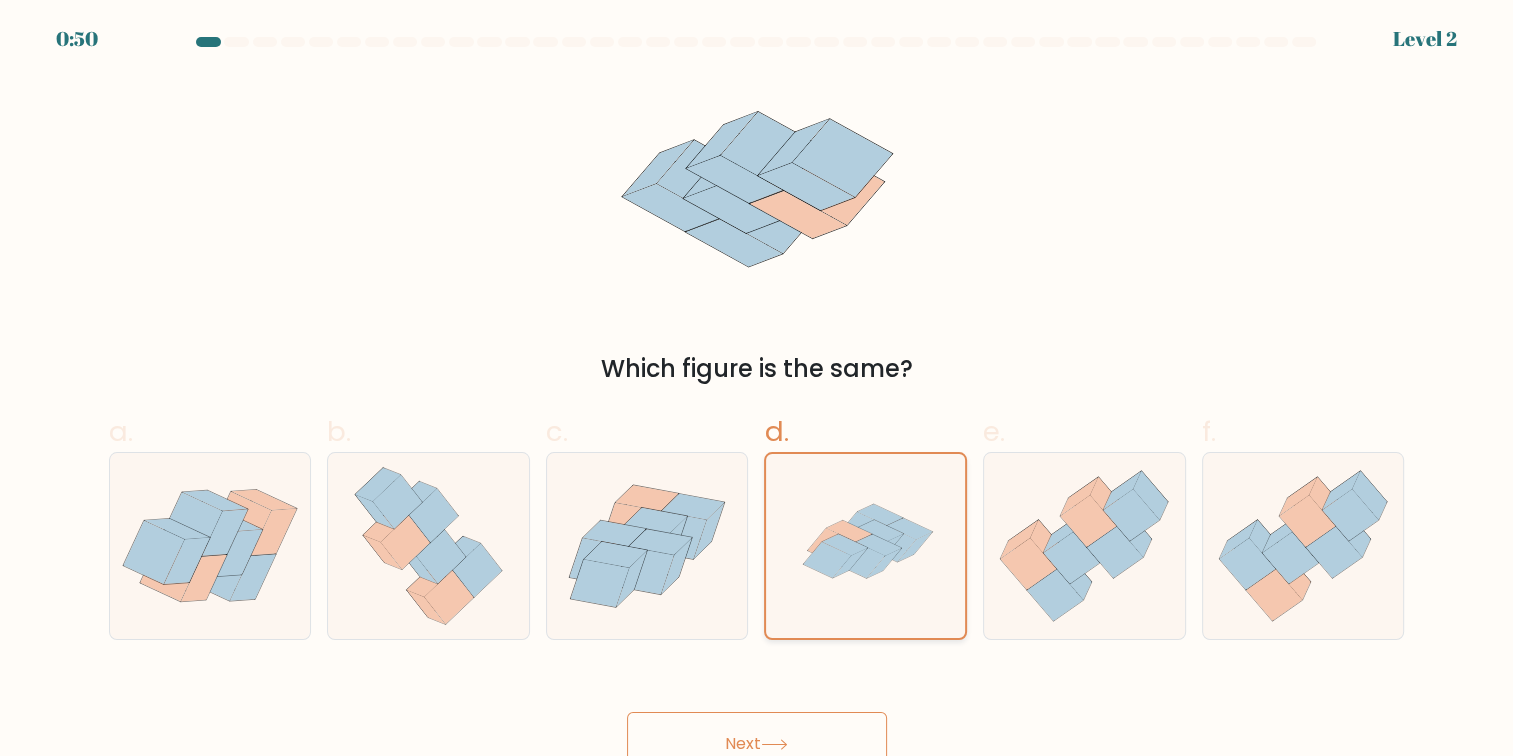 scroll, scrollTop: 20, scrollLeft: 0, axis: vertical 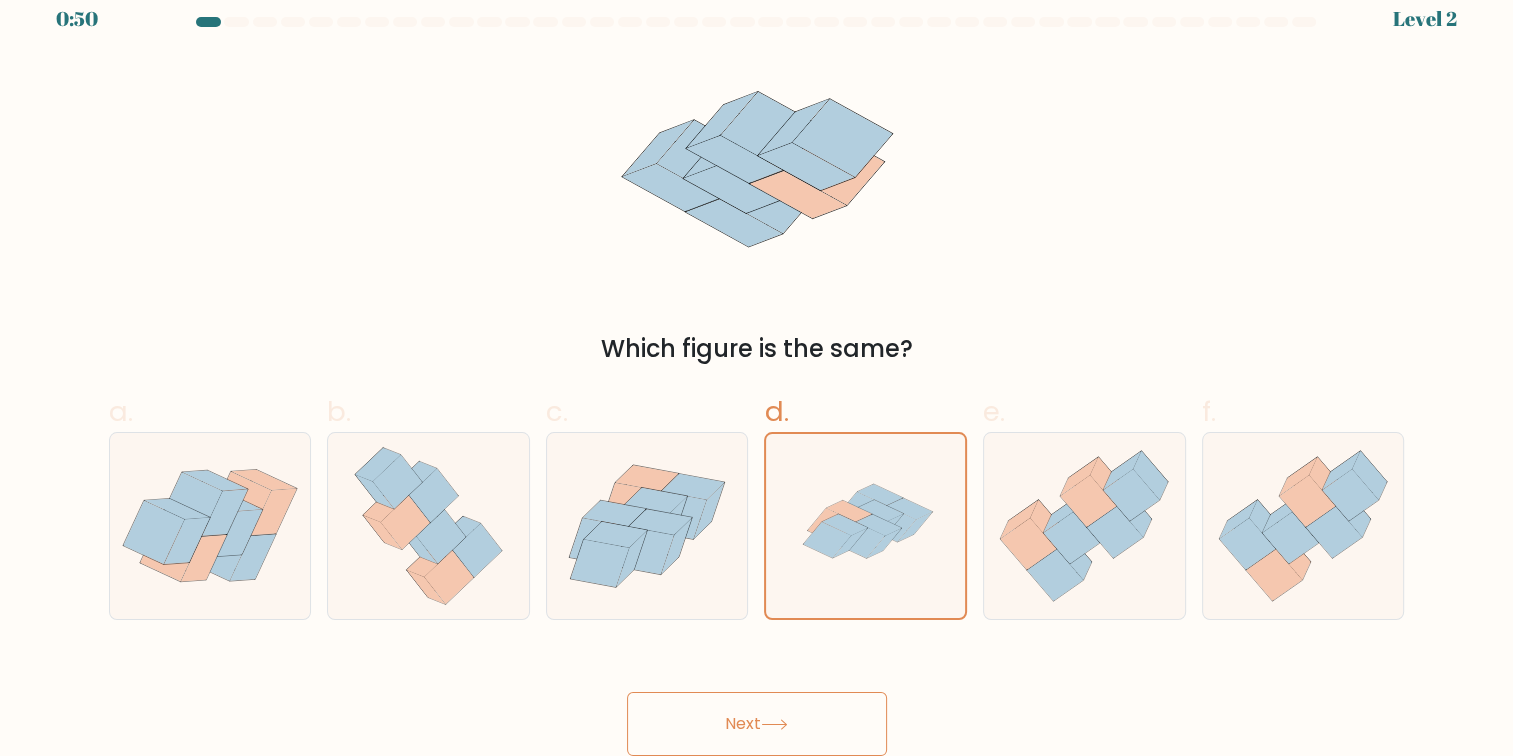 click on "Next" at bounding box center [757, 724] 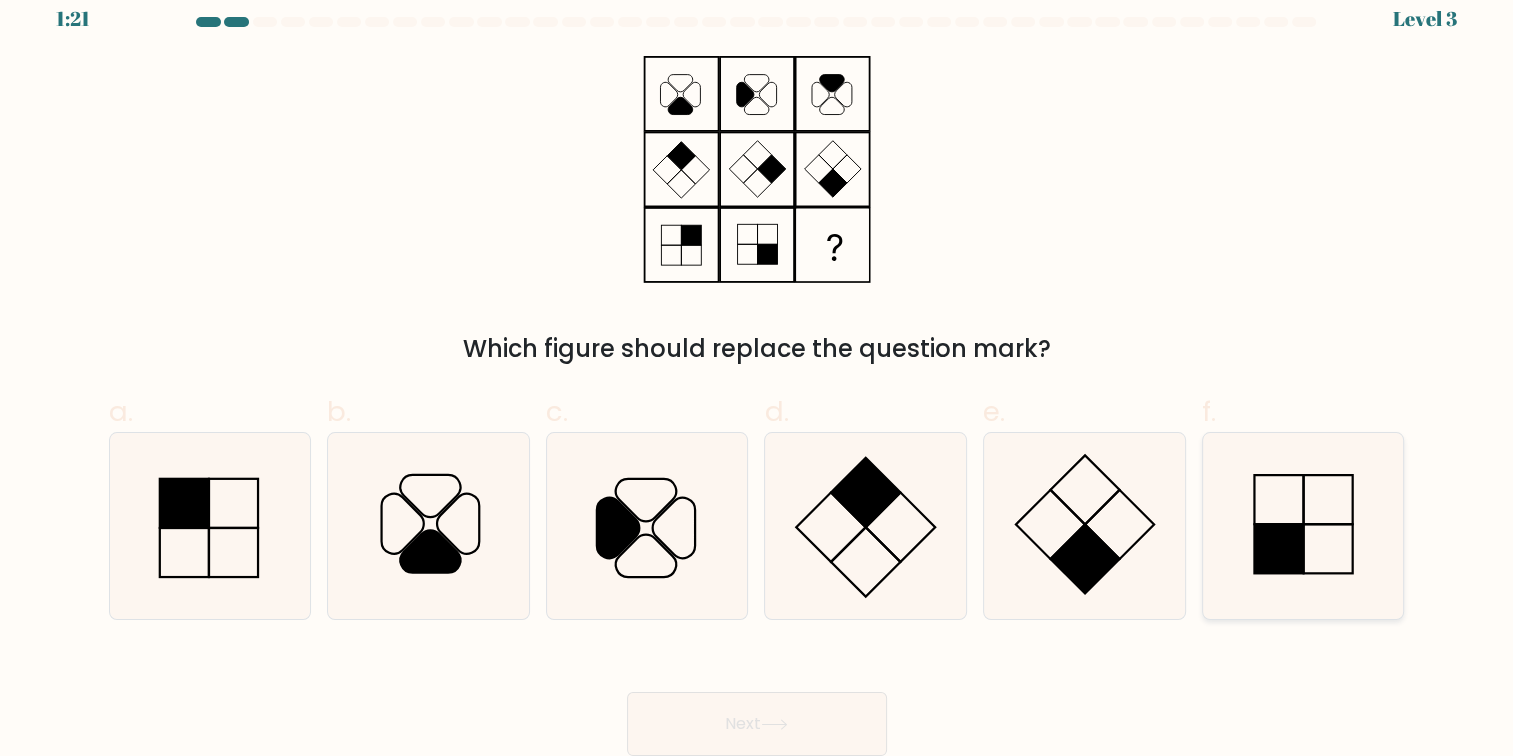 click 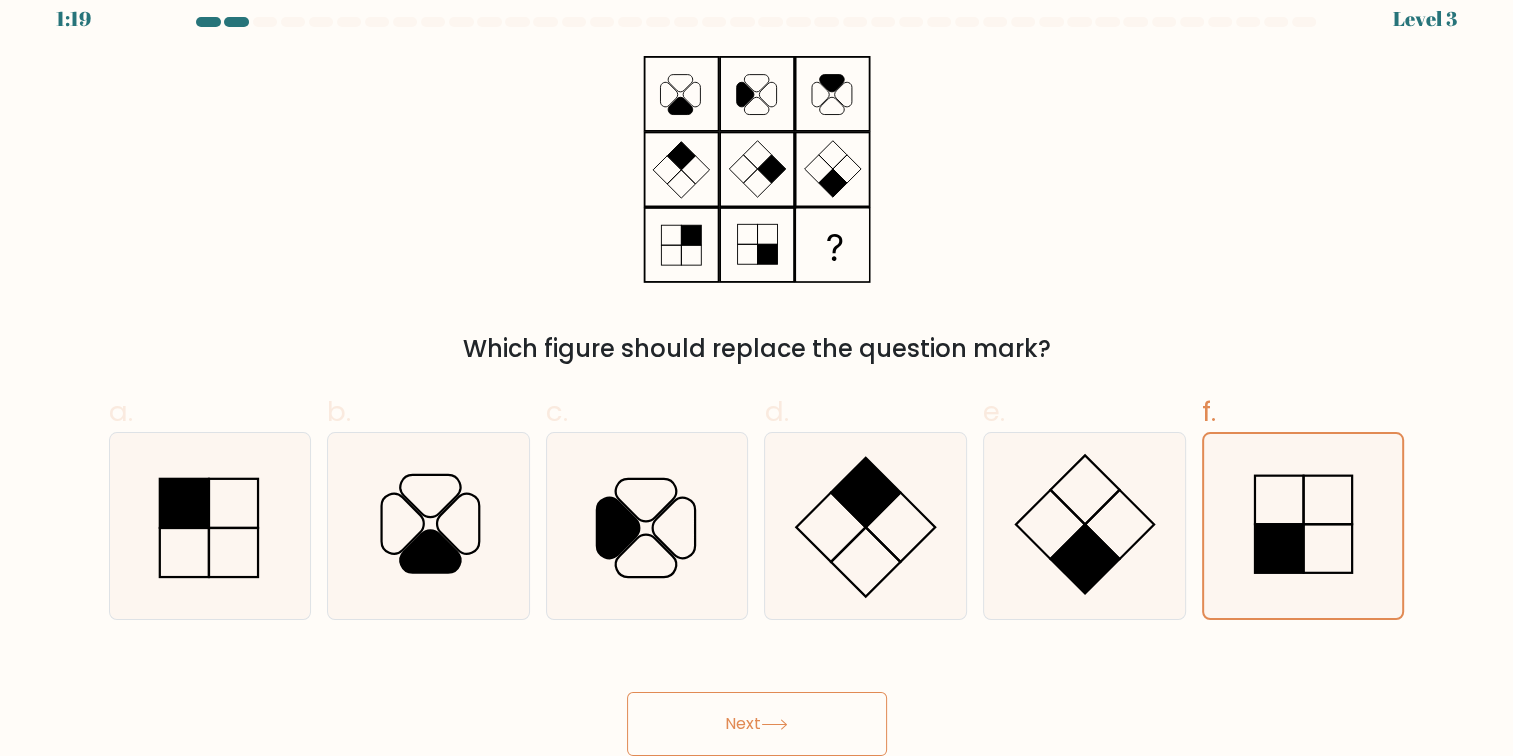 click on "Next" at bounding box center [757, 724] 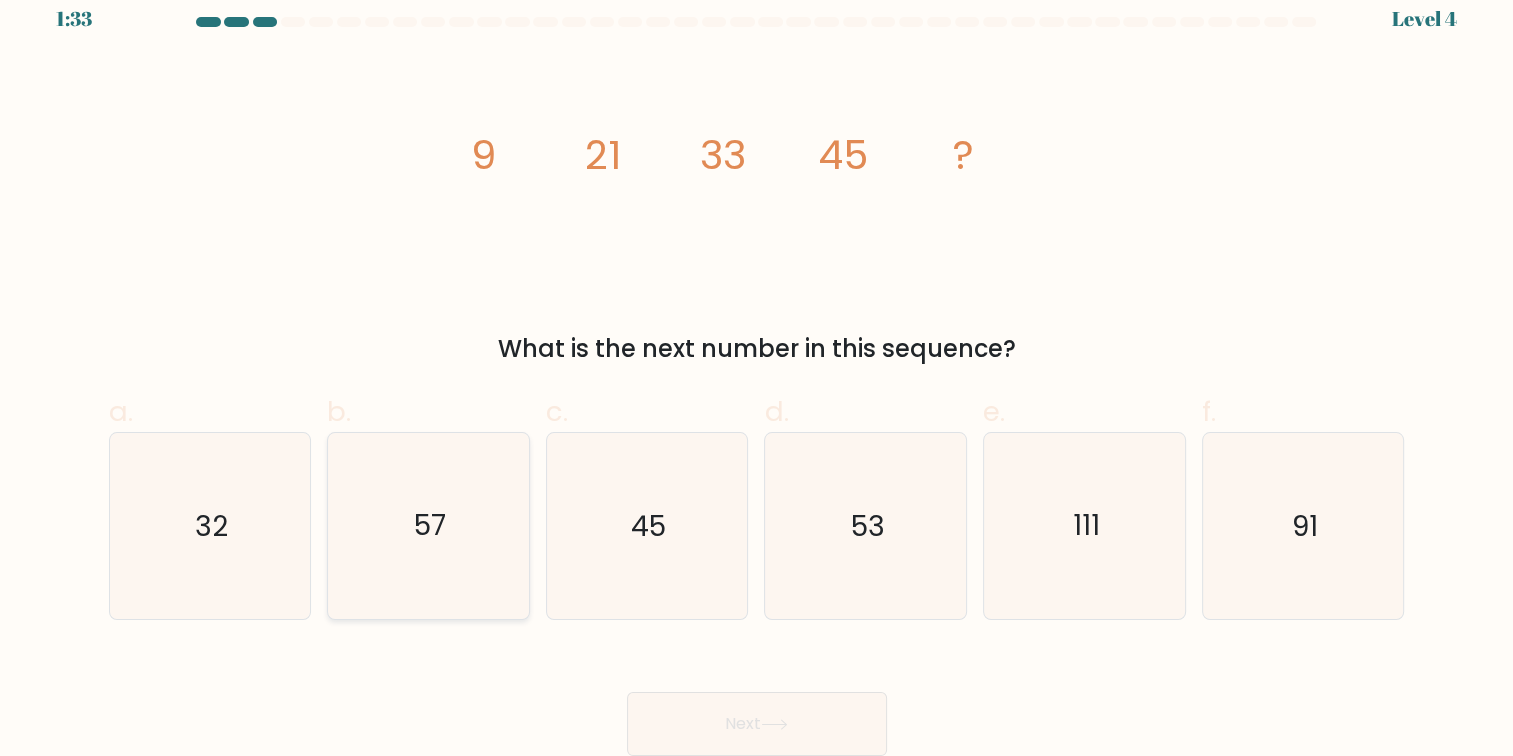 click on "57" 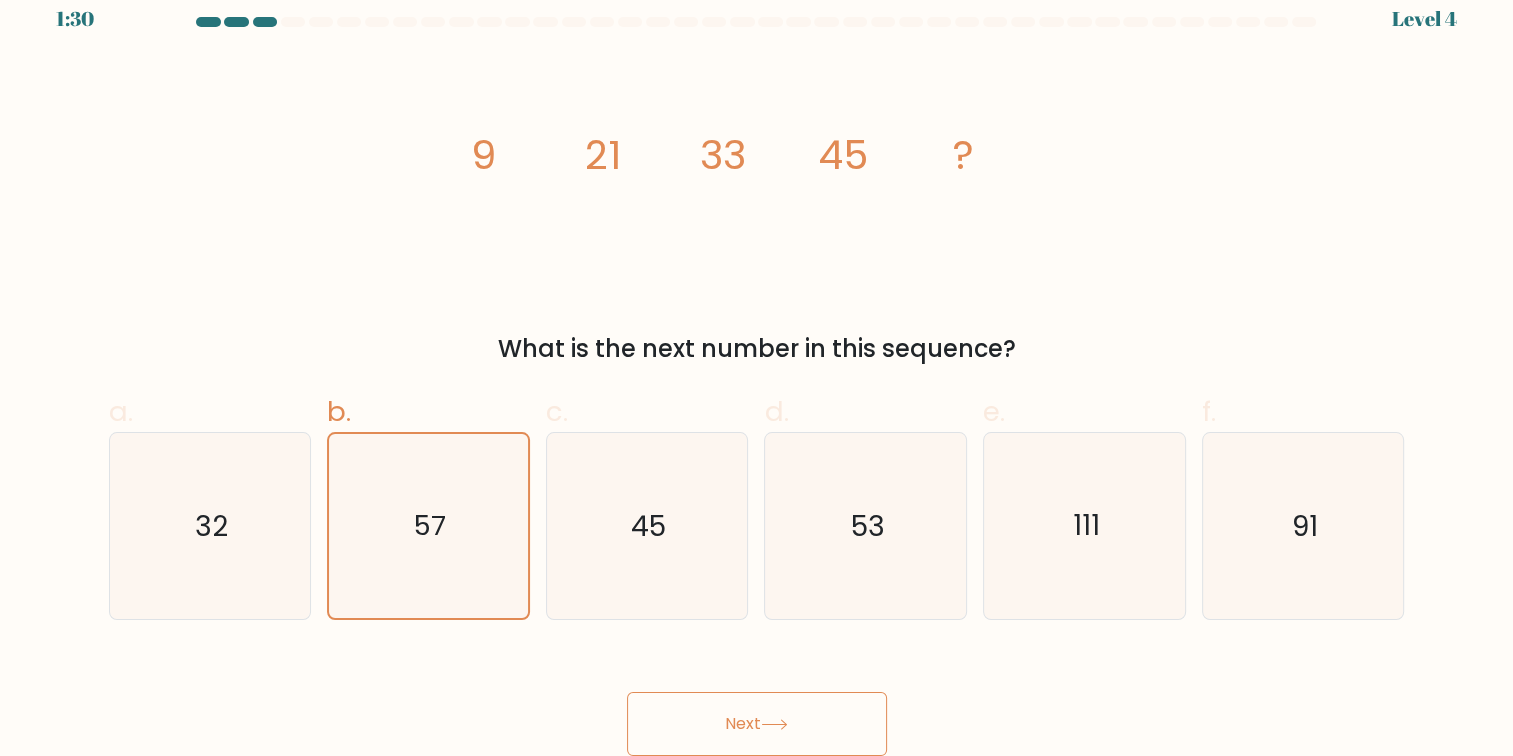 click on "Next" at bounding box center [757, 724] 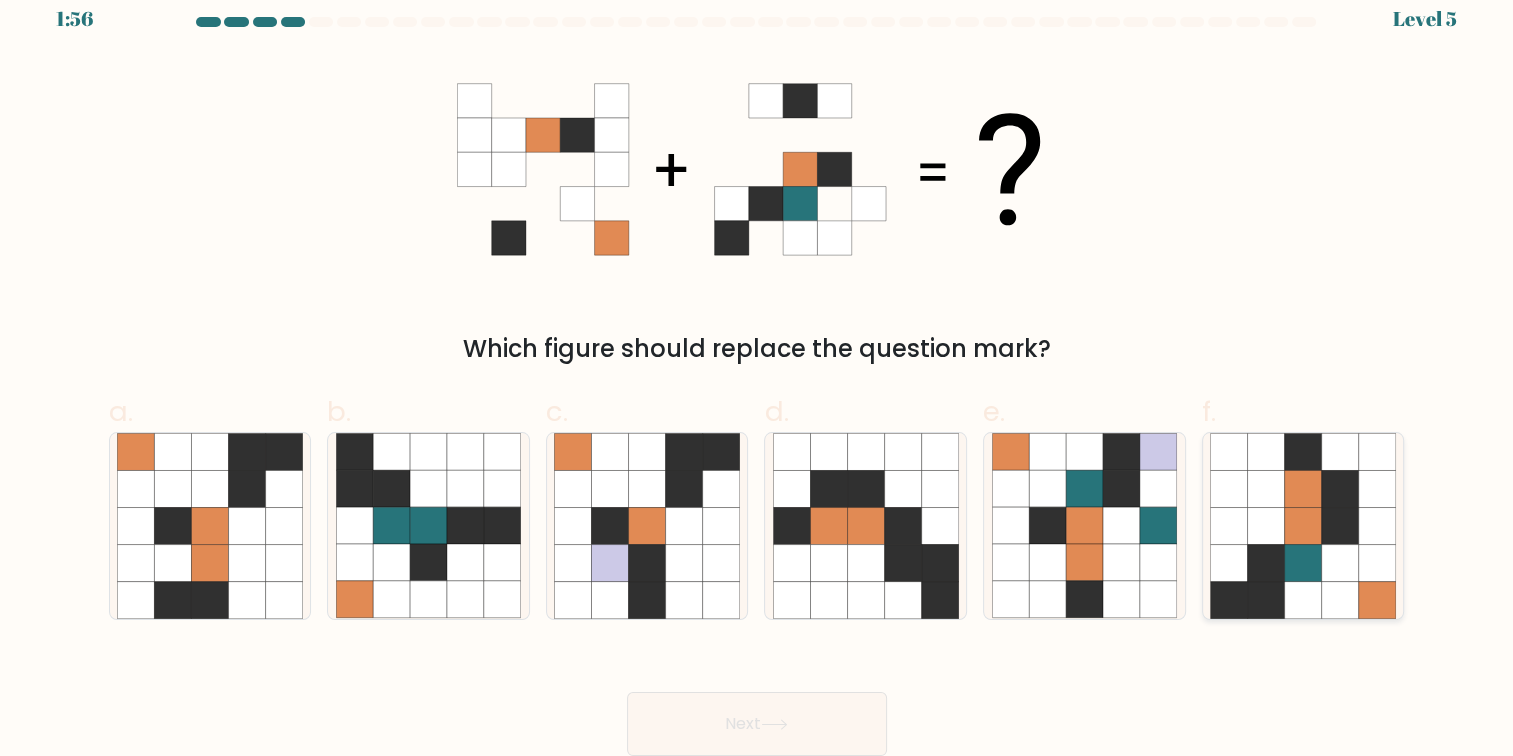 click 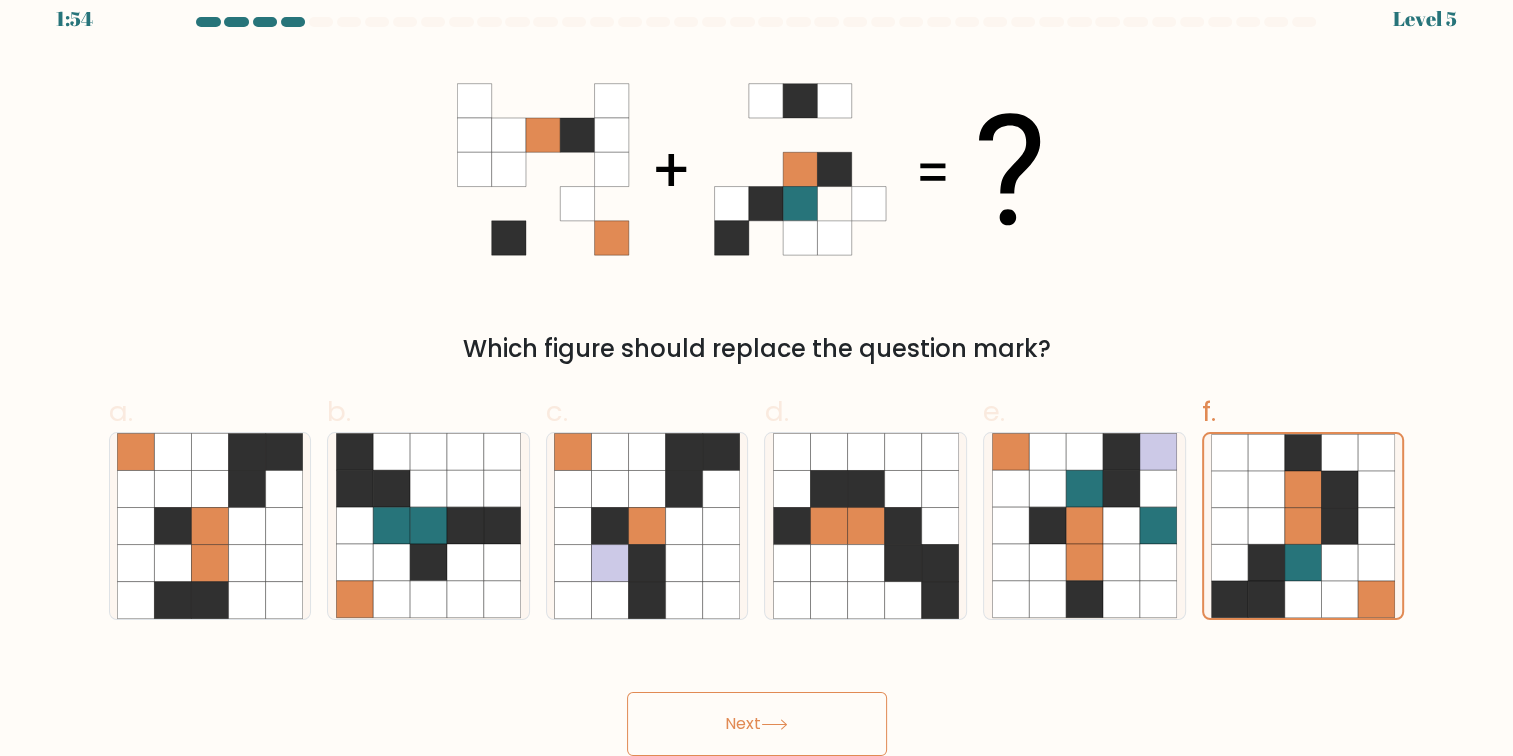 click on "Next" at bounding box center (757, 724) 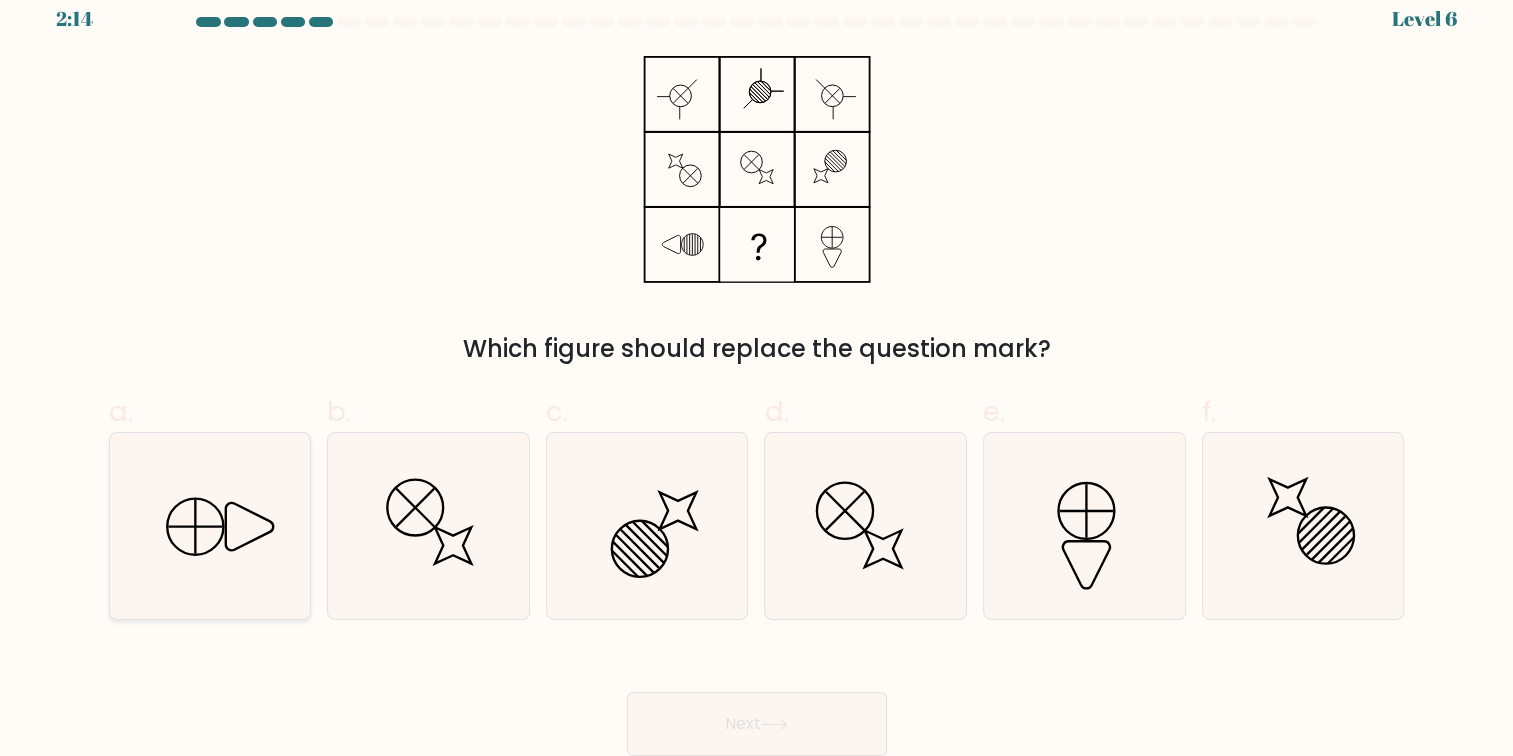 click 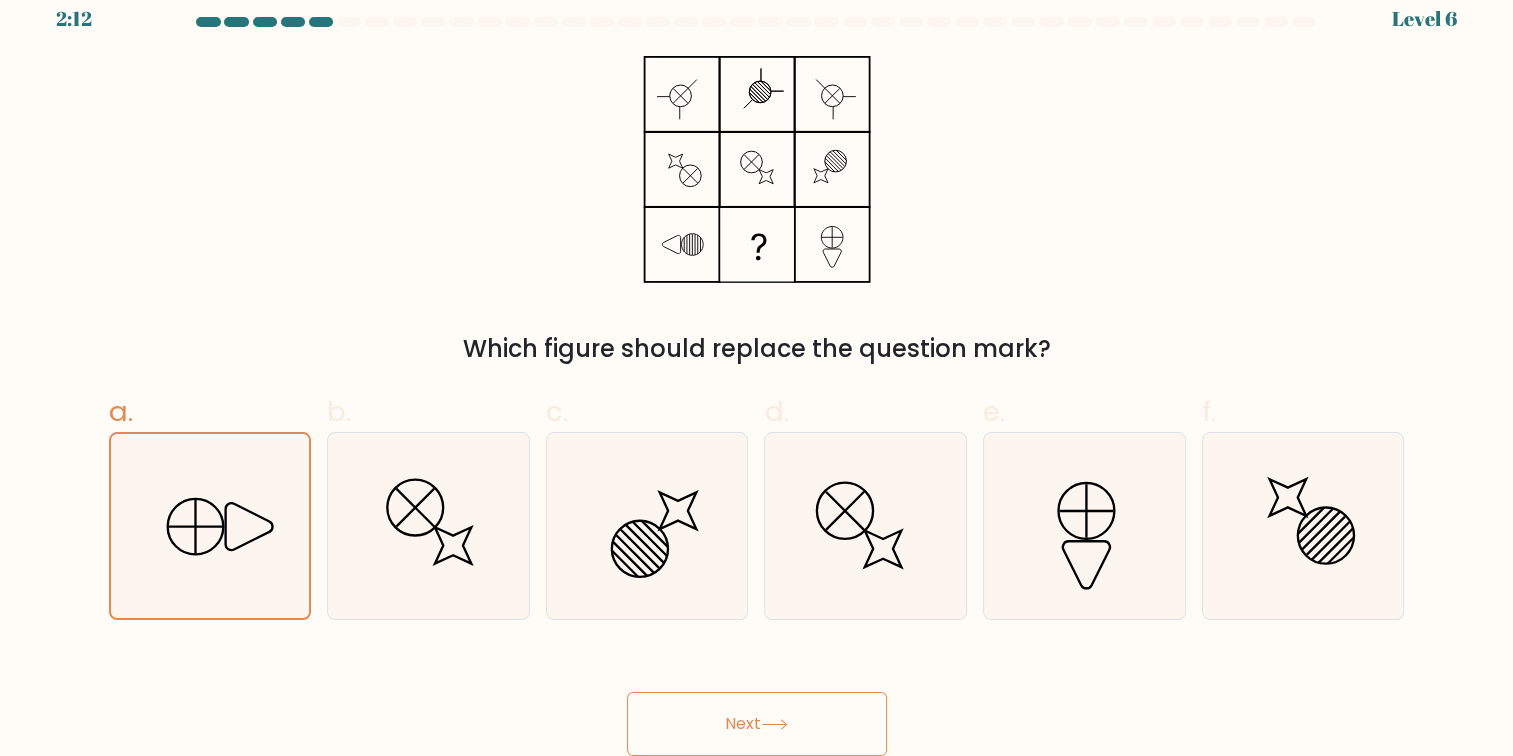 click 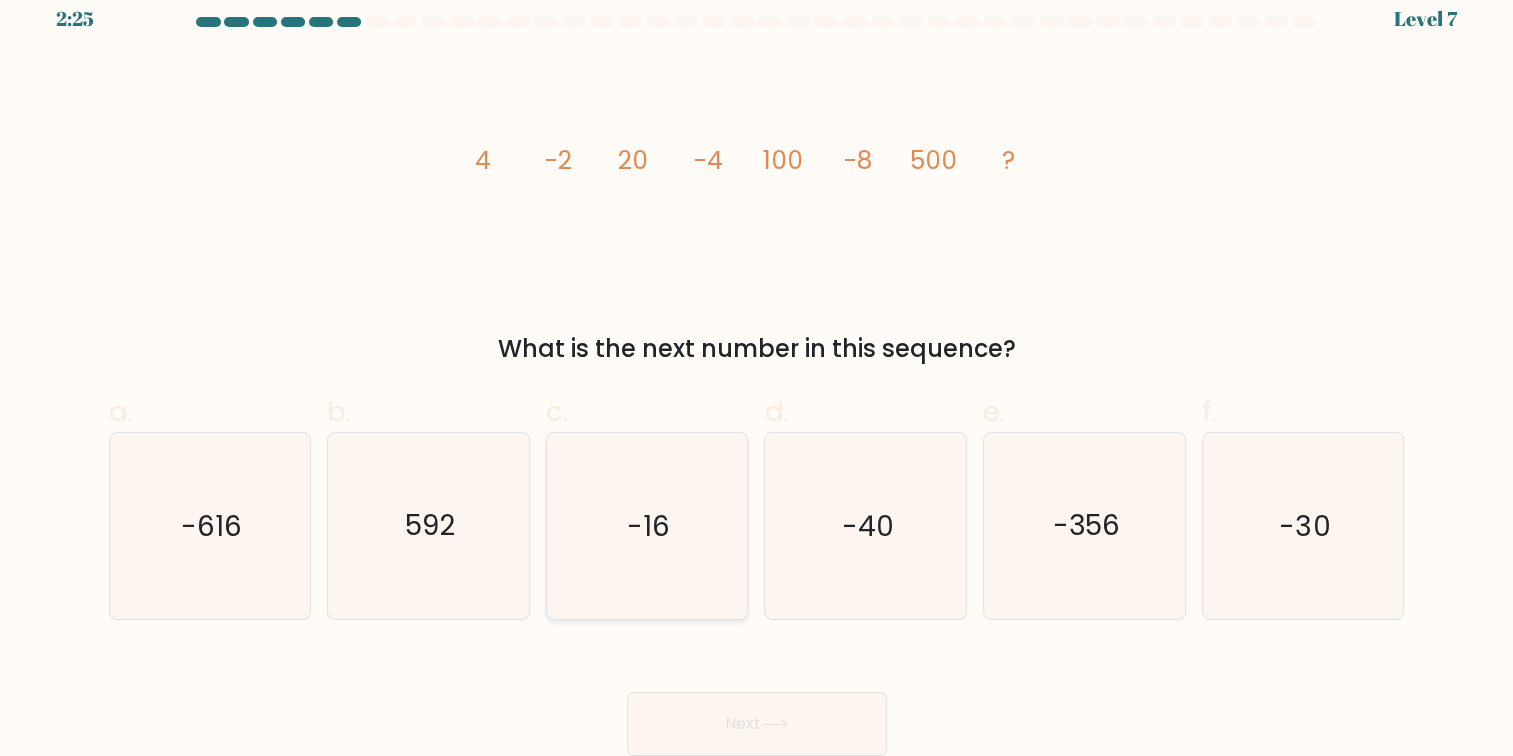 click on "-16" 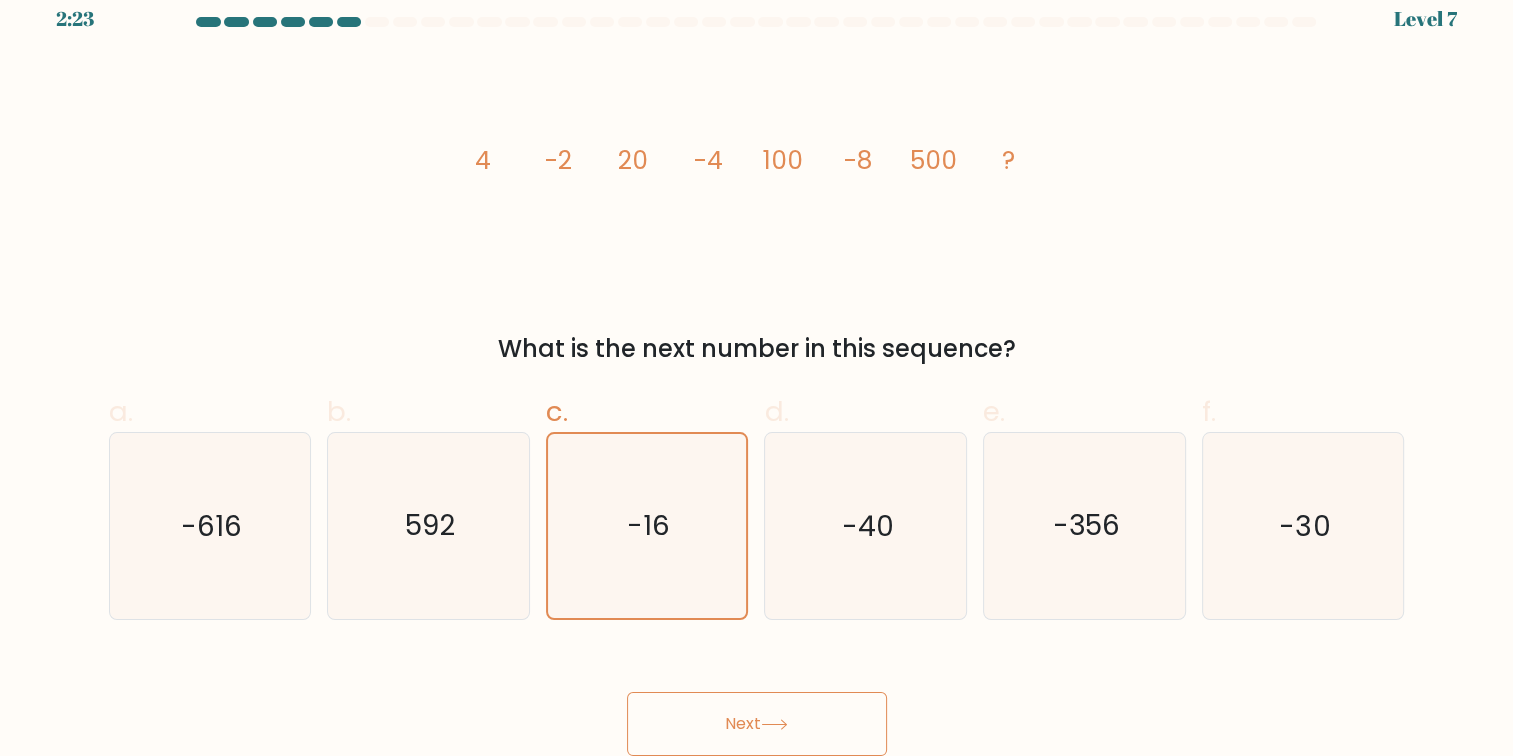 click on "Next" at bounding box center [757, 724] 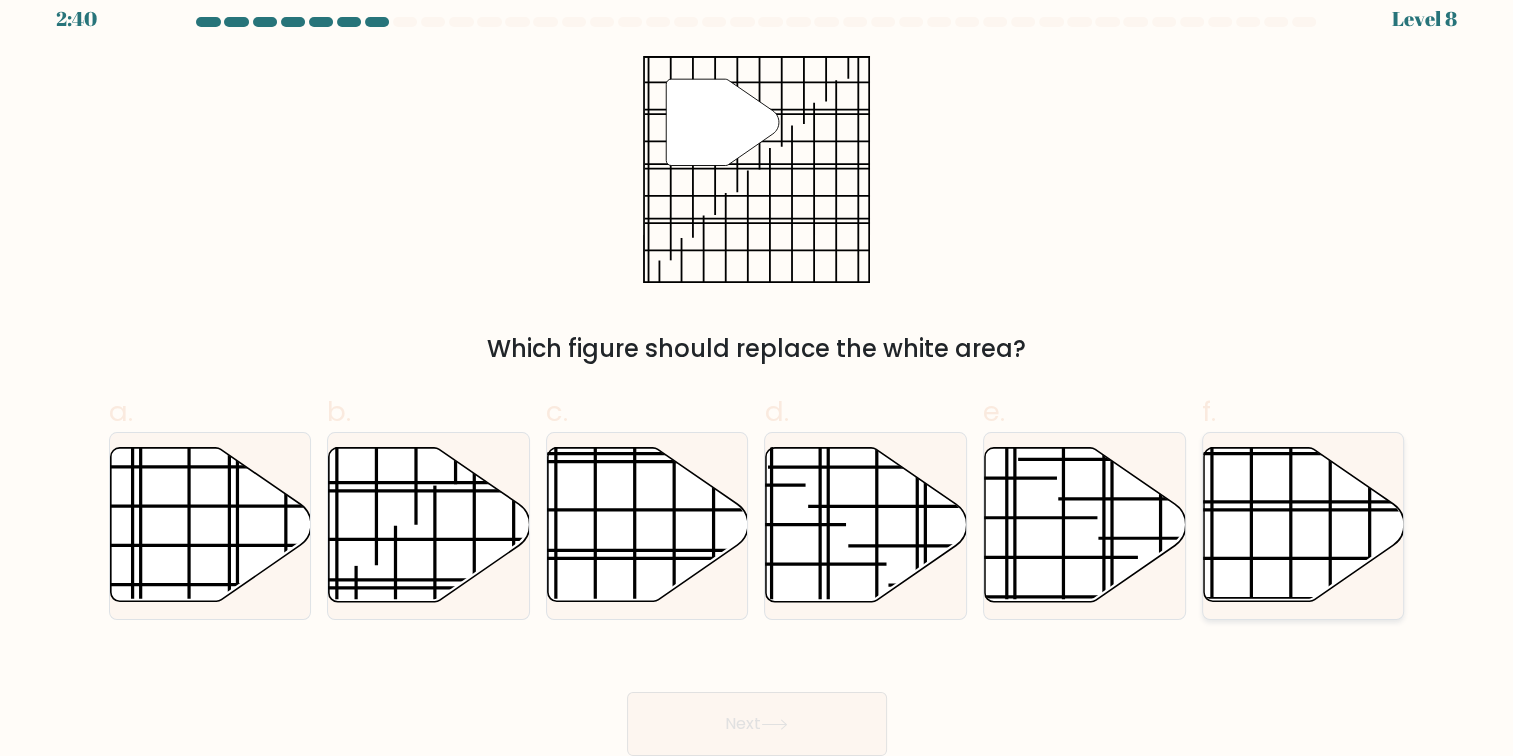 click 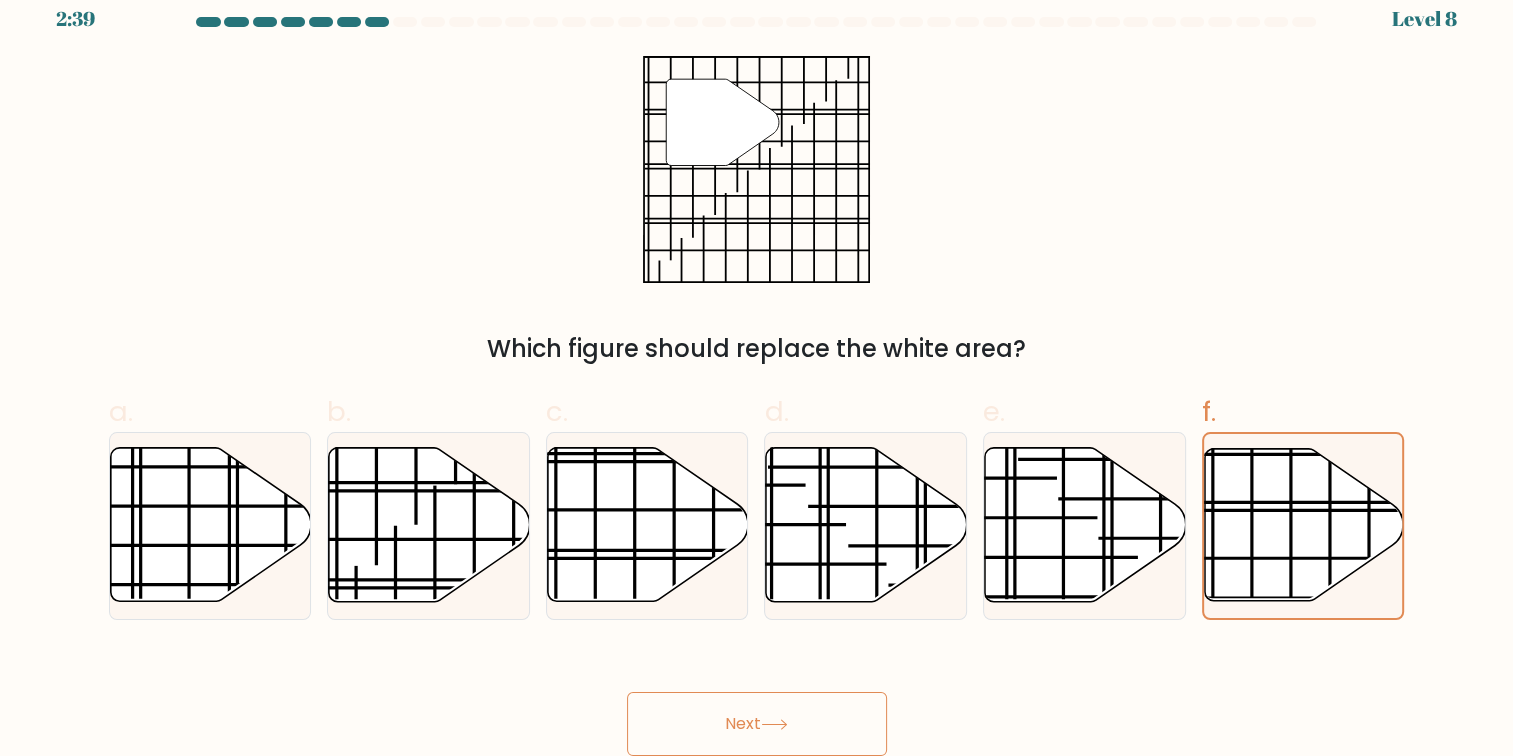 click 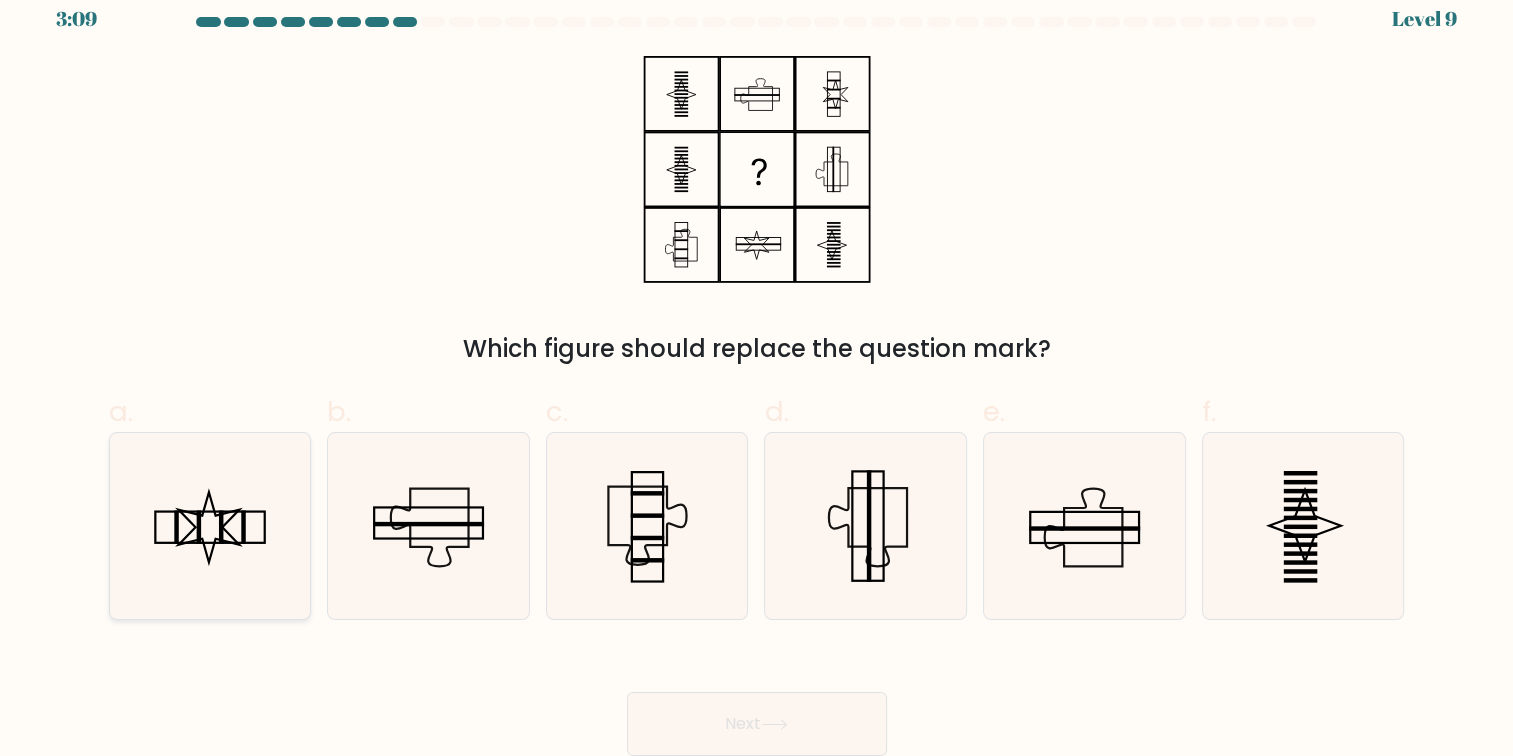 click 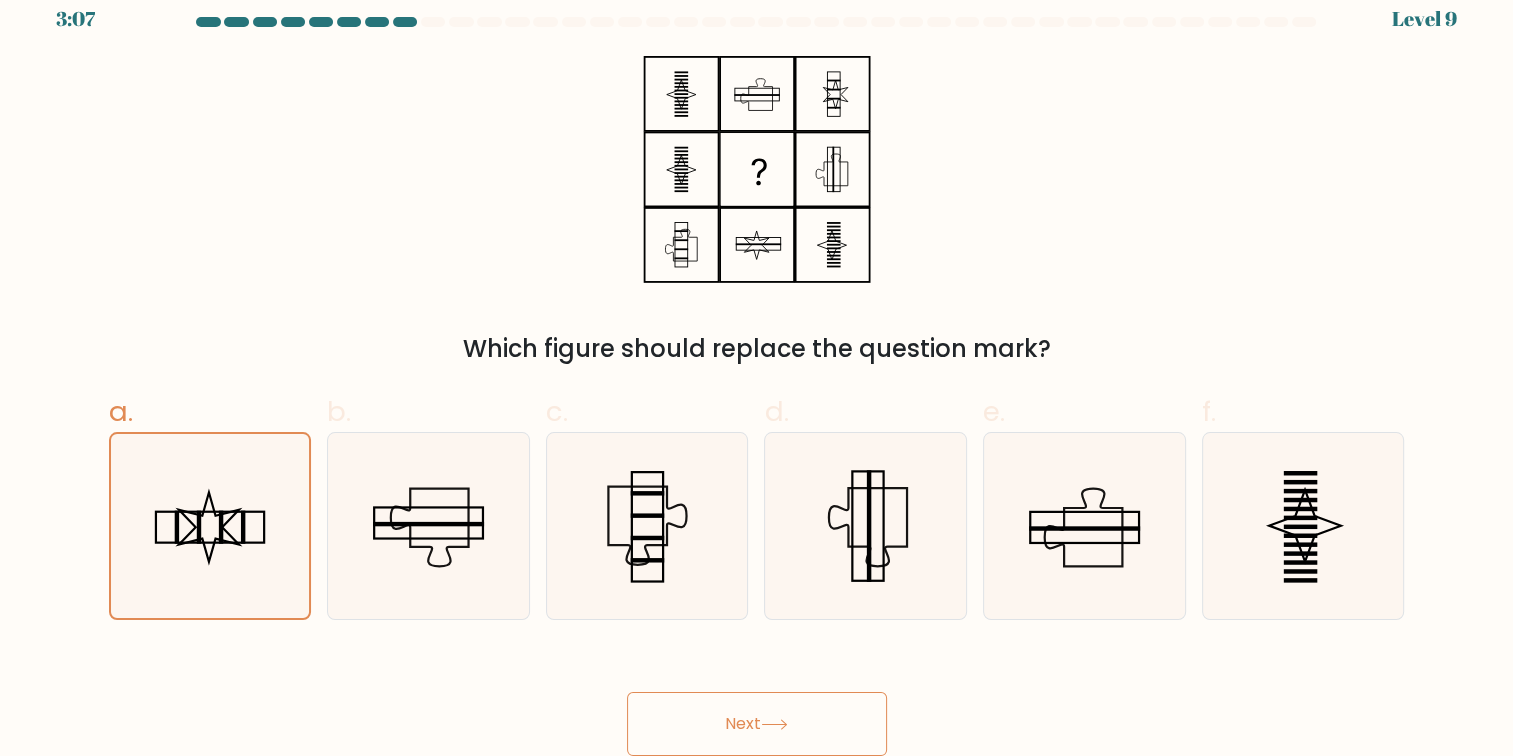 click on "Next" at bounding box center (757, 724) 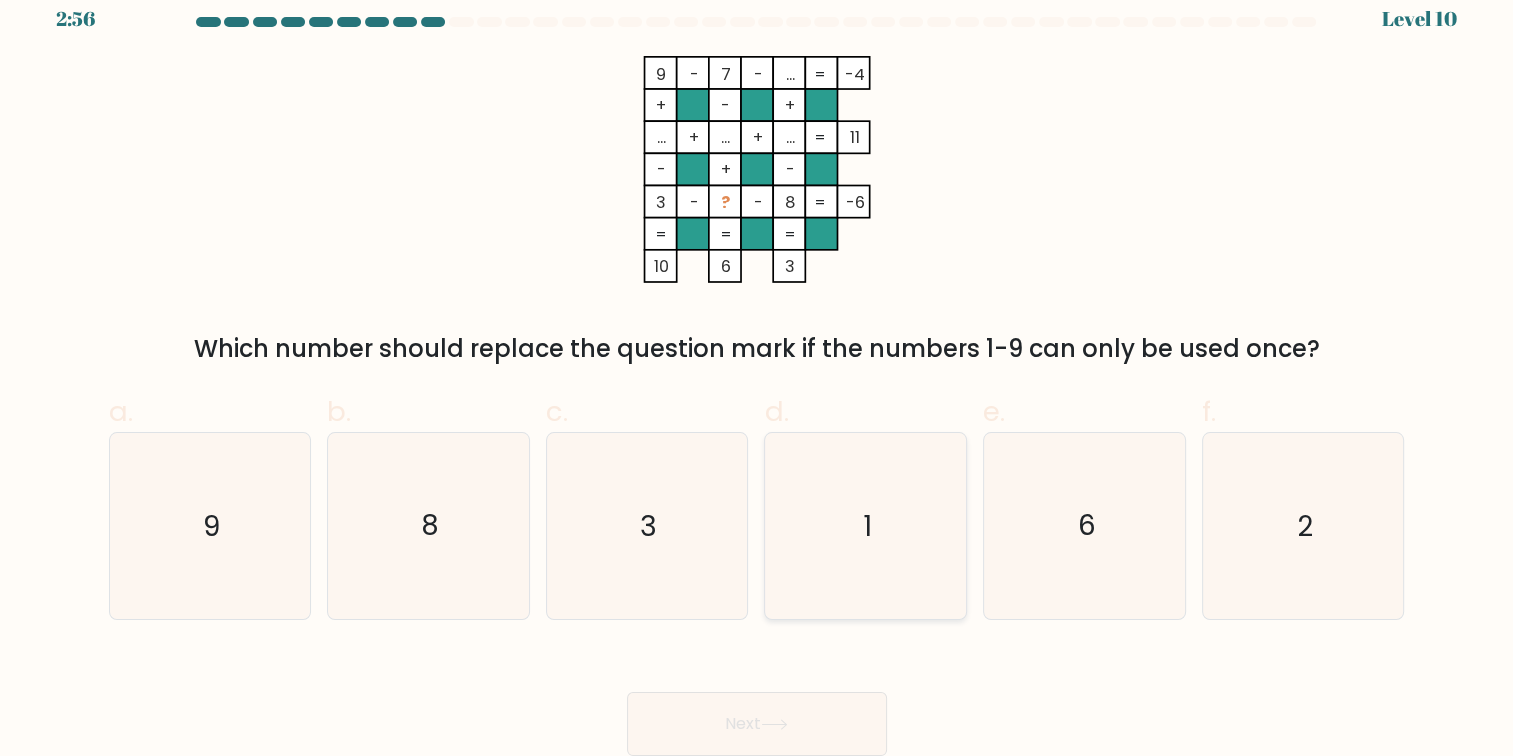 click on "1" 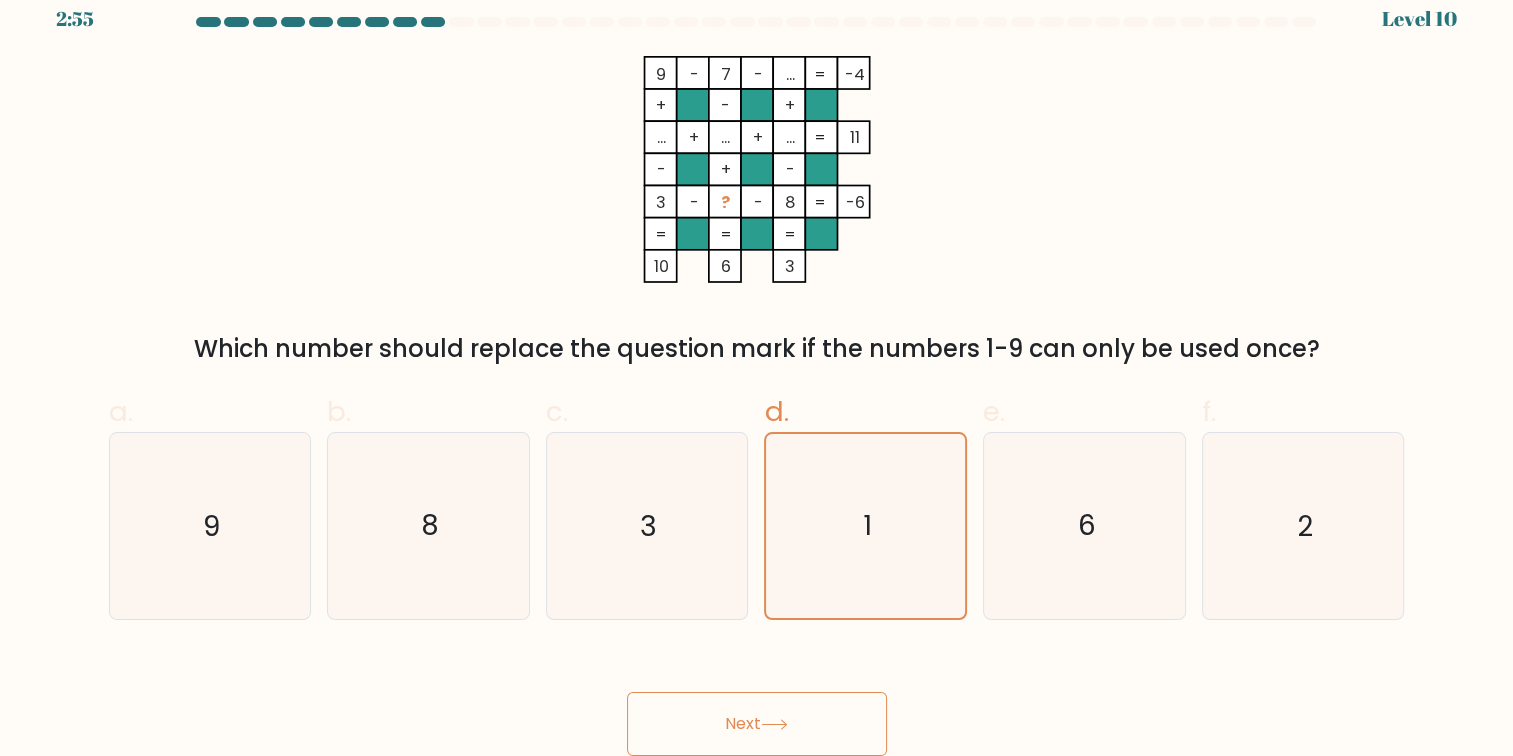 click on "Next" at bounding box center [757, 724] 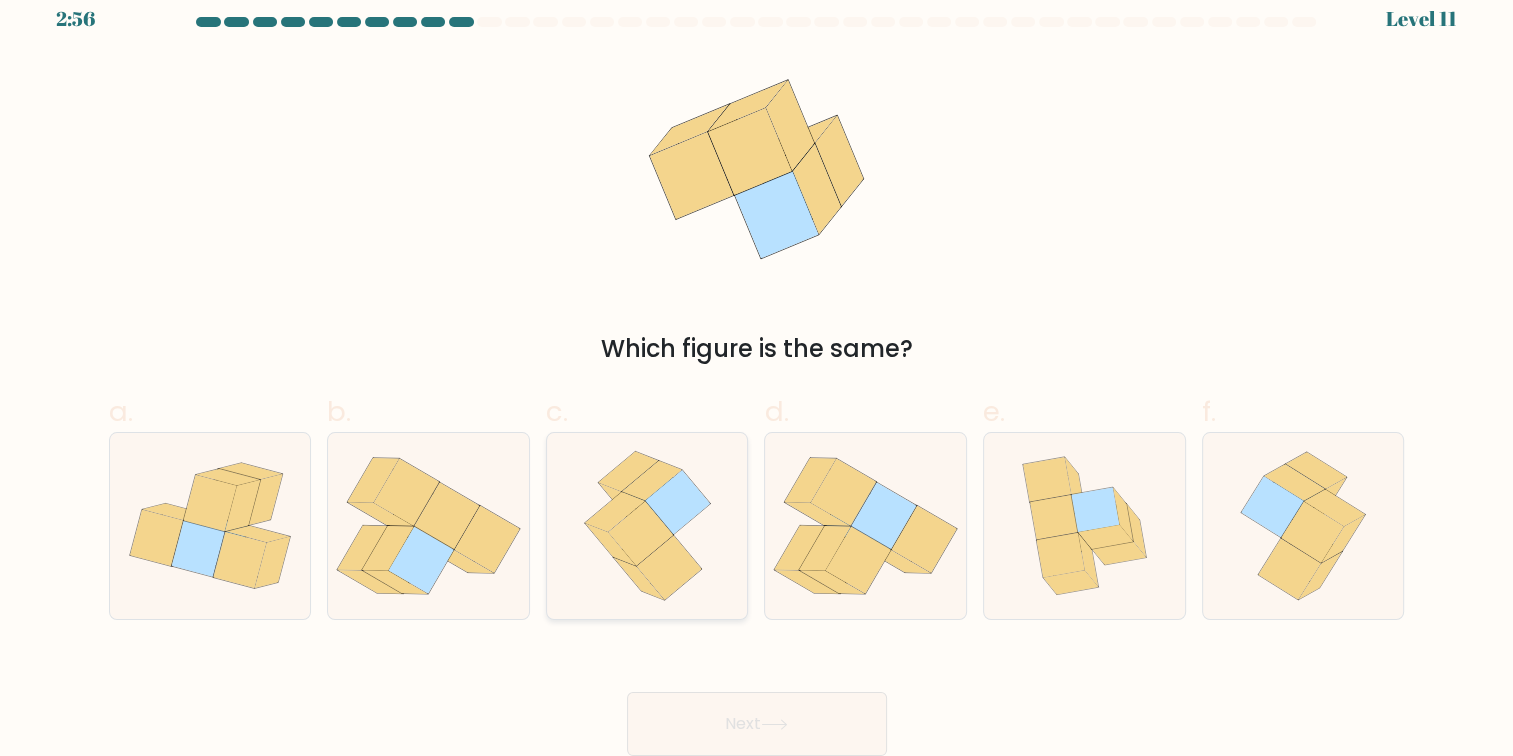 click 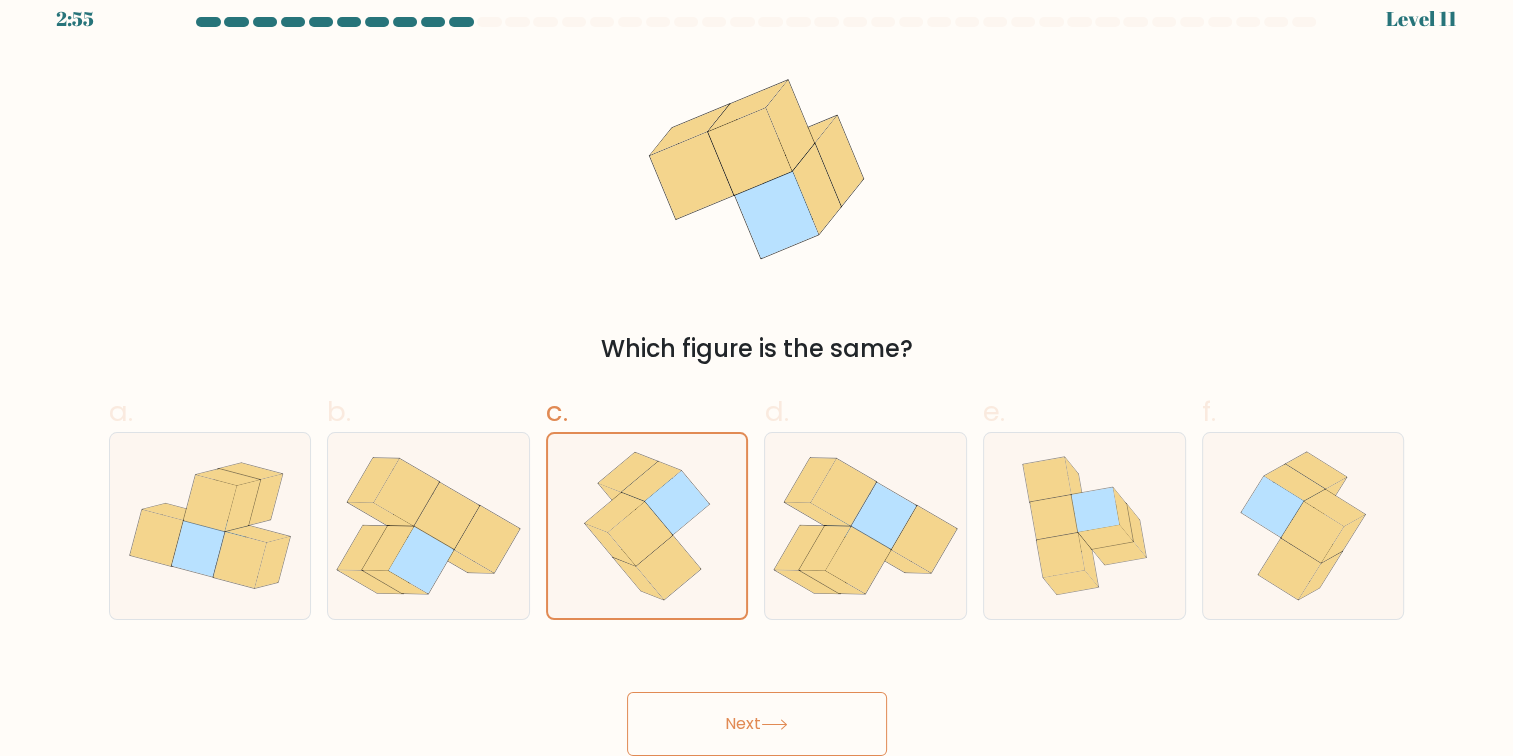 click on "Next" at bounding box center [757, 724] 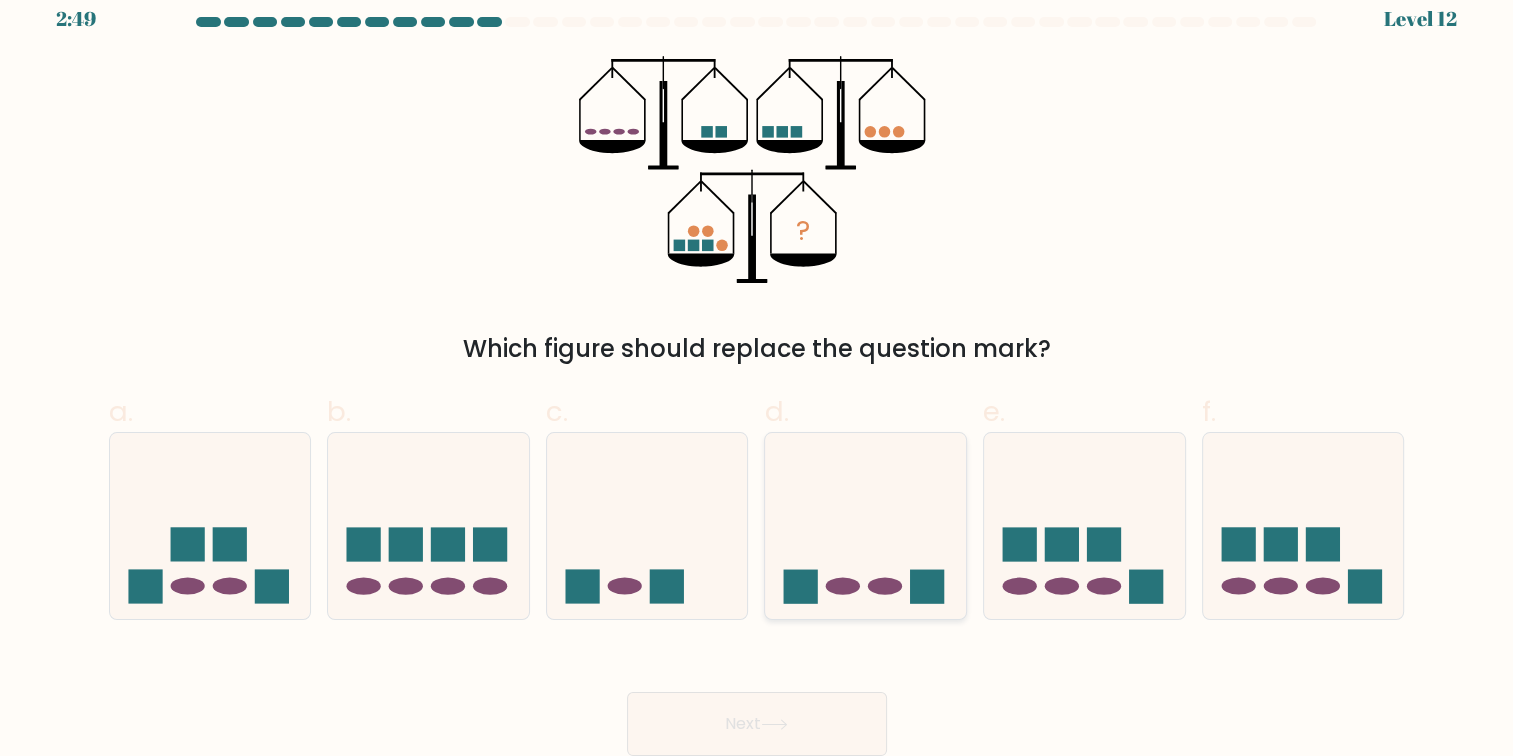 click 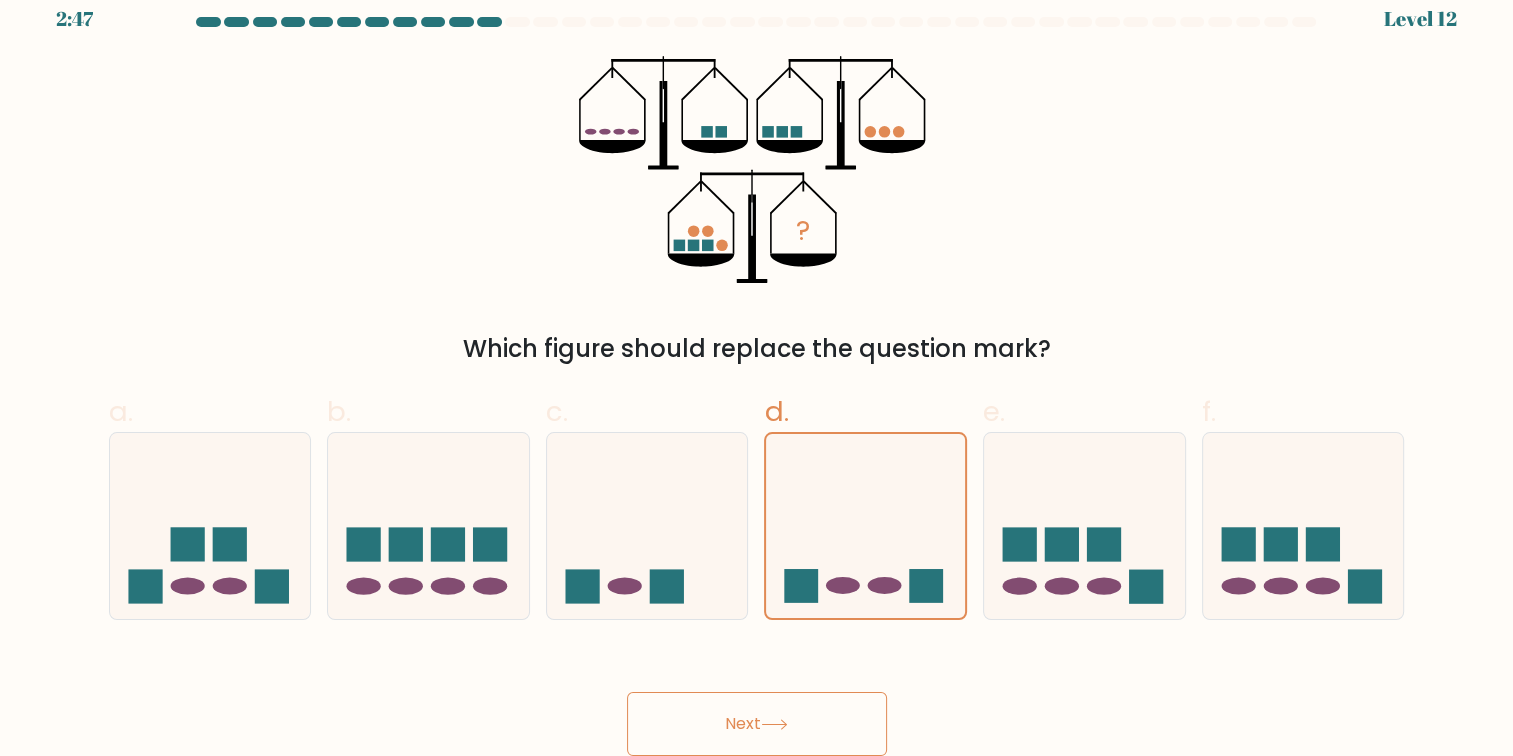 click on "Next" at bounding box center (757, 724) 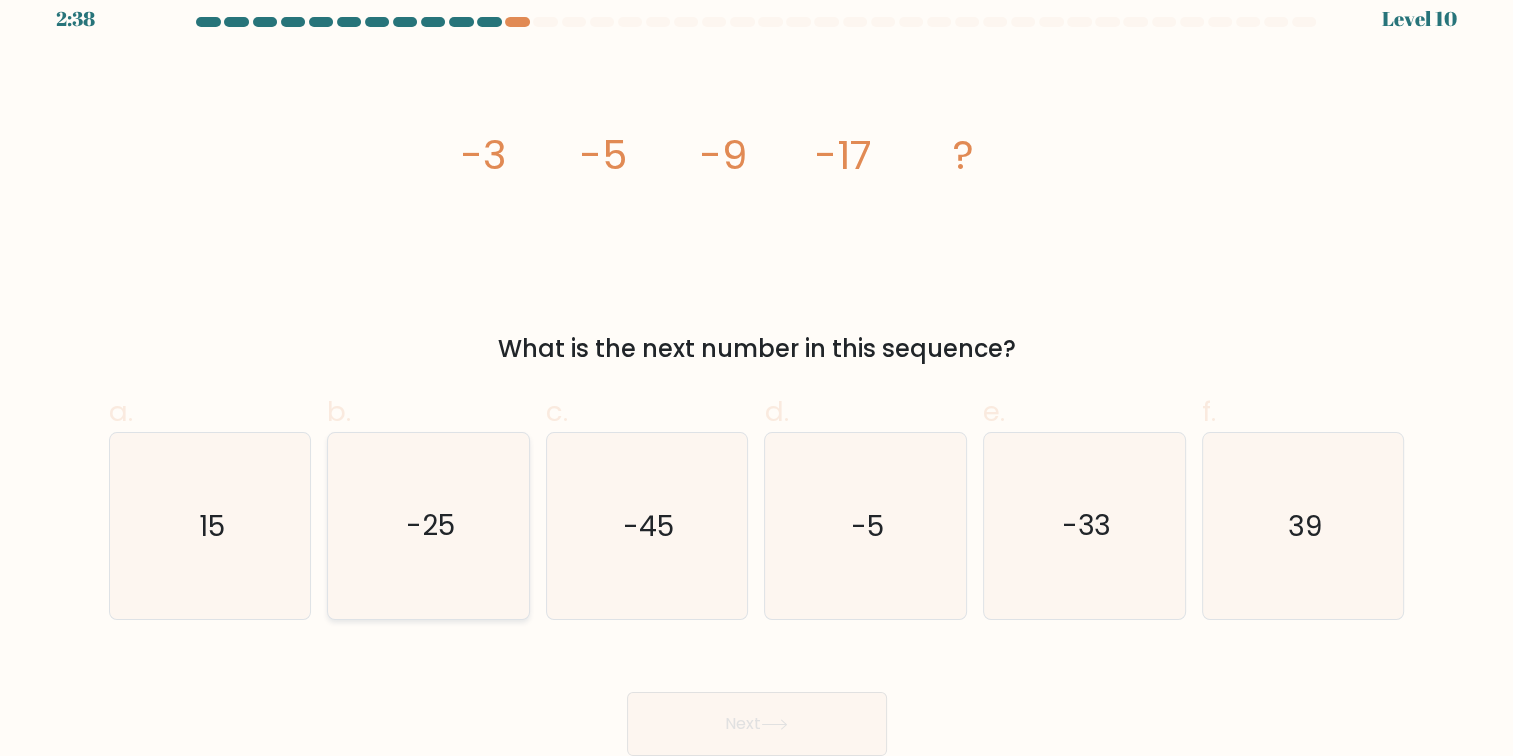click on "-25" 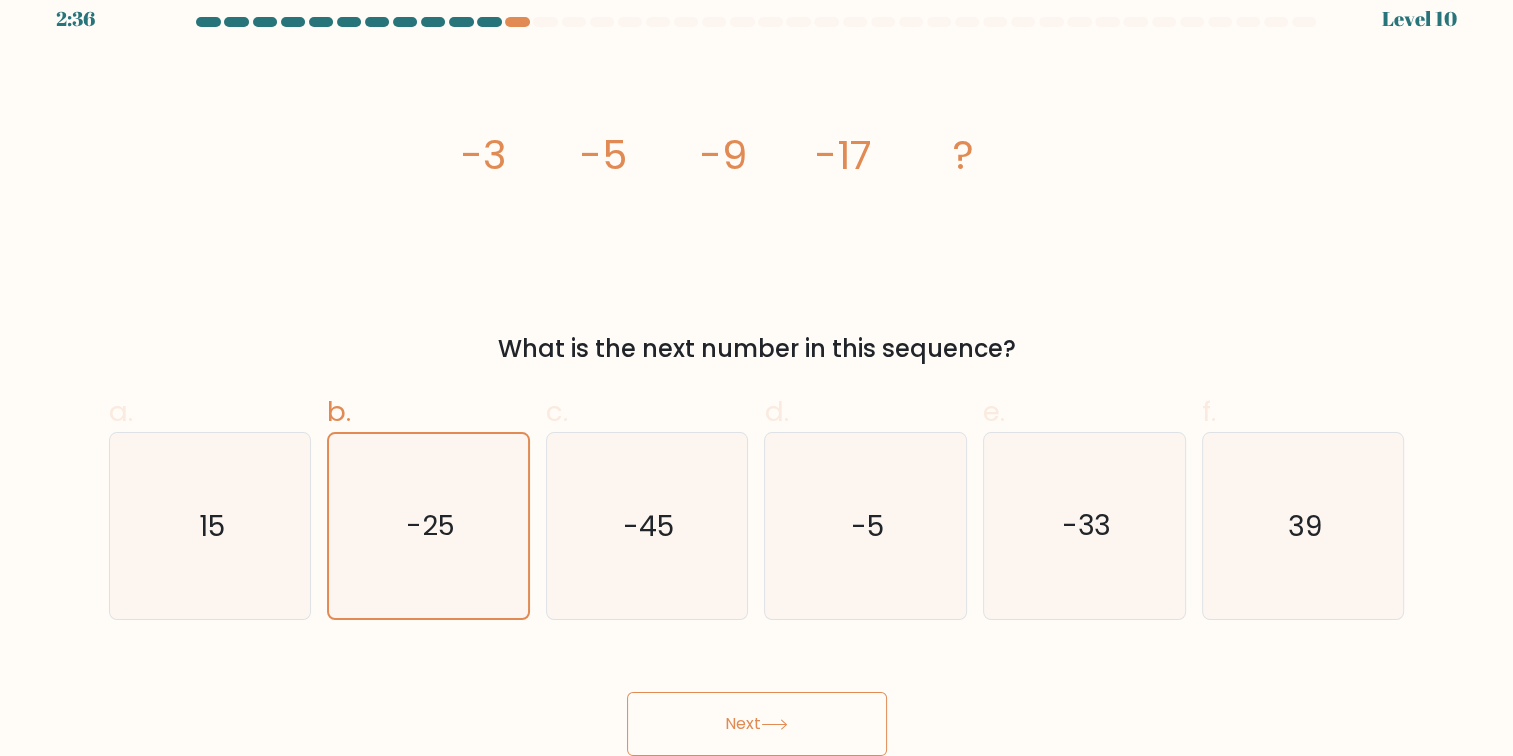 click on "Next" at bounding box center (757, 724) 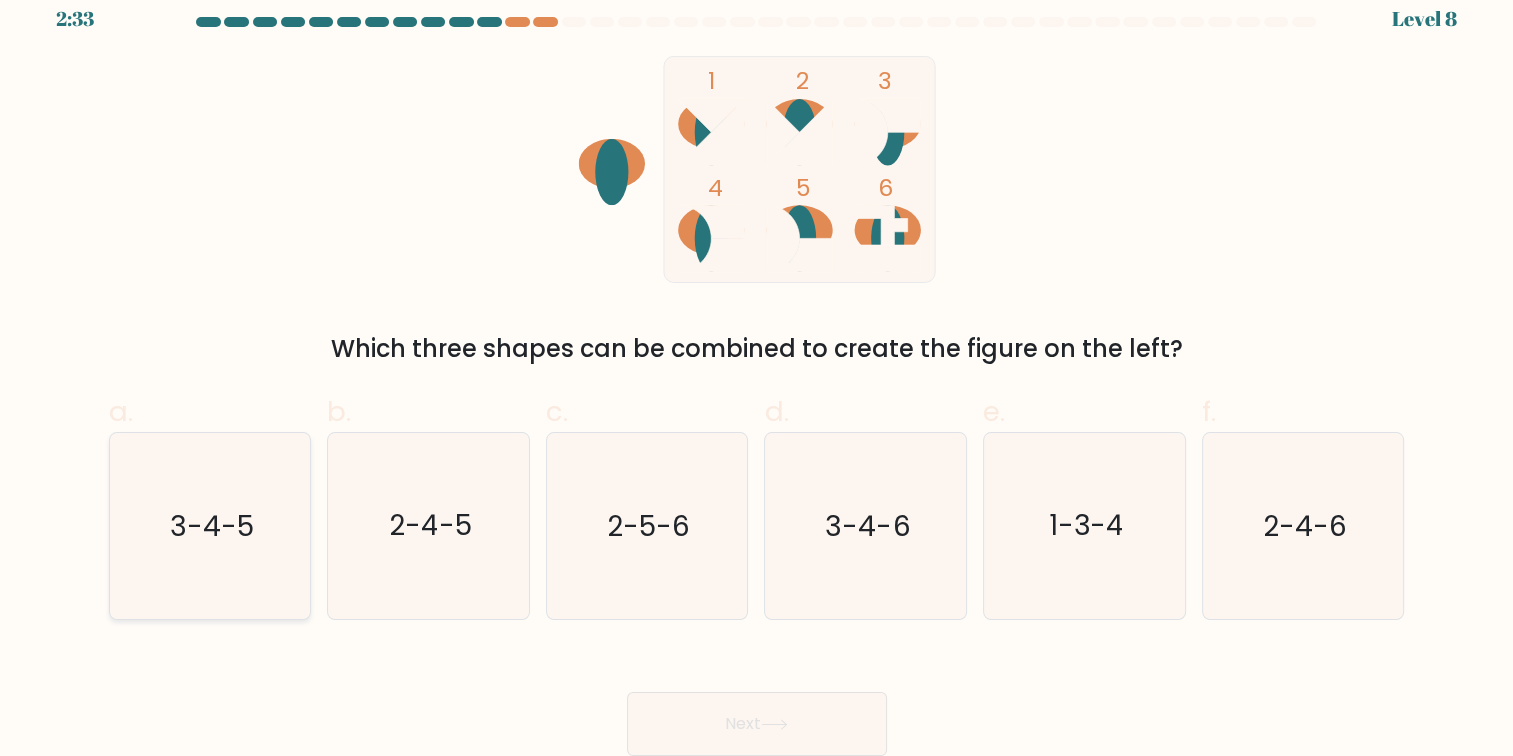 click on "3-4-5" 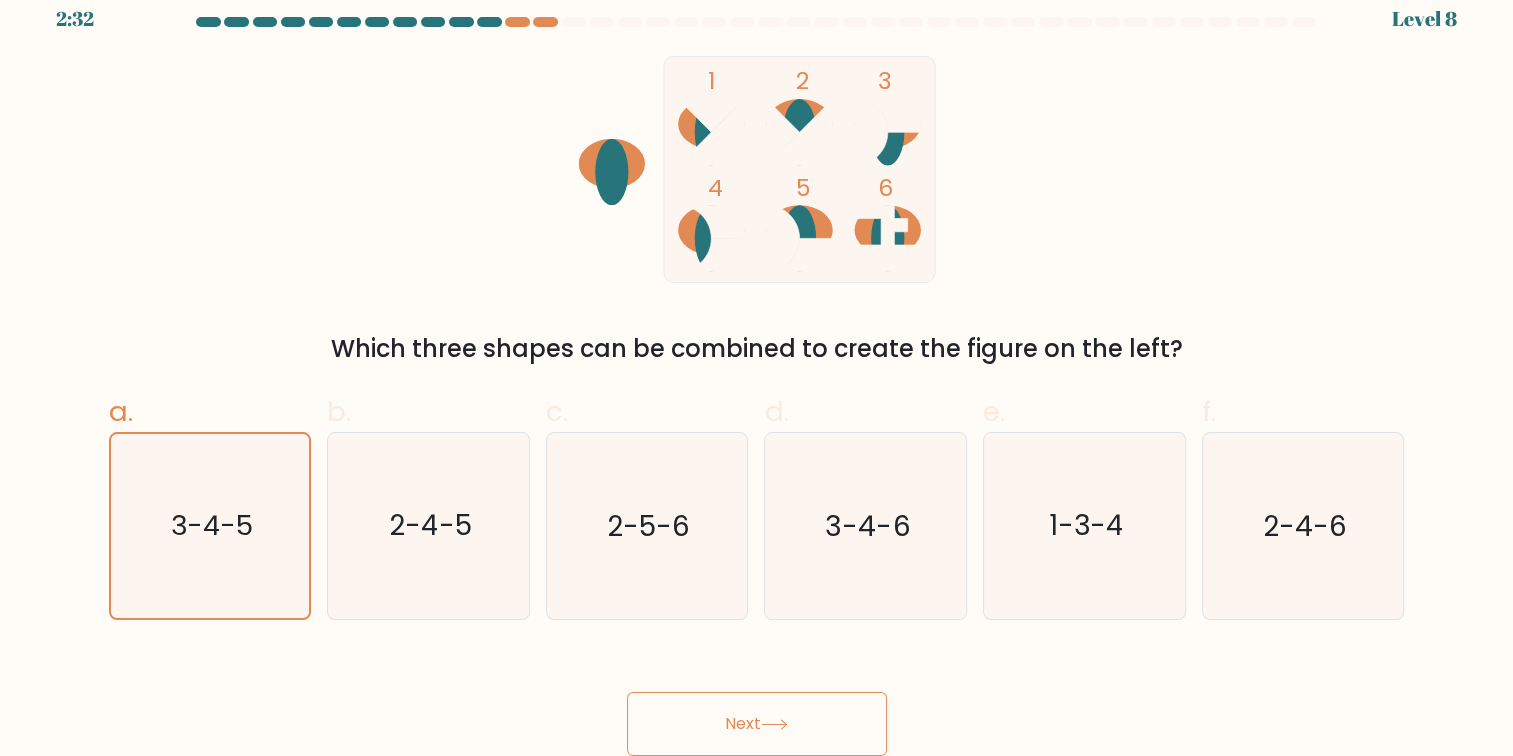 click on "Next" at bounding box center (757, 724) 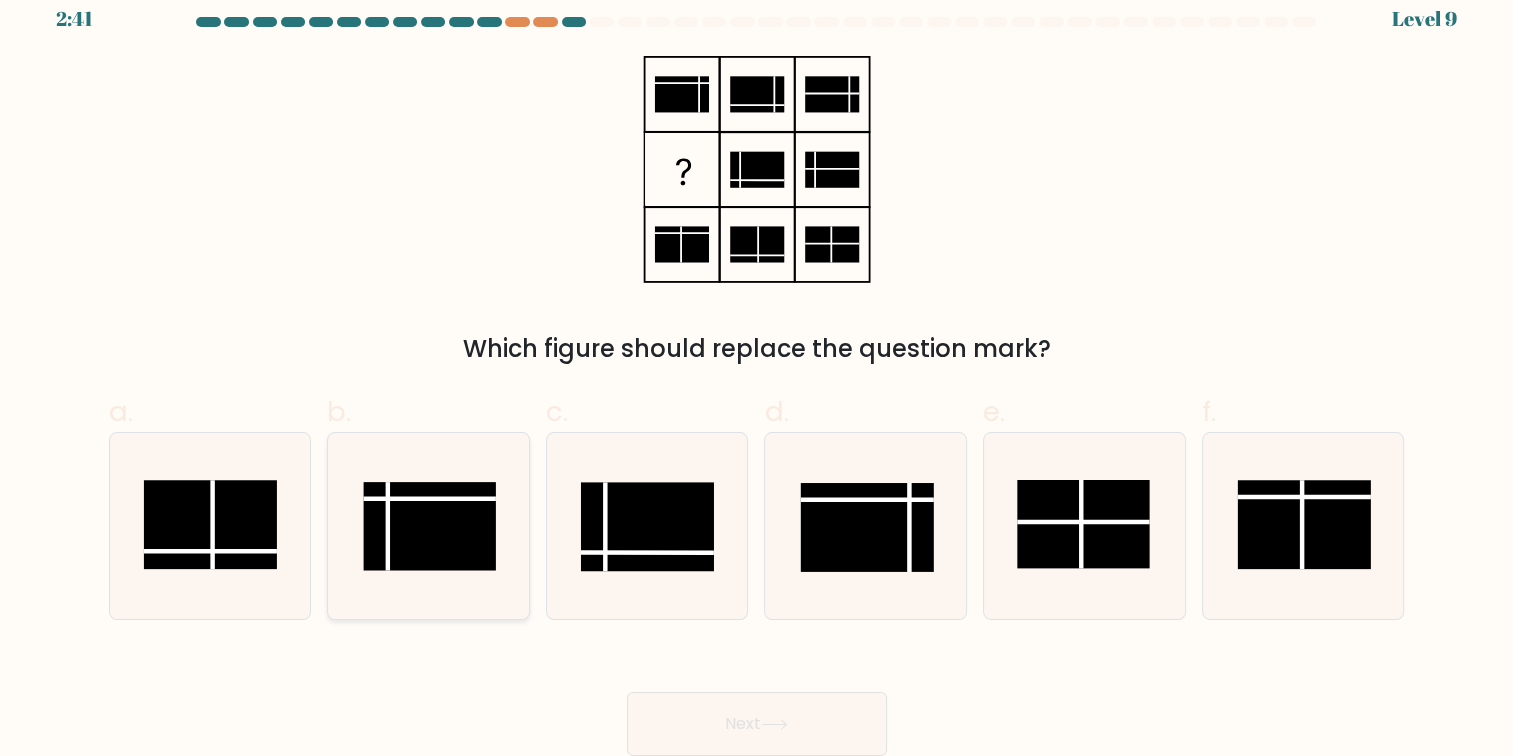 click 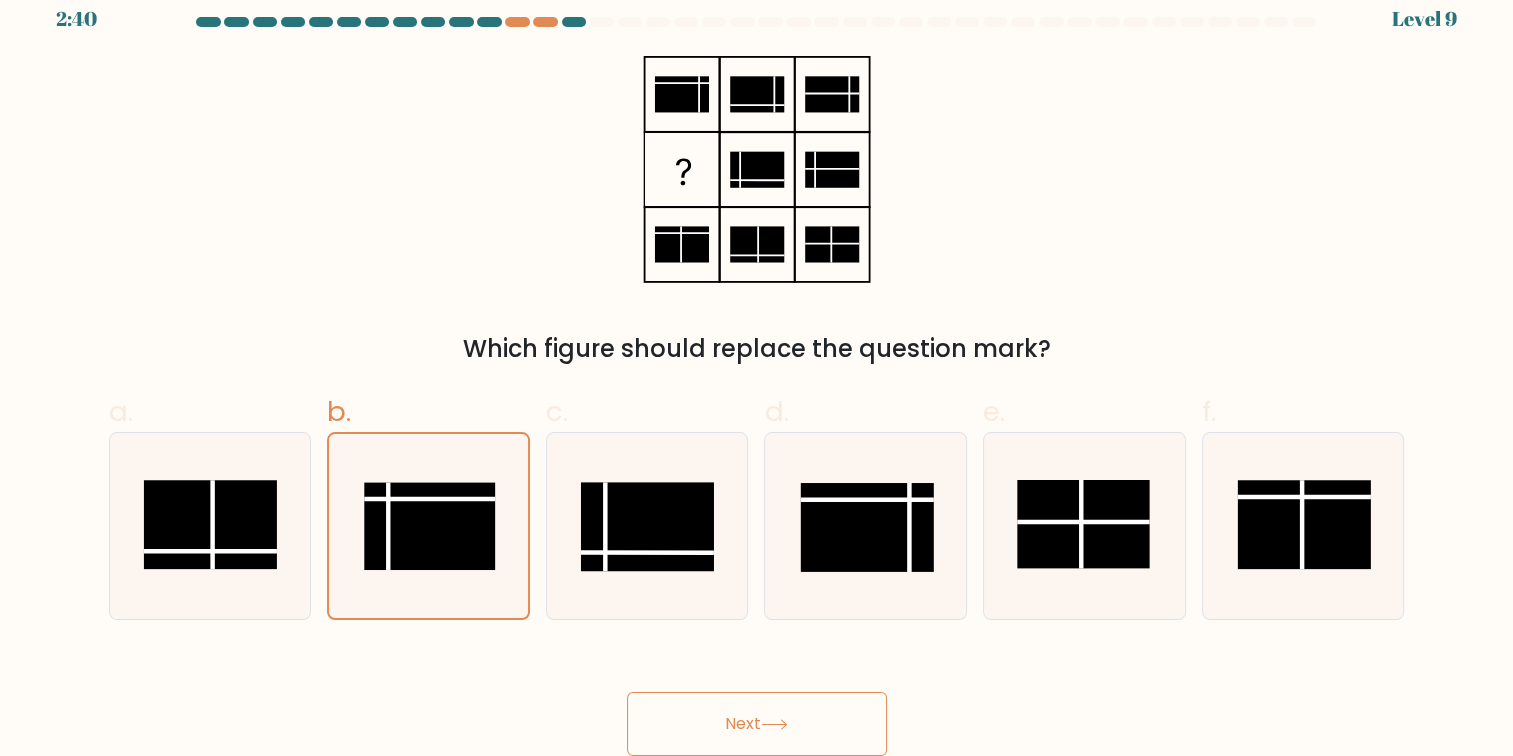 click on "Next" at bounding box center (757, 724) 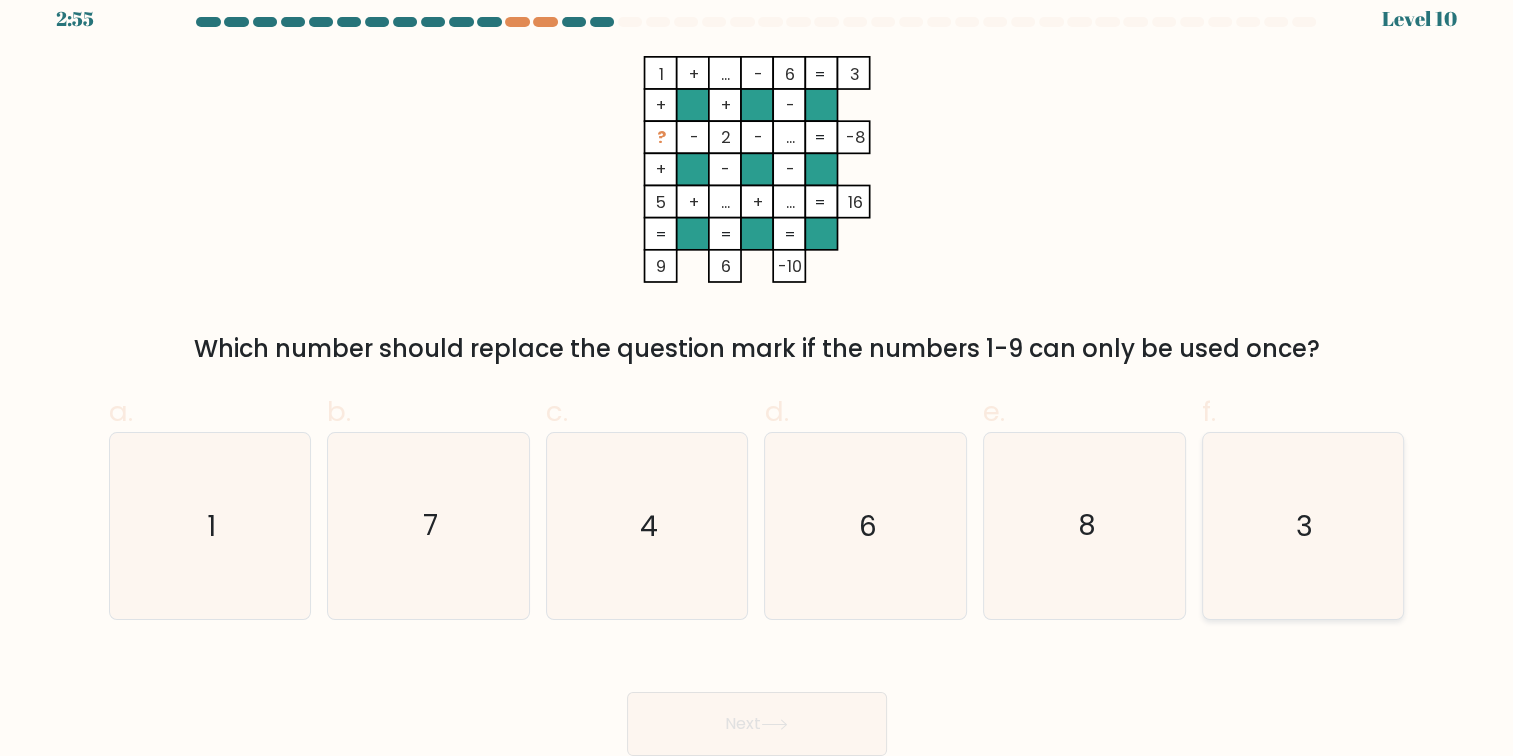 click on "3" 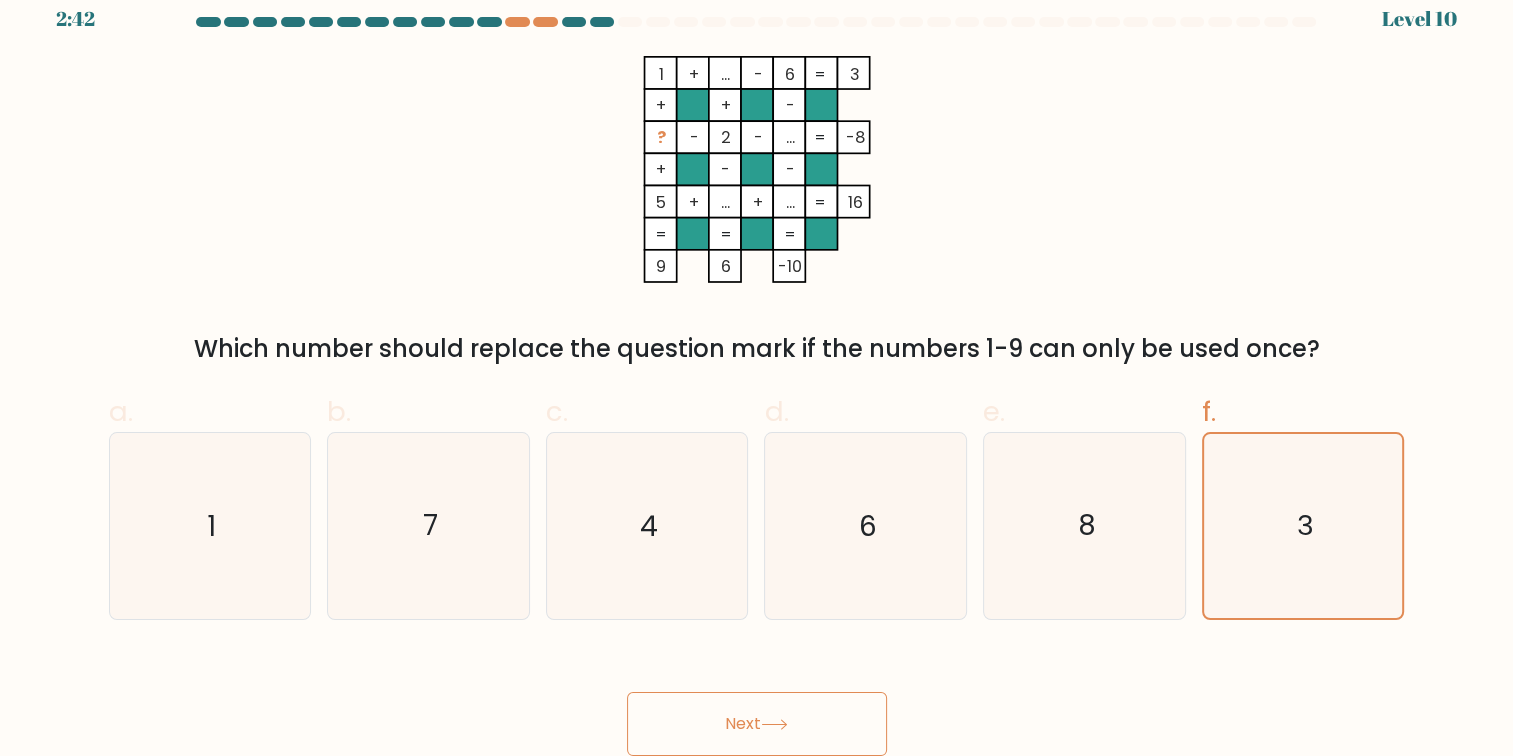 click on "Next" at bounding box center (757, 724) 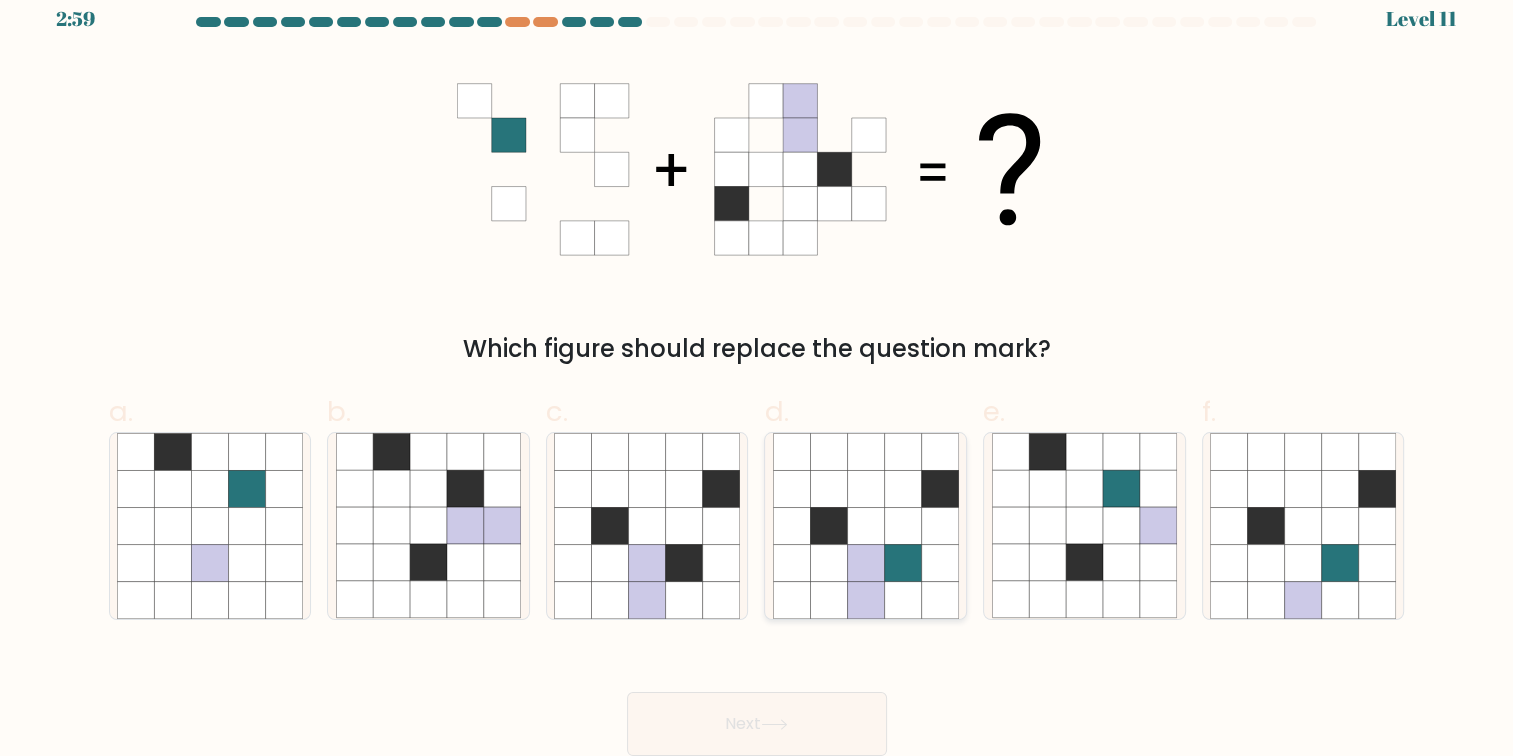 click 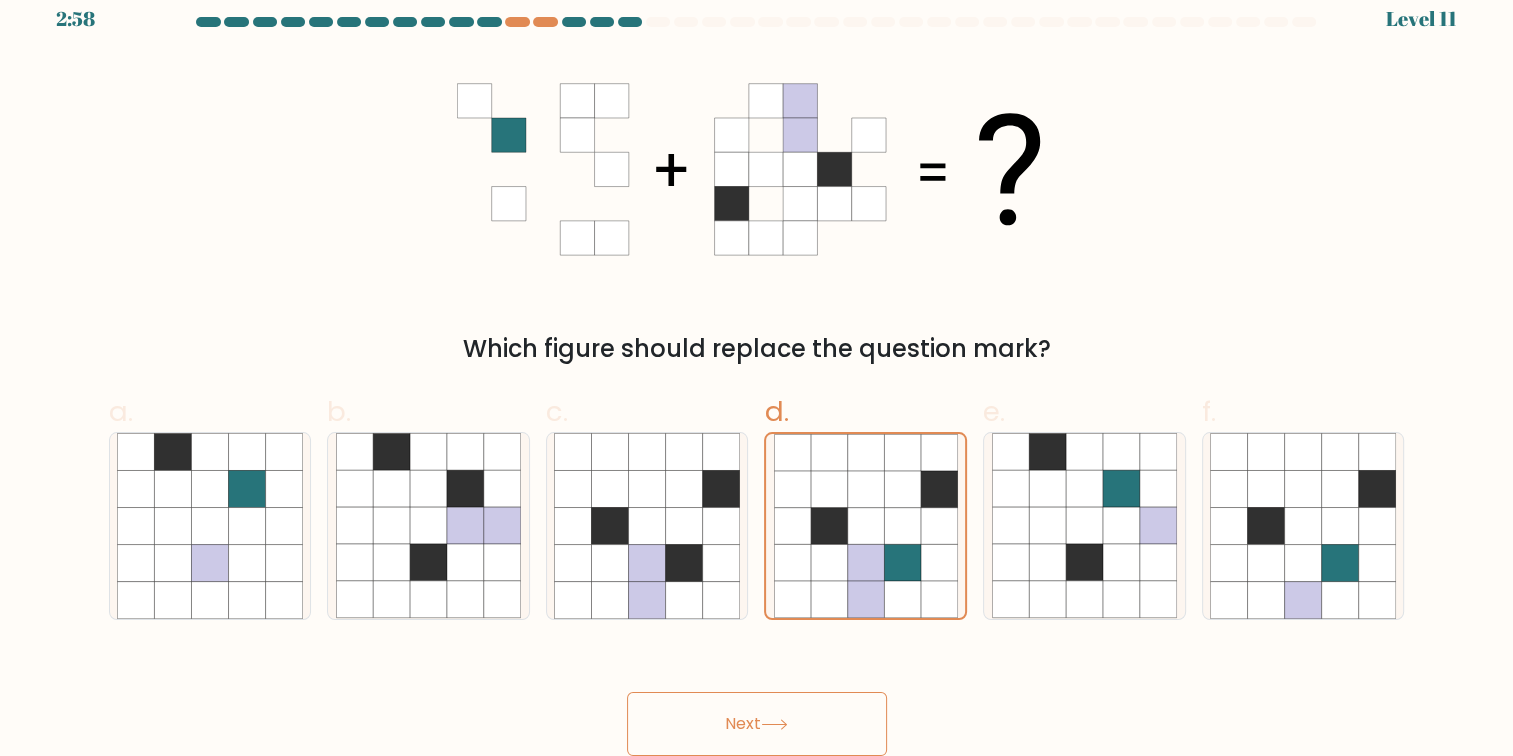 click on "Next" at bounding box center [757, 724] 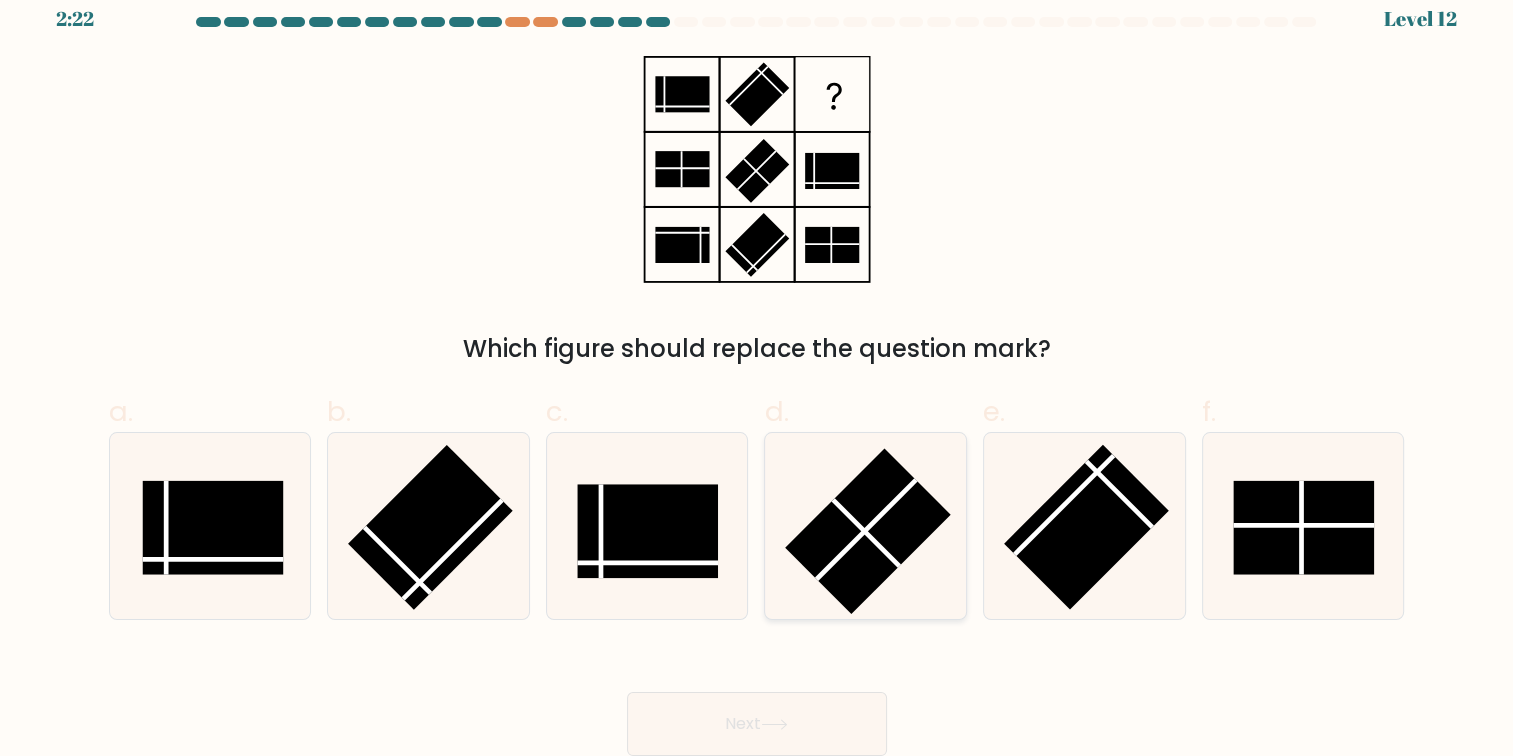 click 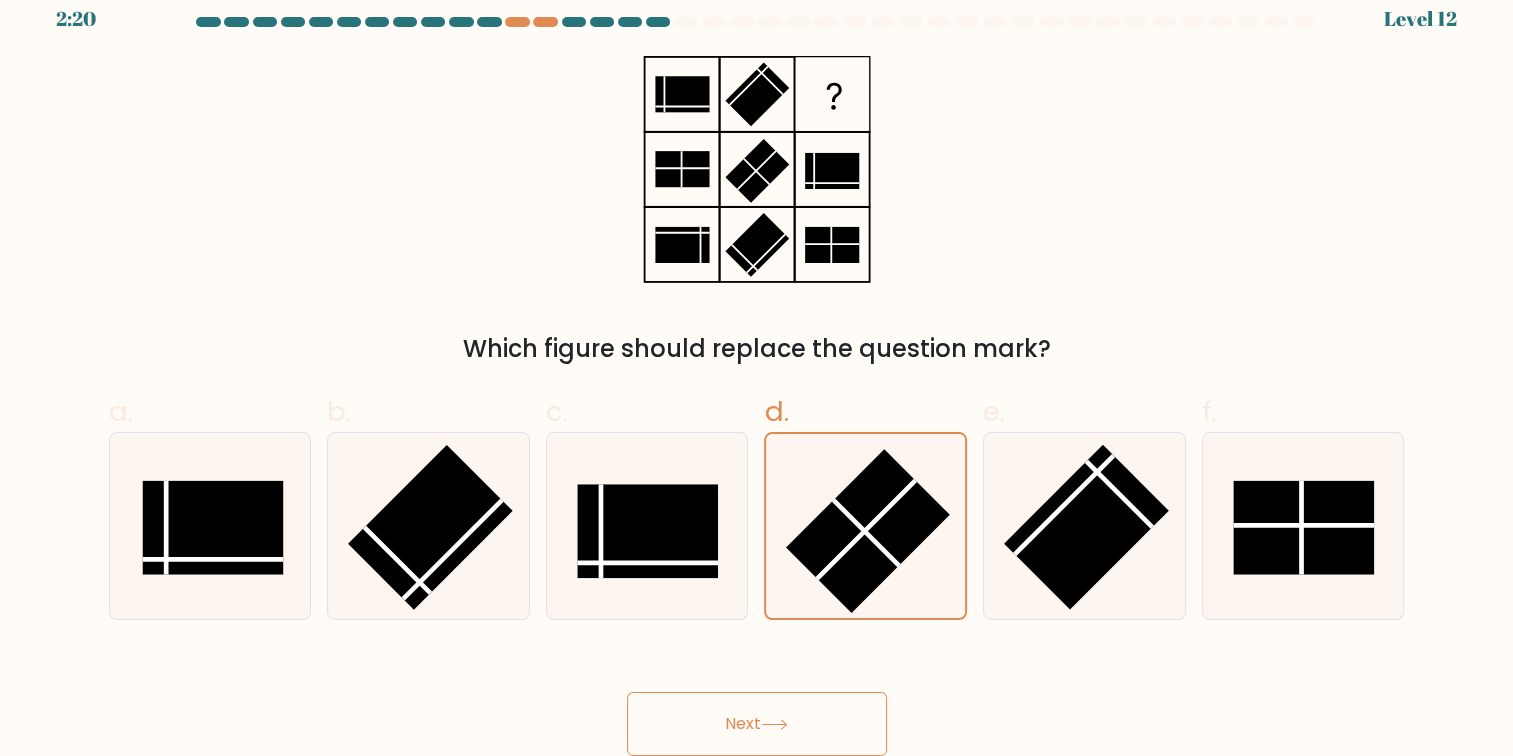 click 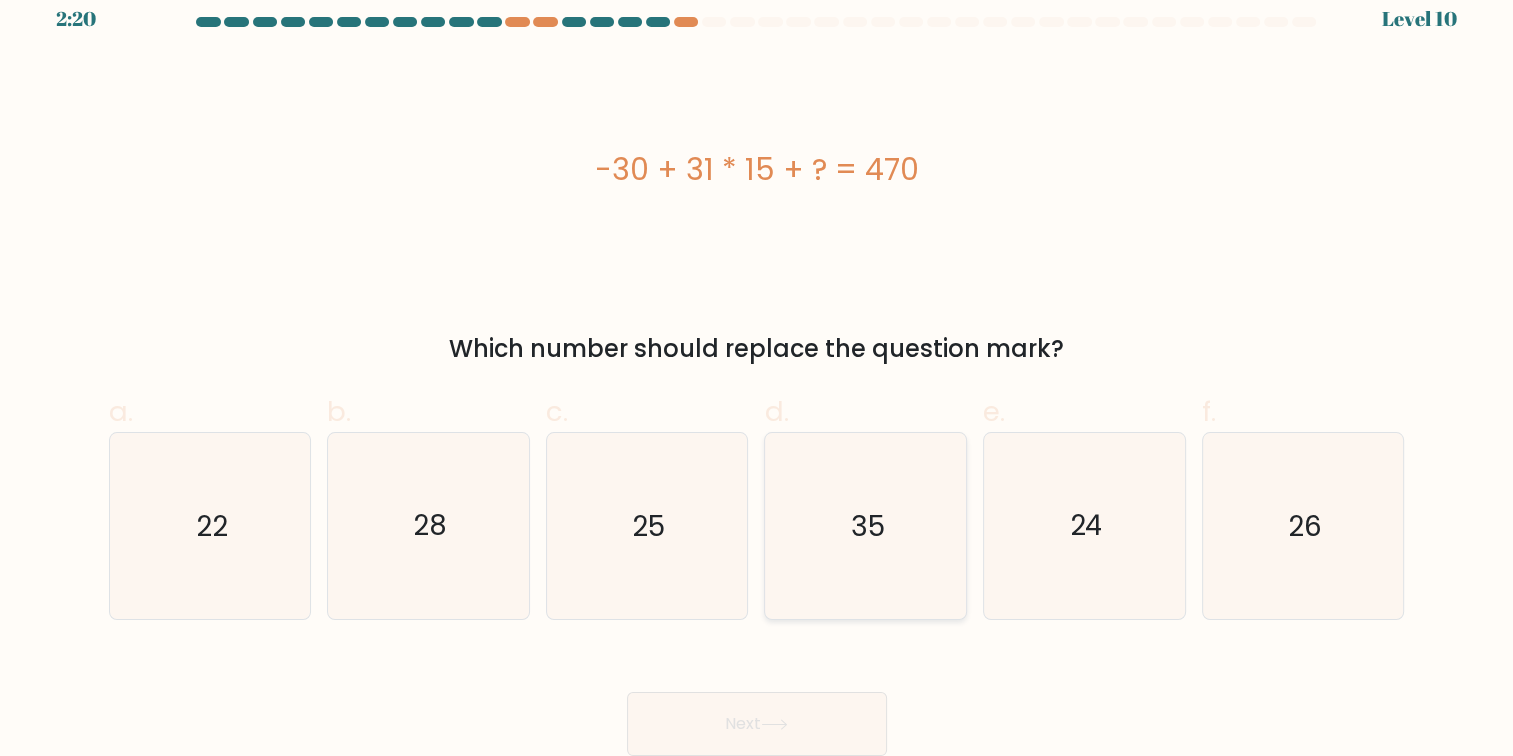 click on "35" 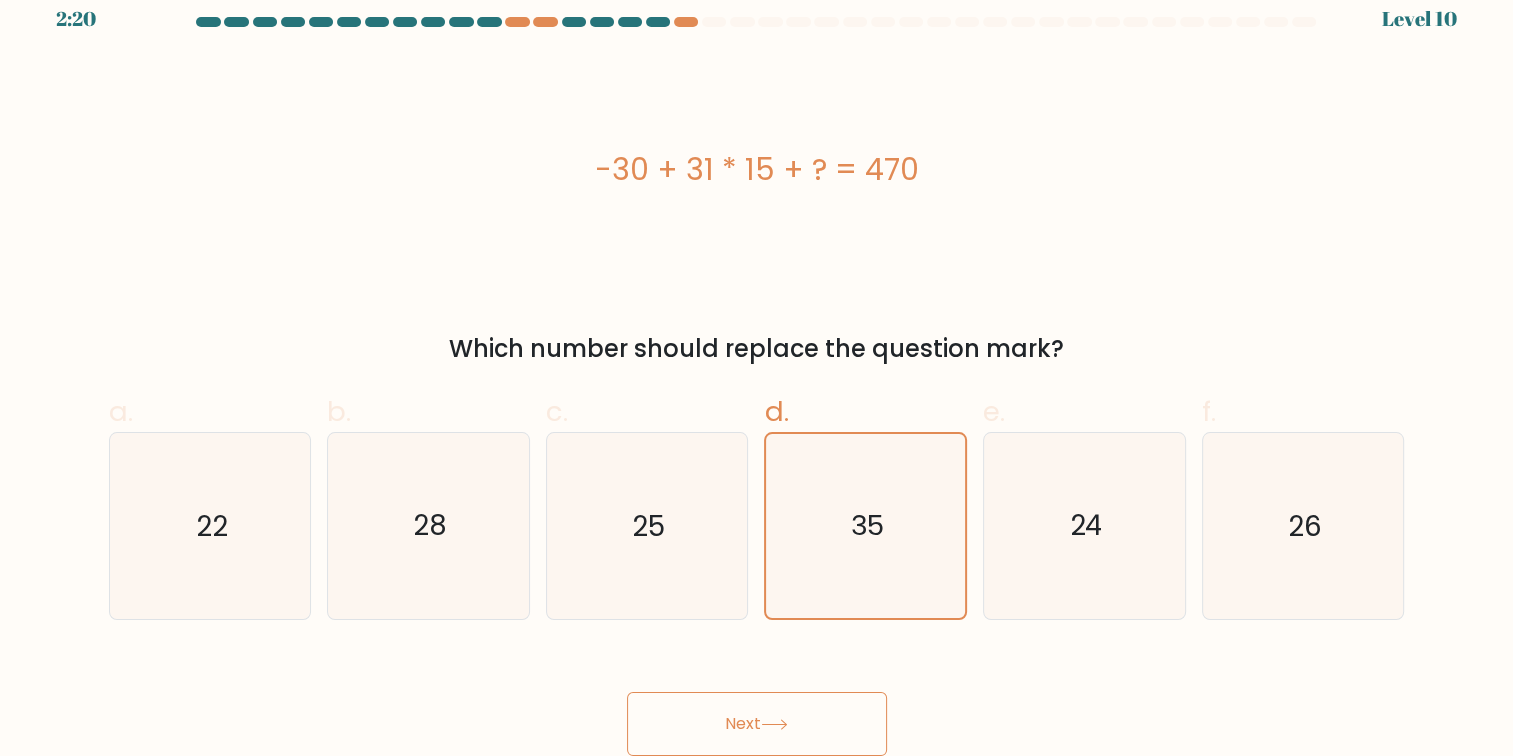 click on "Next" at bounding box center [757, 724] 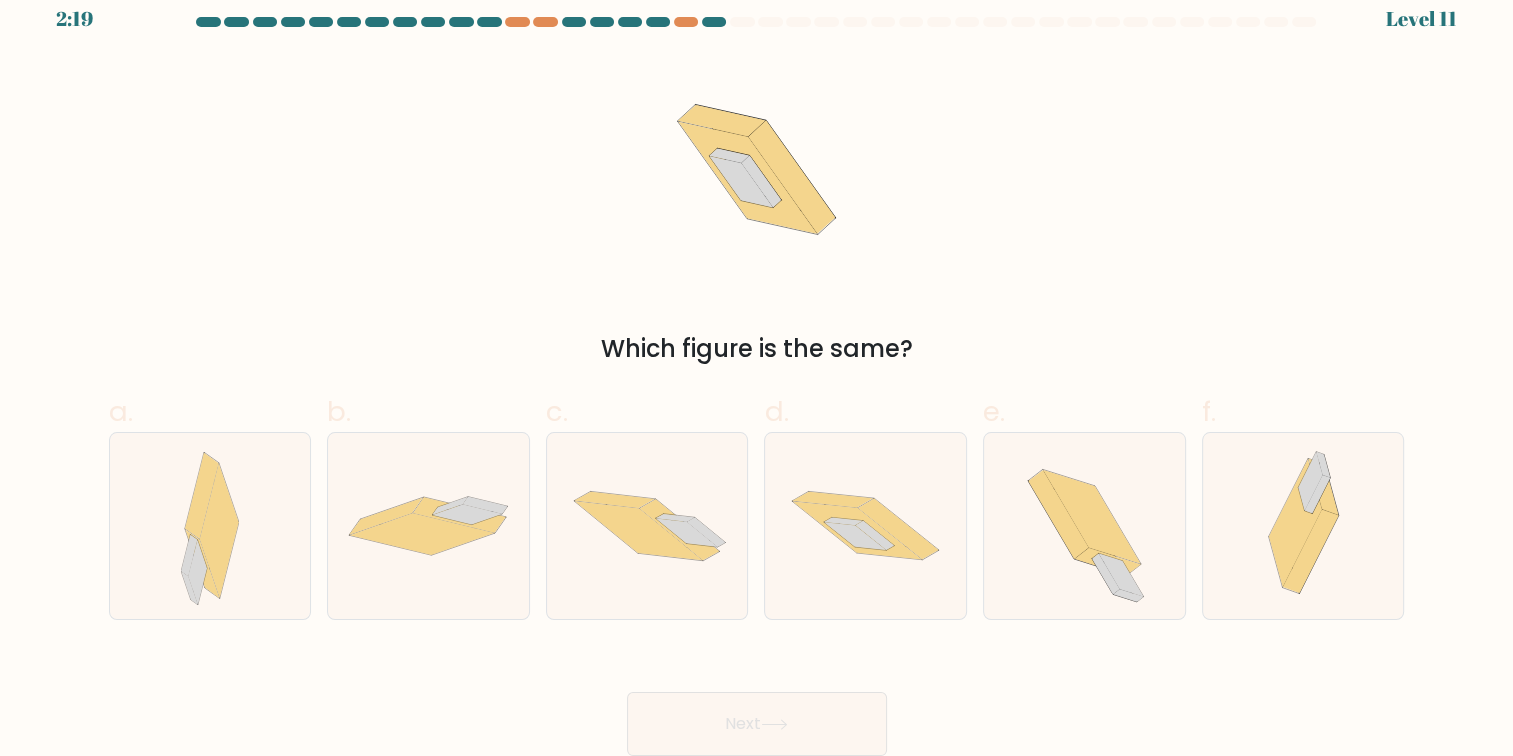 click on "Next" at bounding box center [757, 724] 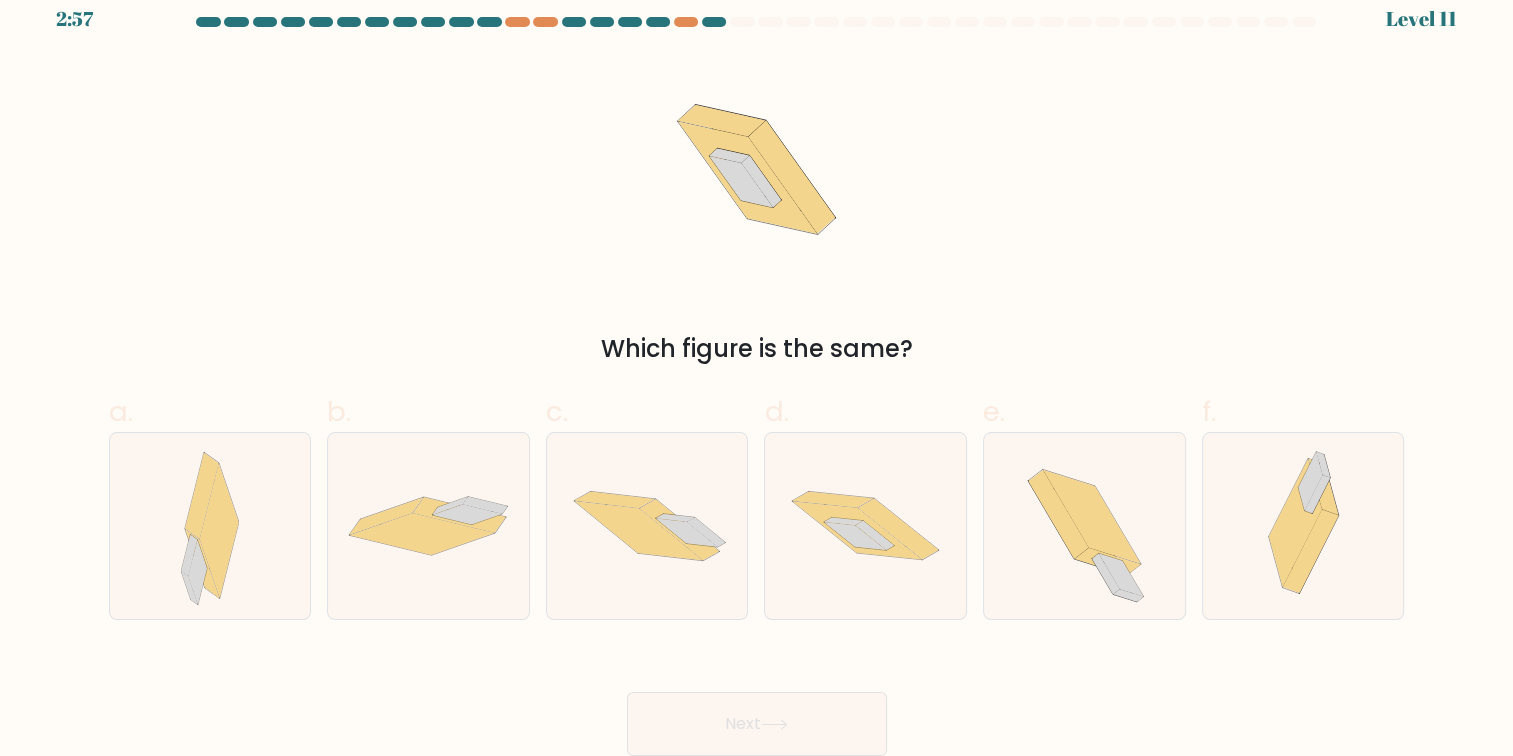 click on "Next" at bounding box center [757, 700] 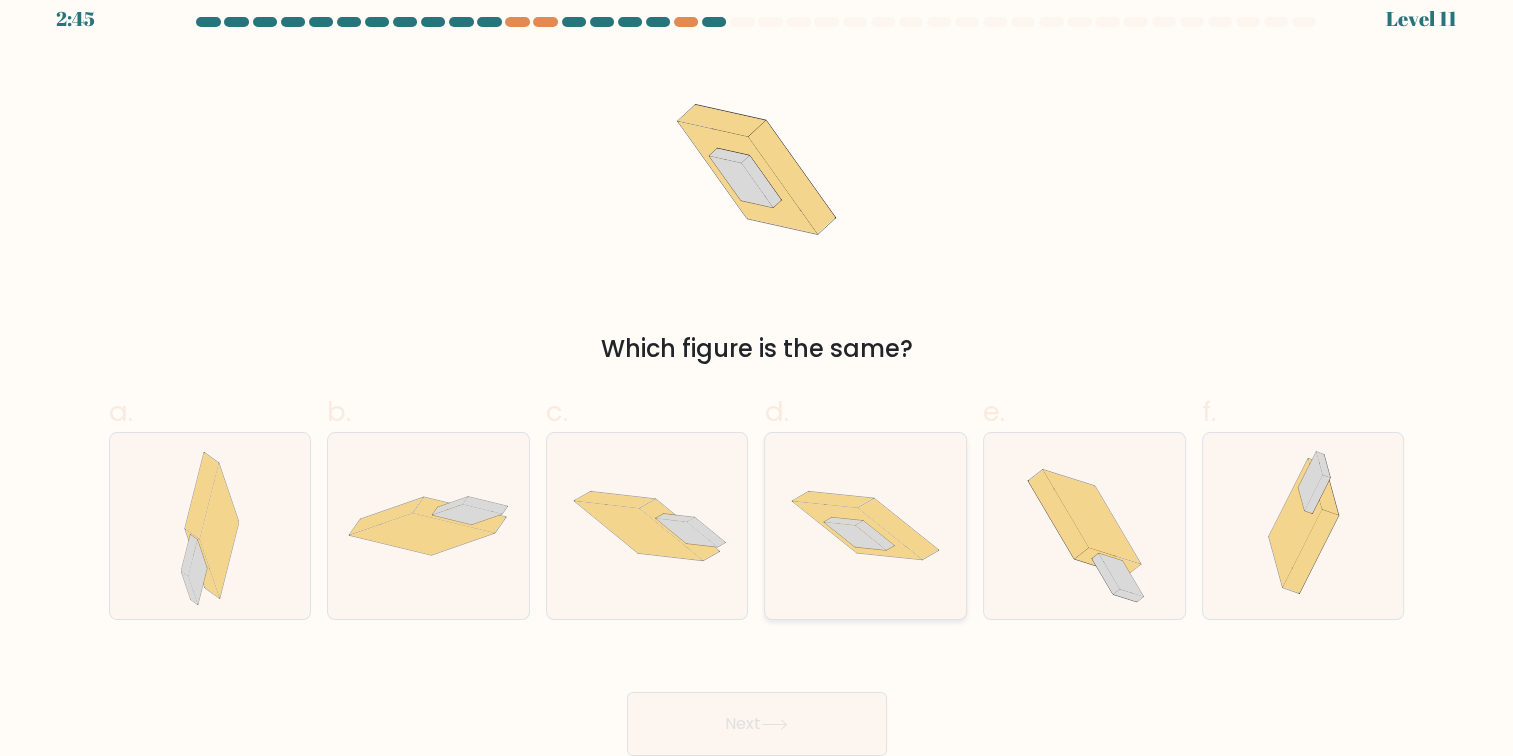 click 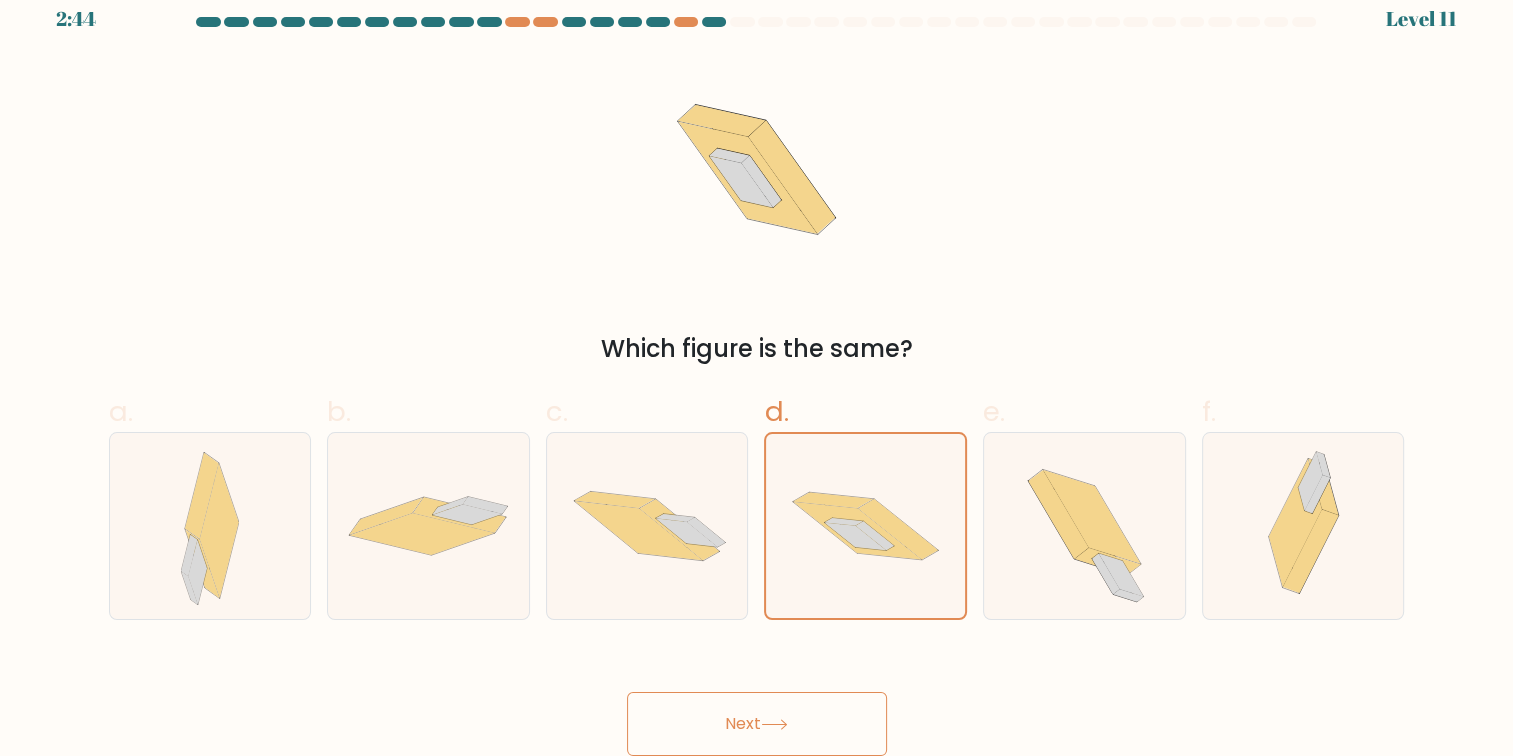 click on "Next" at bounding box center (757, 724) 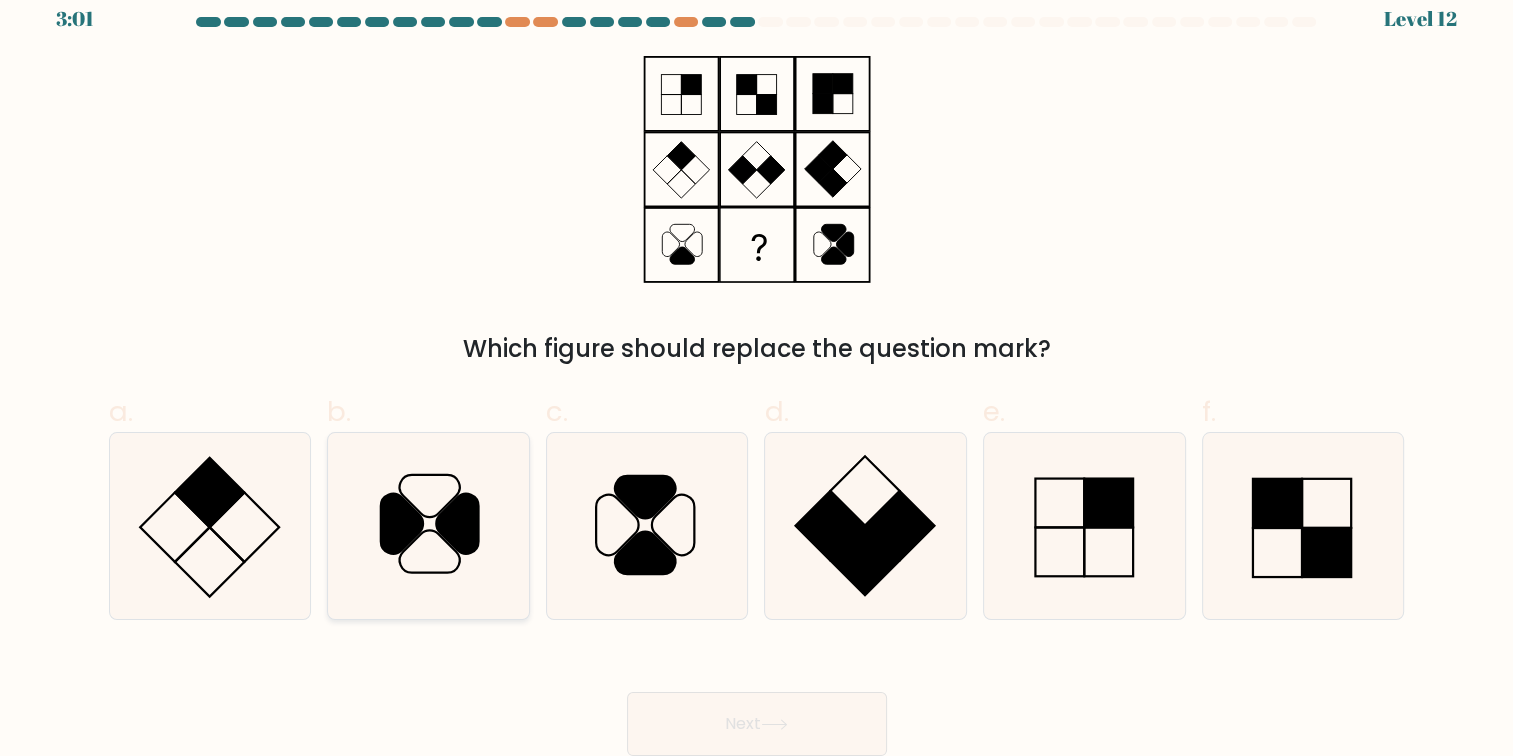 click 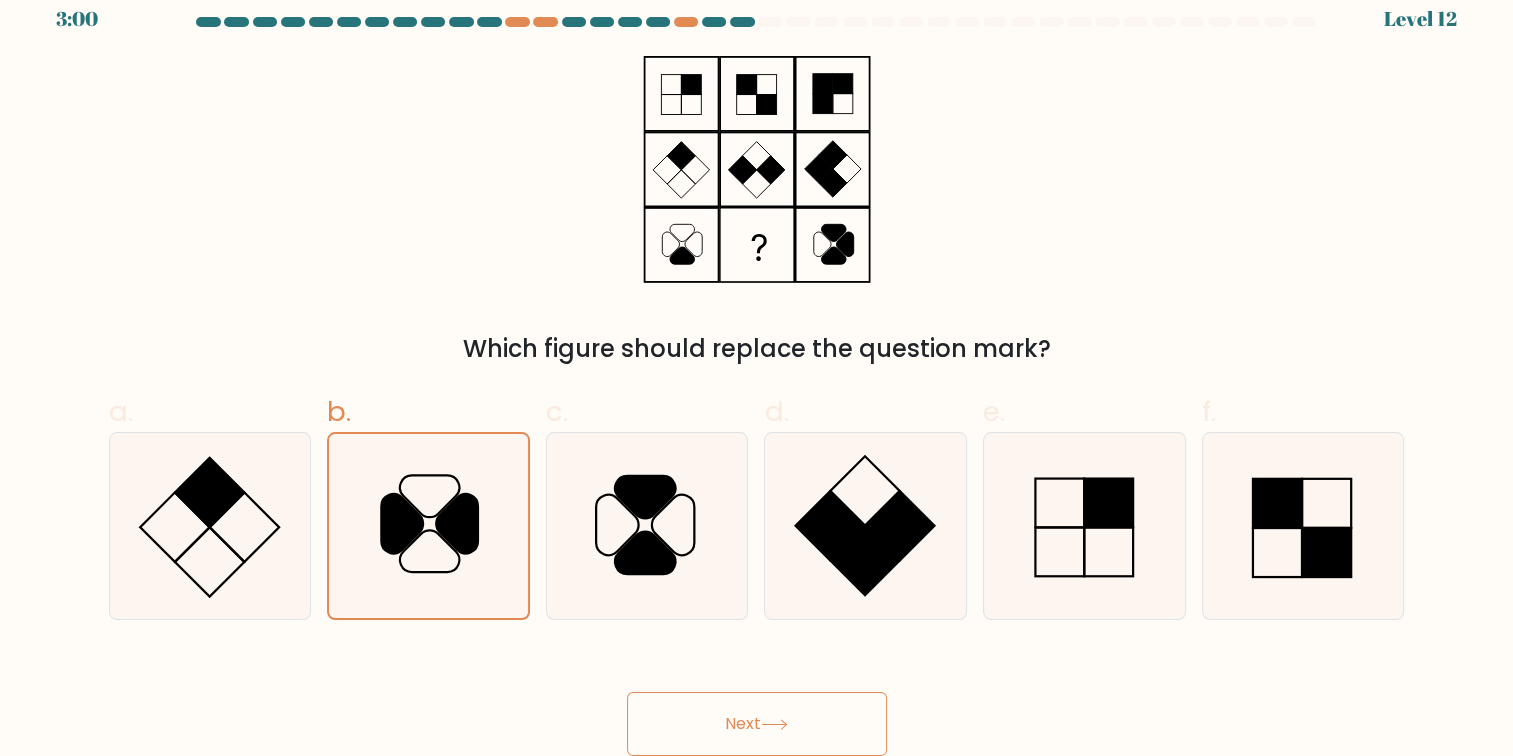 click on "Next" at bounding box center [757, 724] 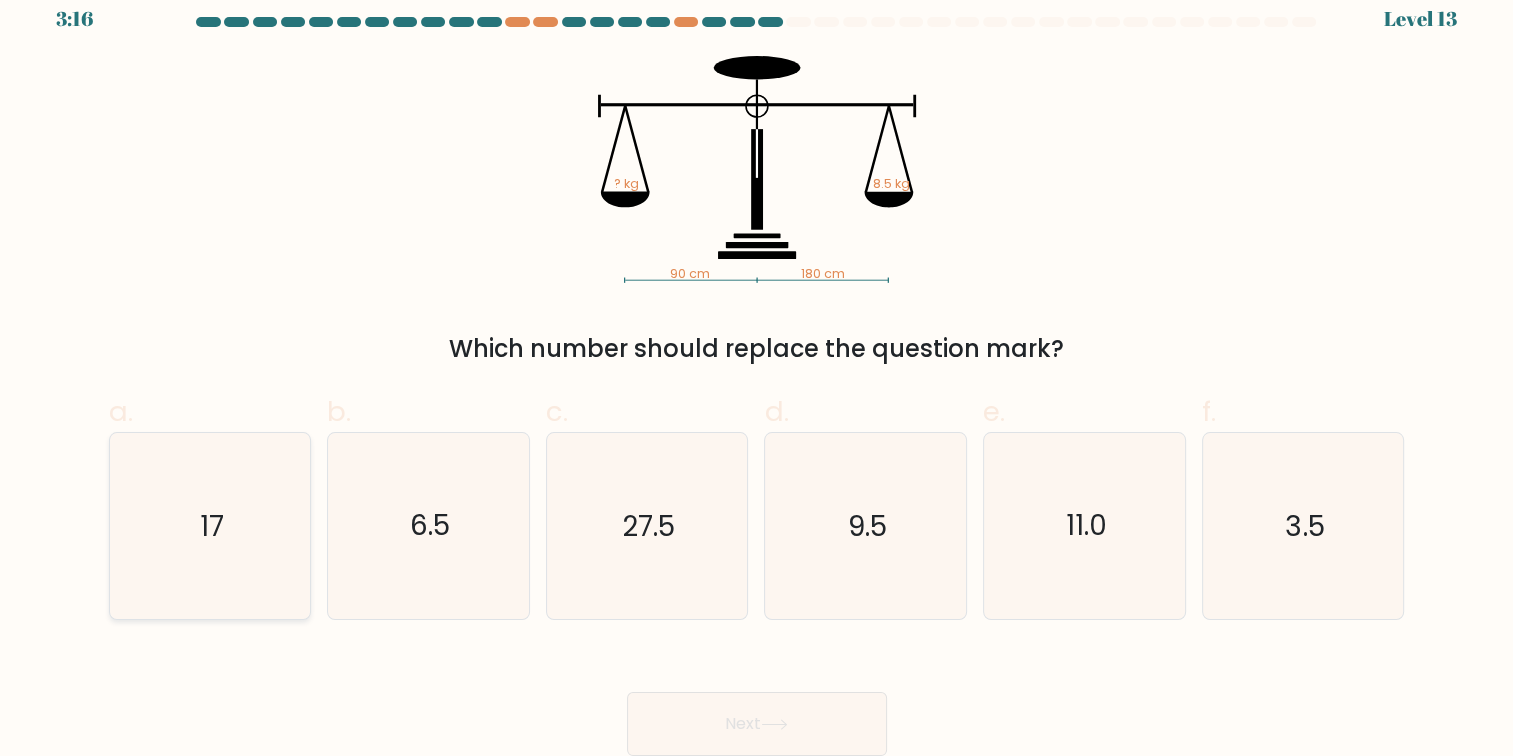 click on "17" 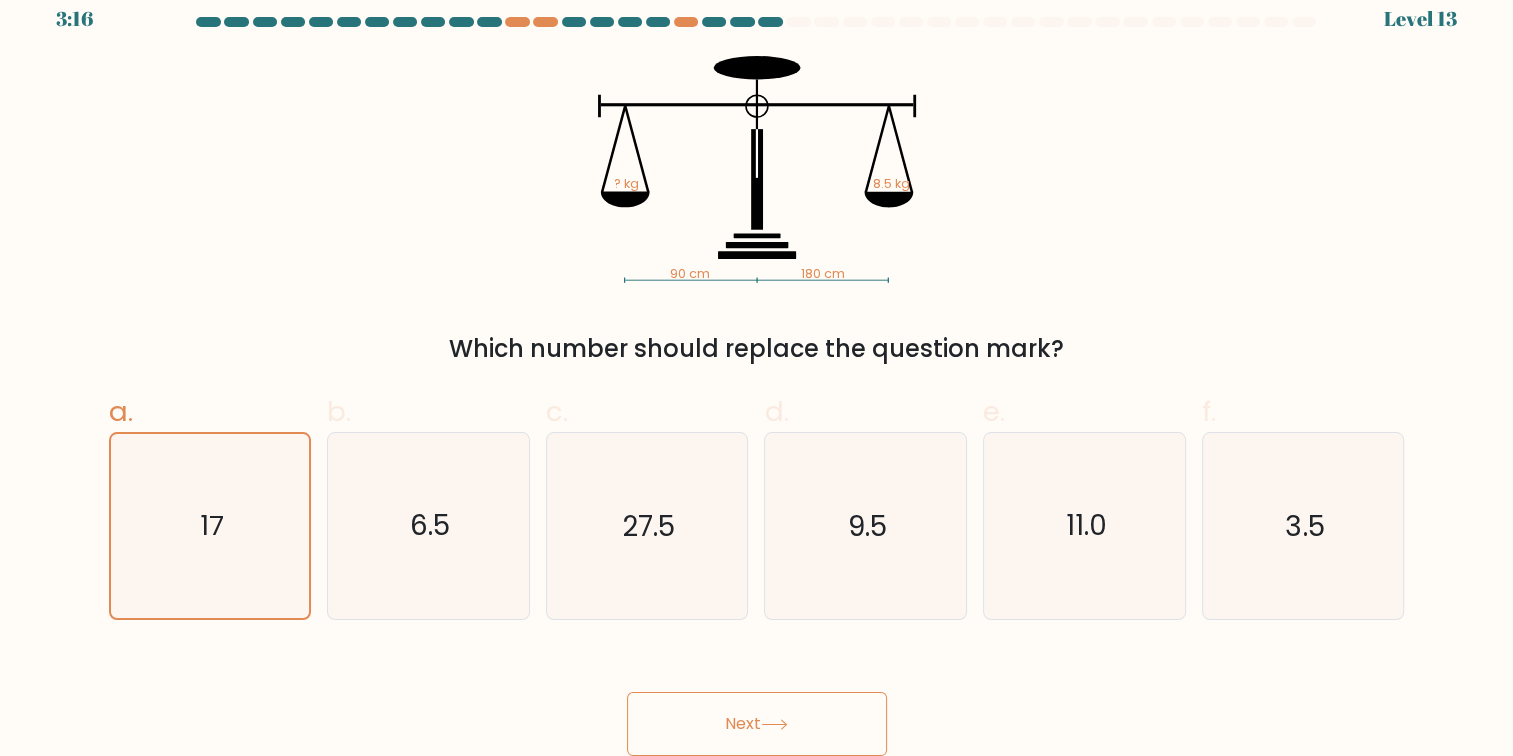 click on "Next" at bounding box center [757, 724] 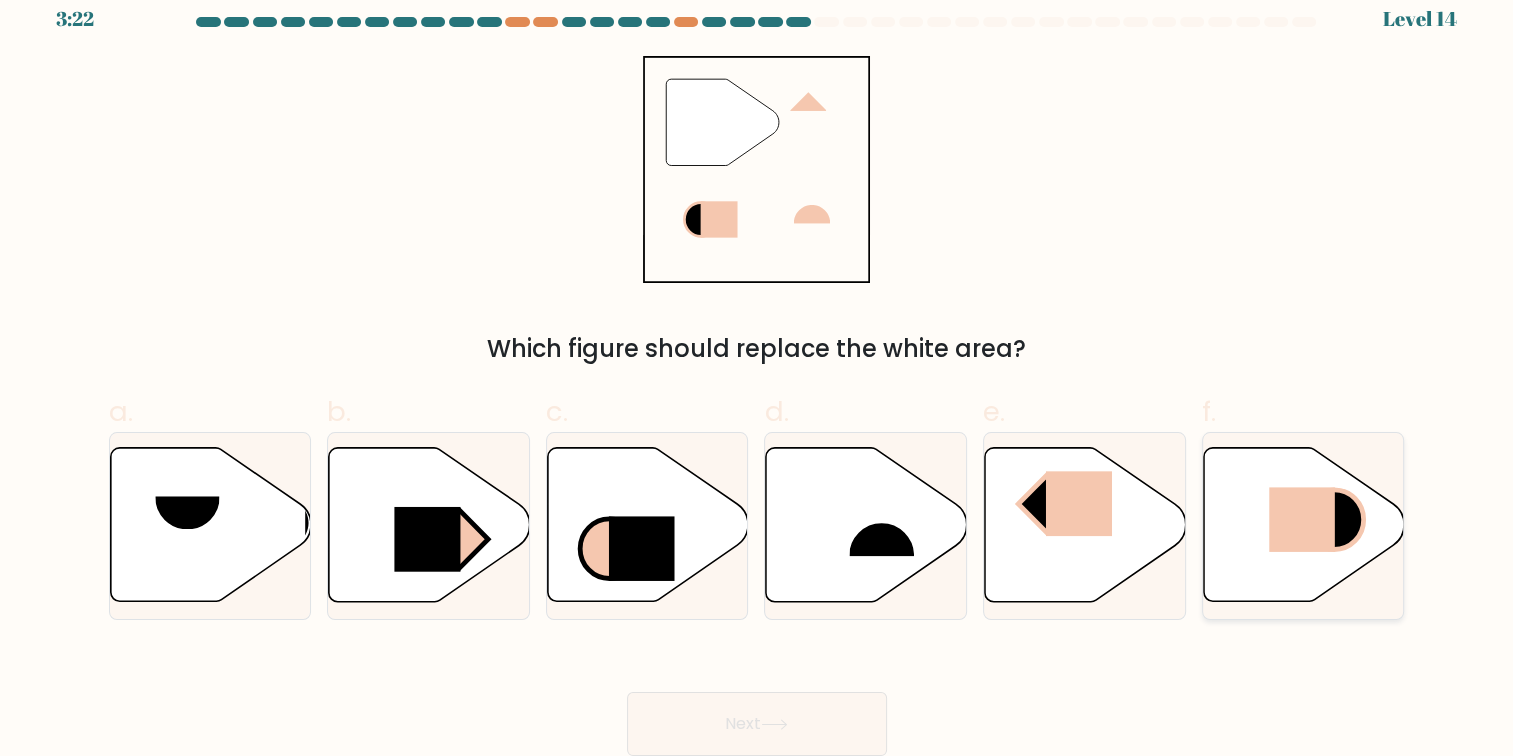 click 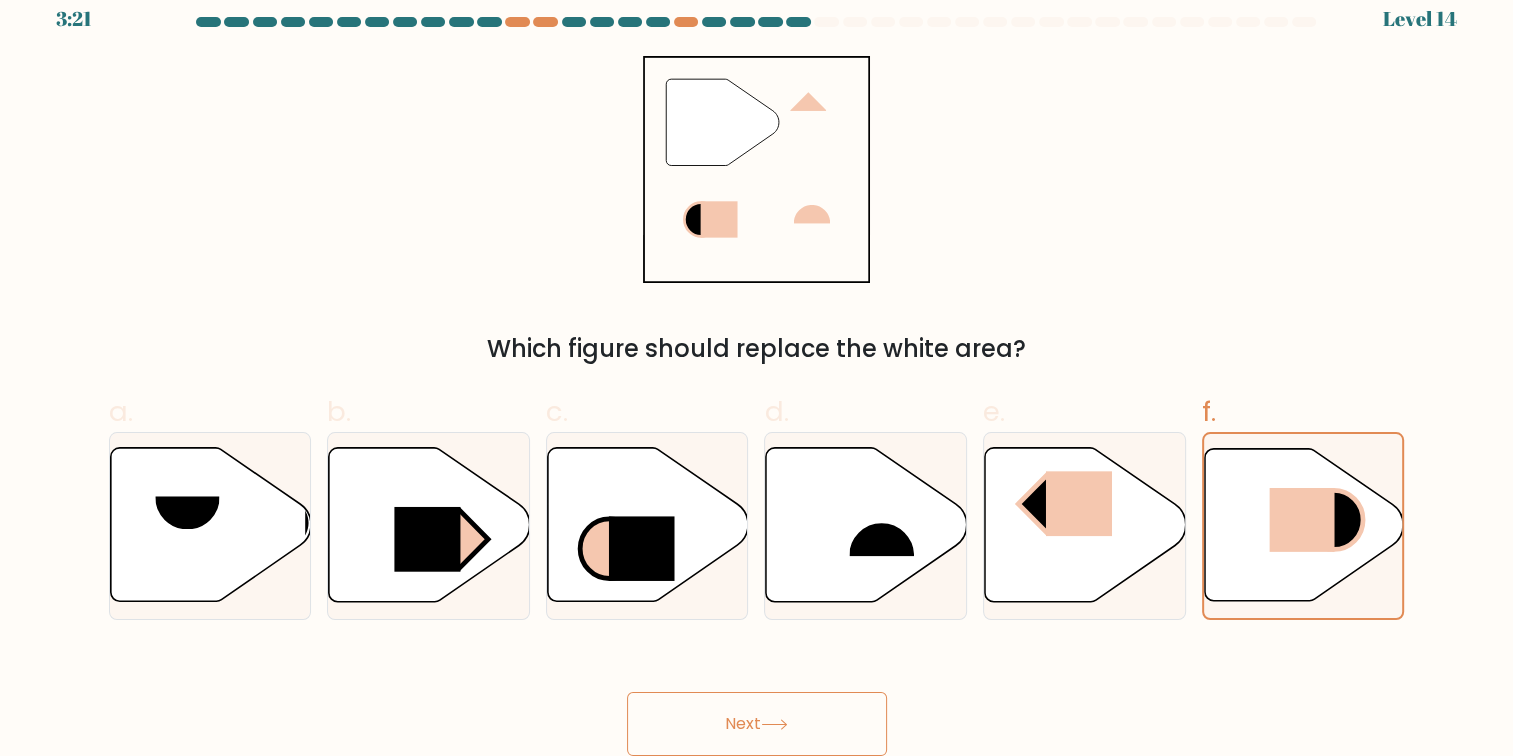 click on "Next" at bounding box center [757, 724] 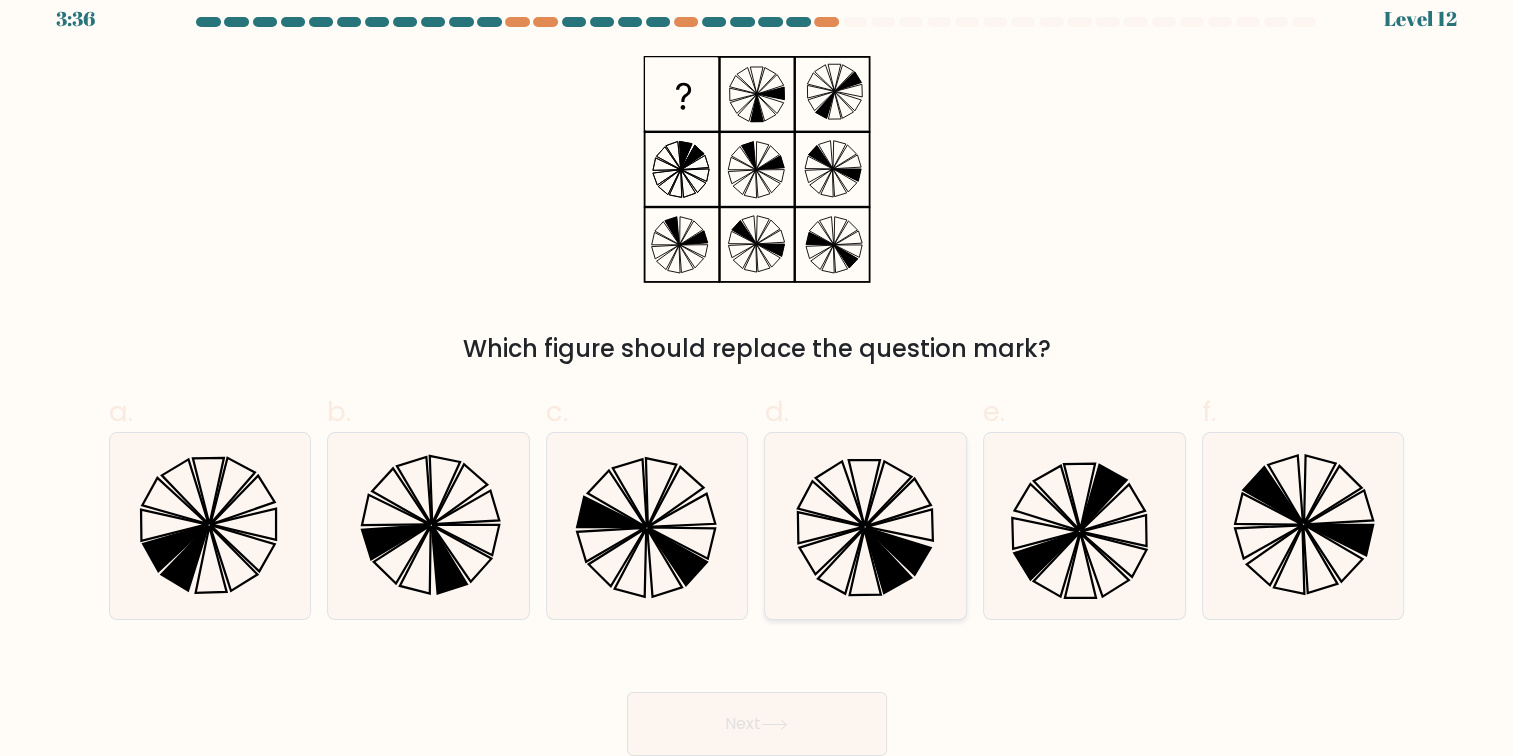 click 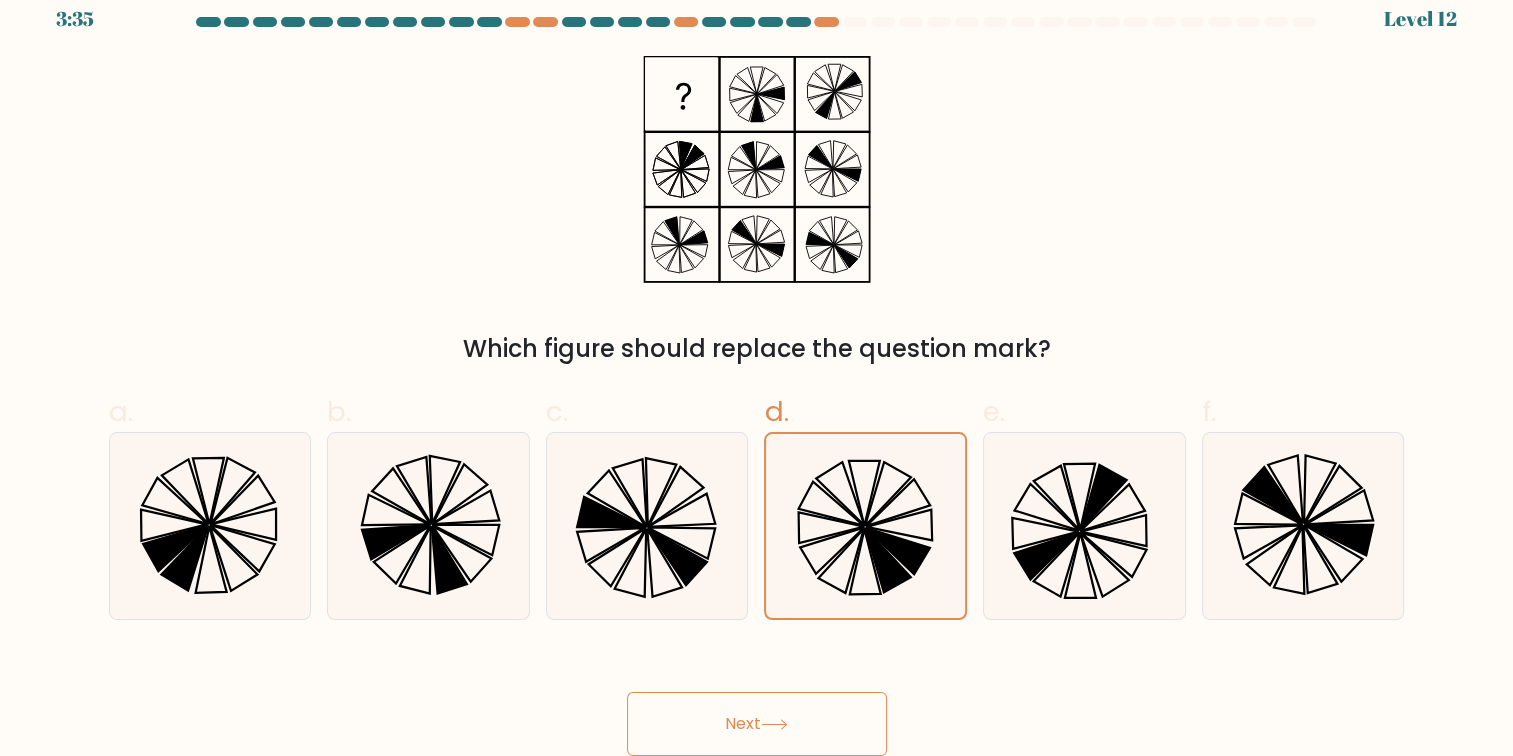 click on "Next" at bounding box center [757, 724] 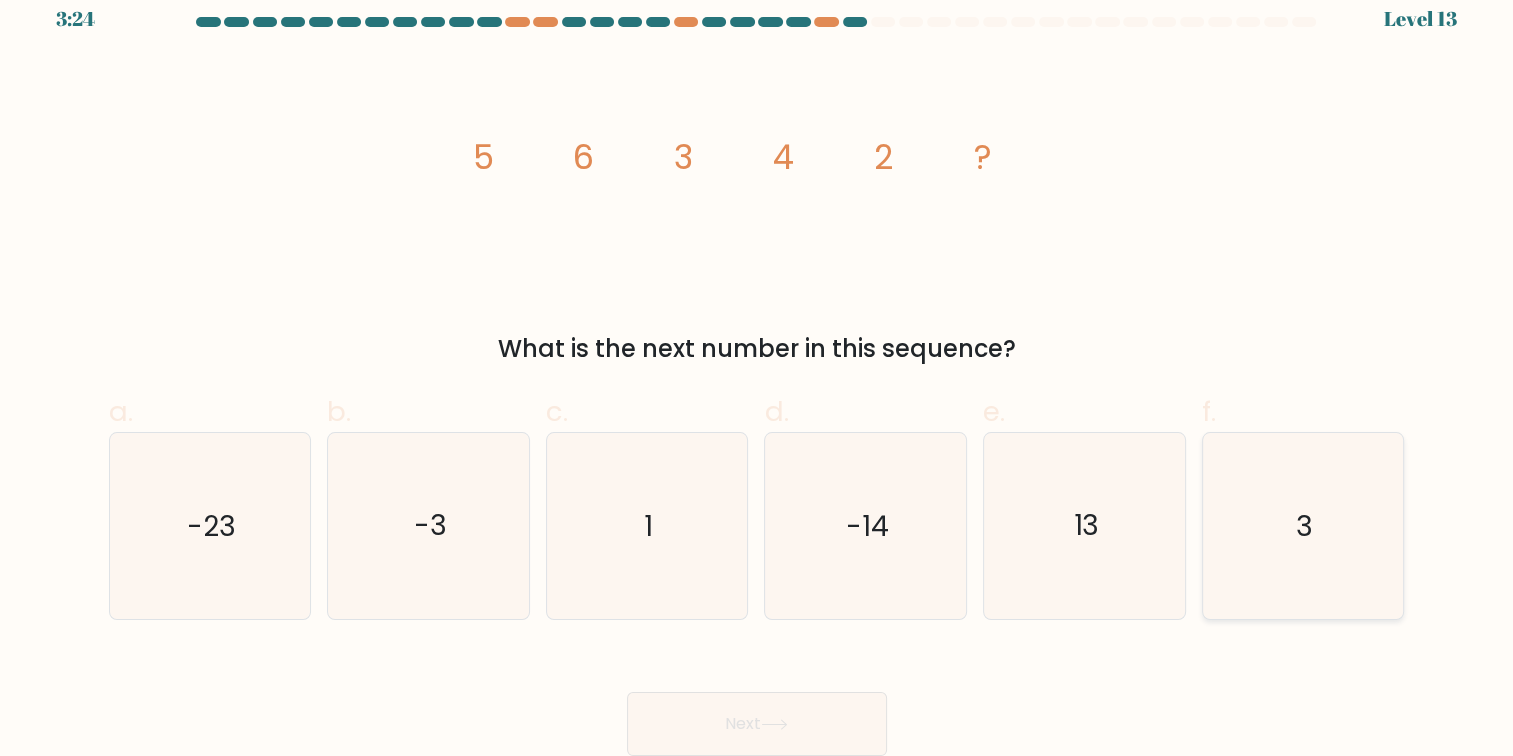 click on "3" 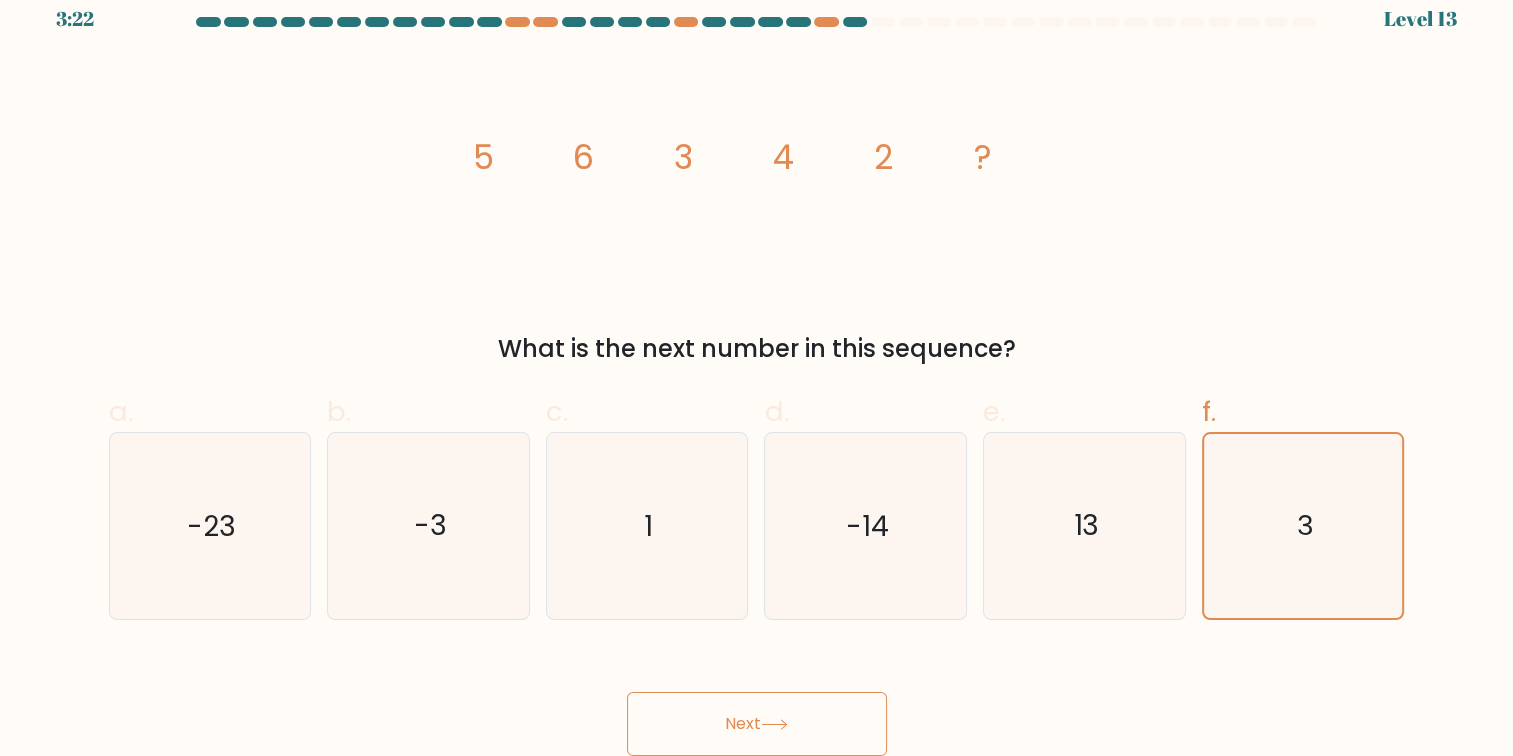 click on "Next" at bounding box center (757, 724) 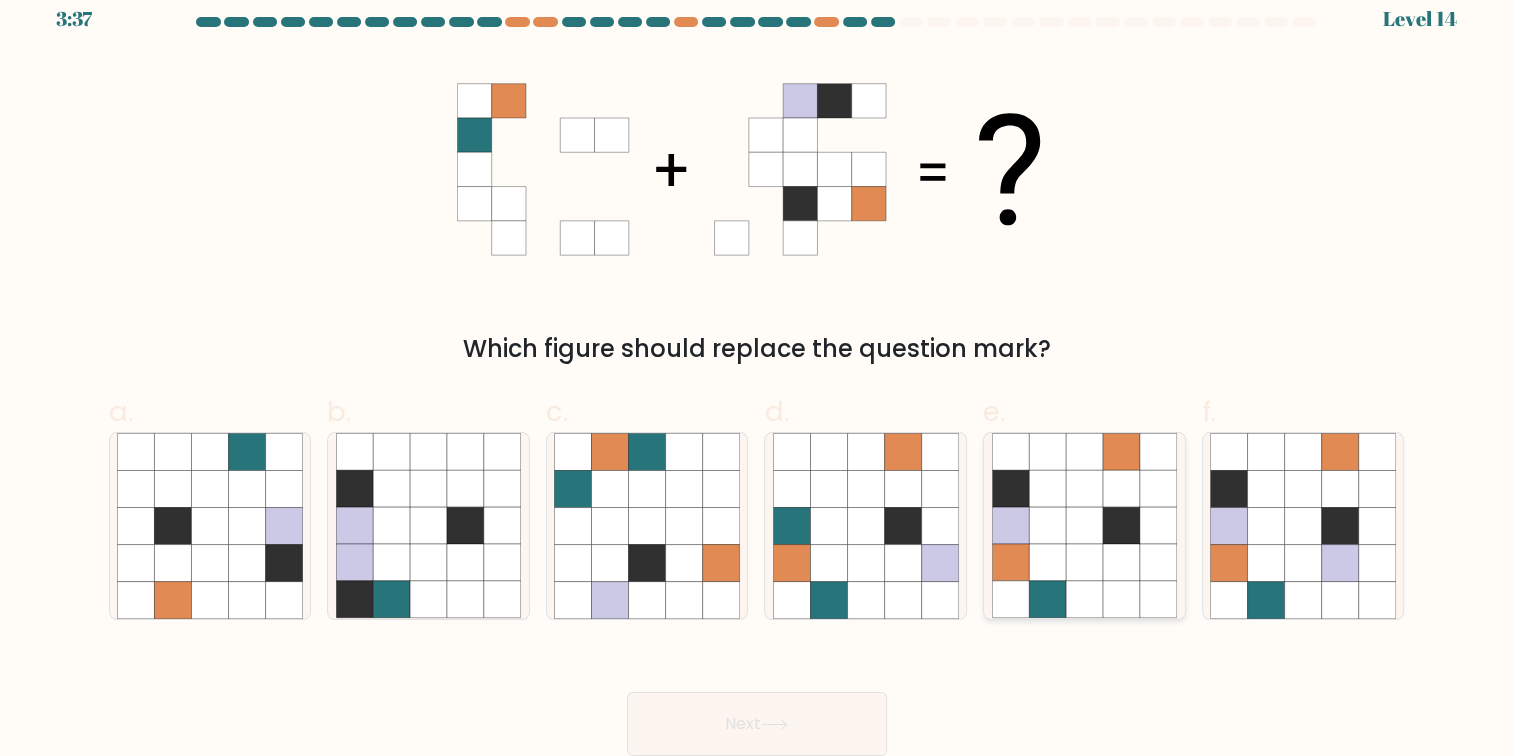 click 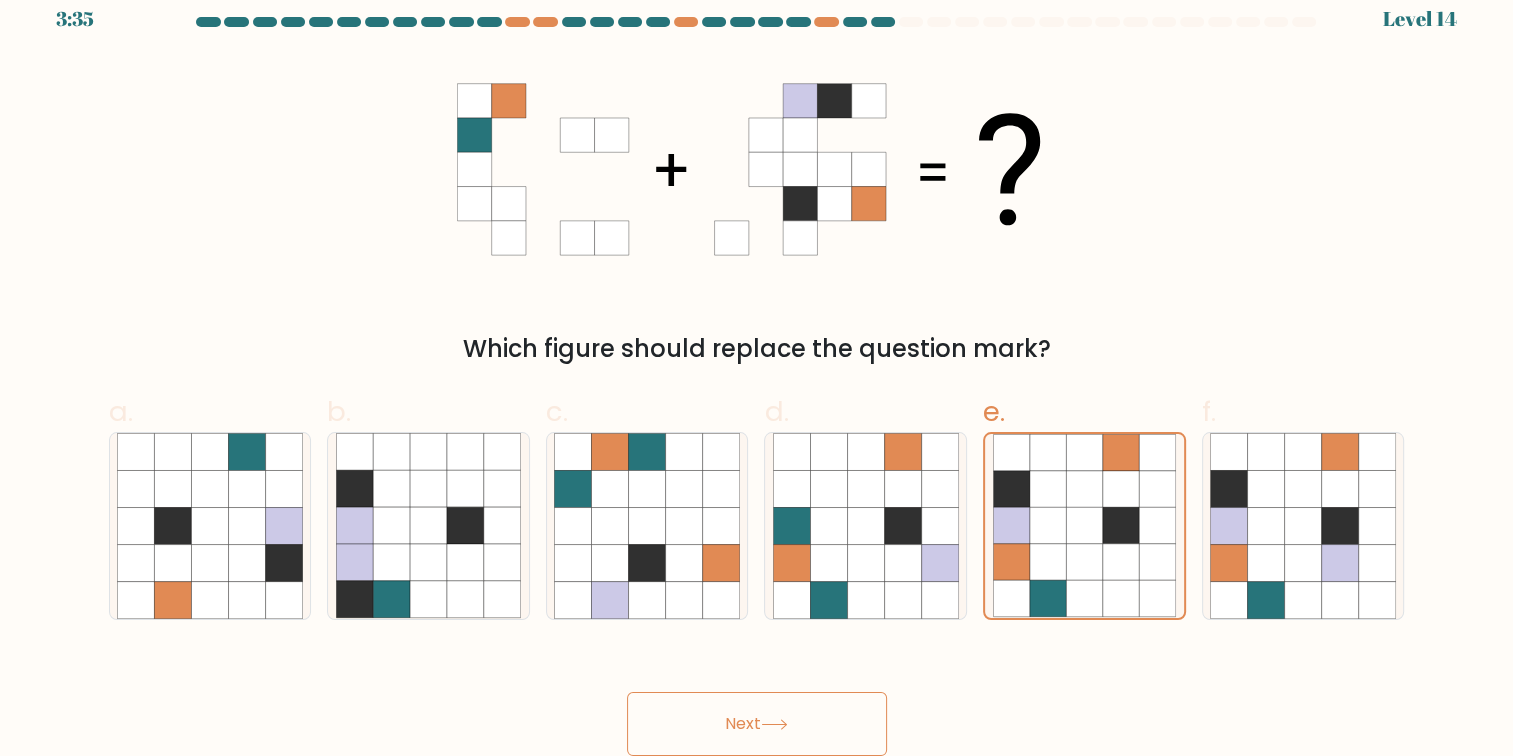 click on "Next" at bounding box center [757, 724] 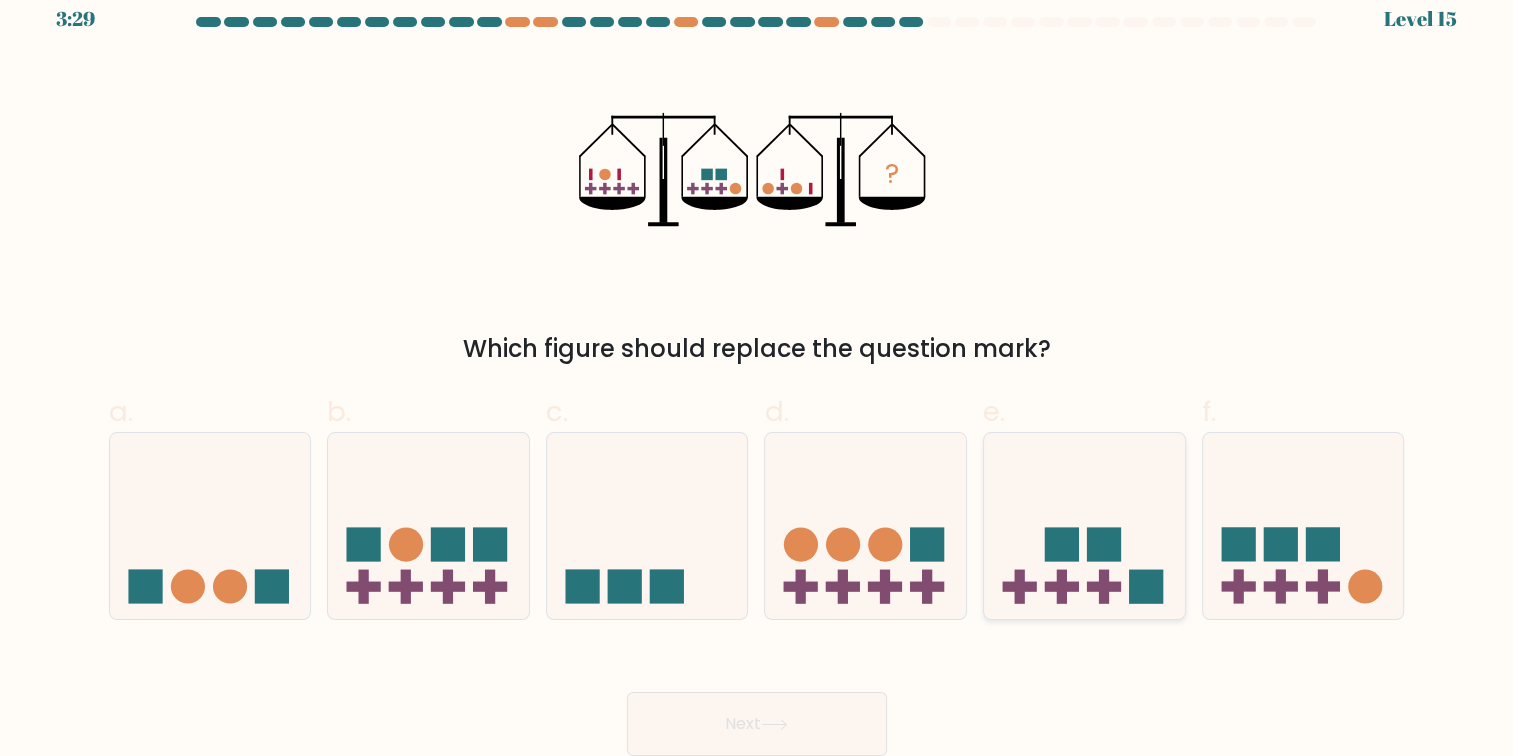 click 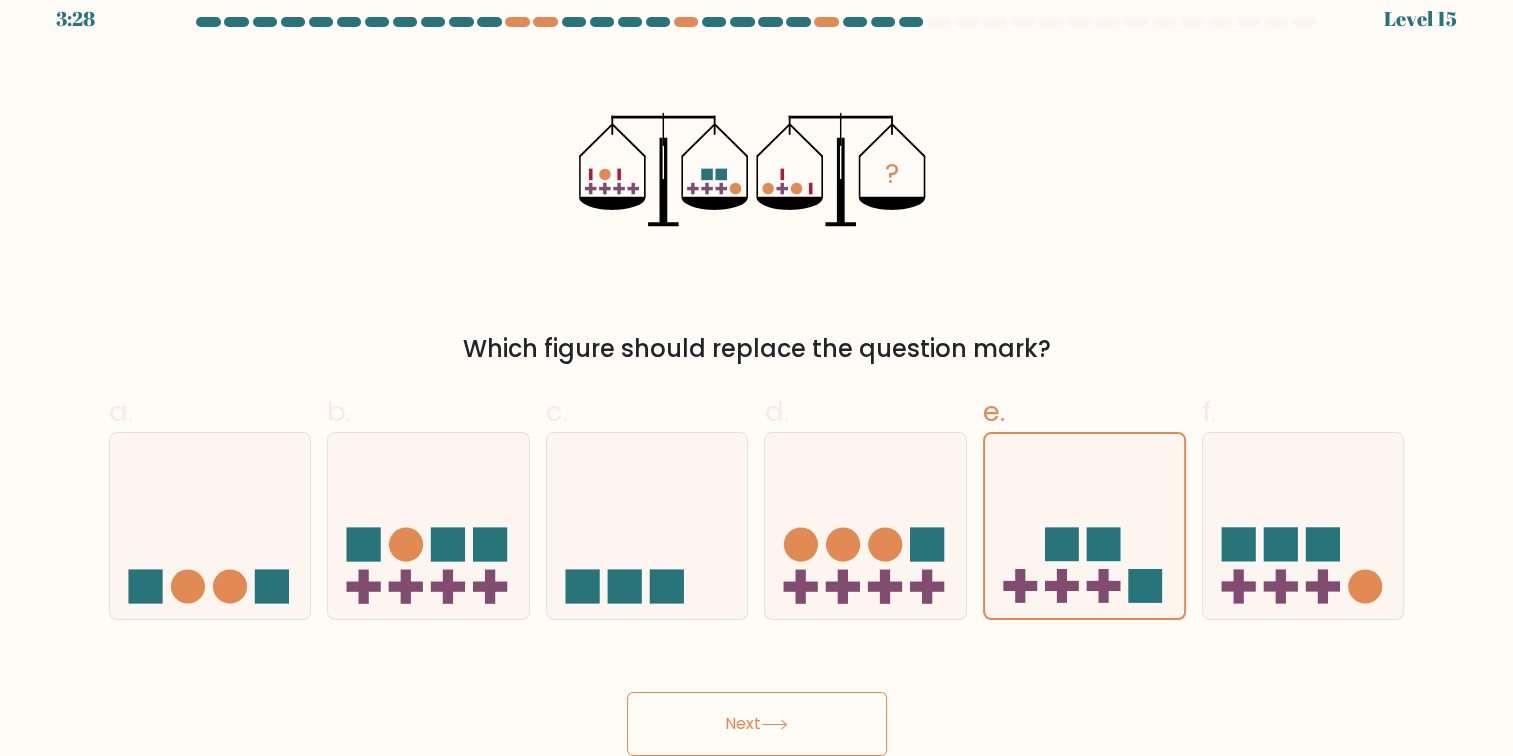 click on "Next" at bounding box center [757, 724] 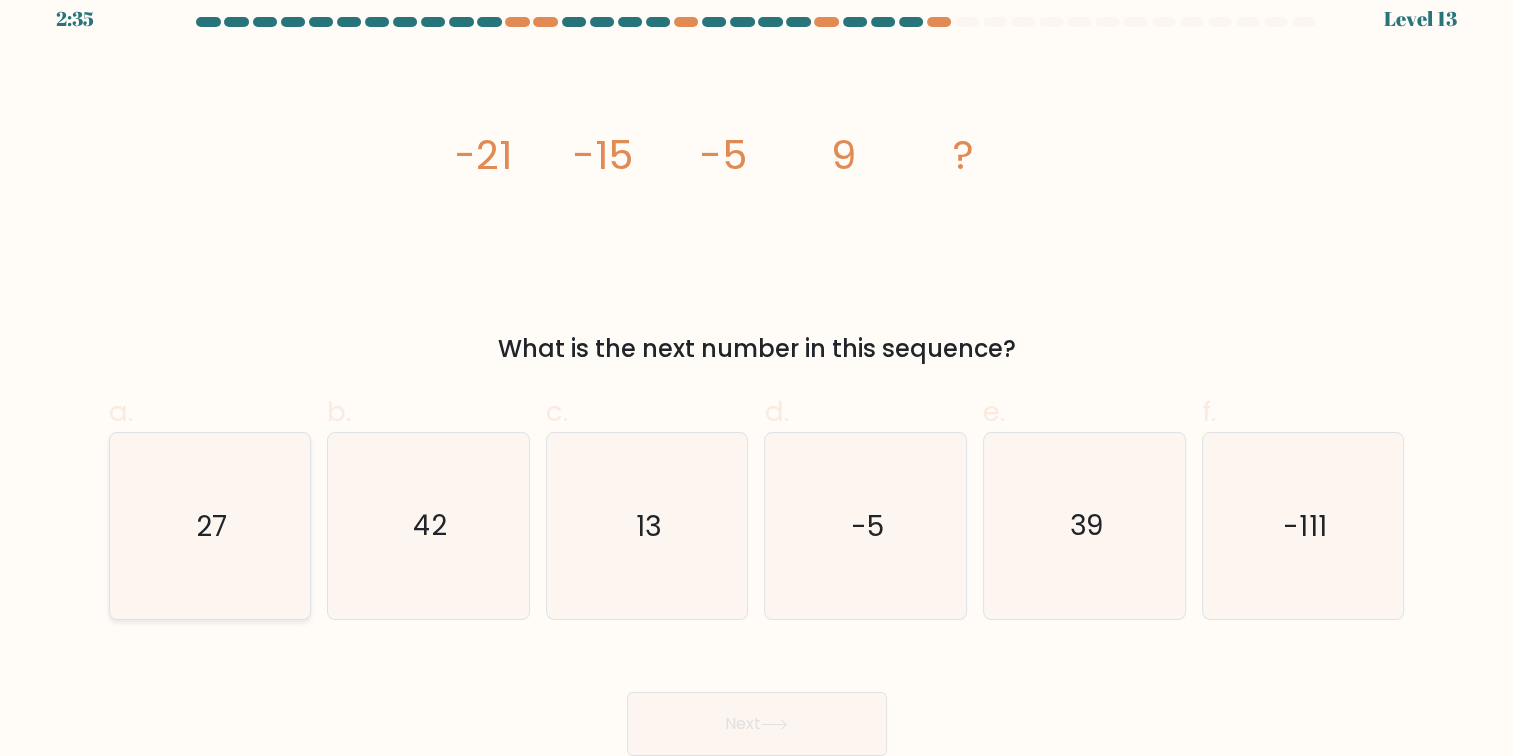 click on "27" 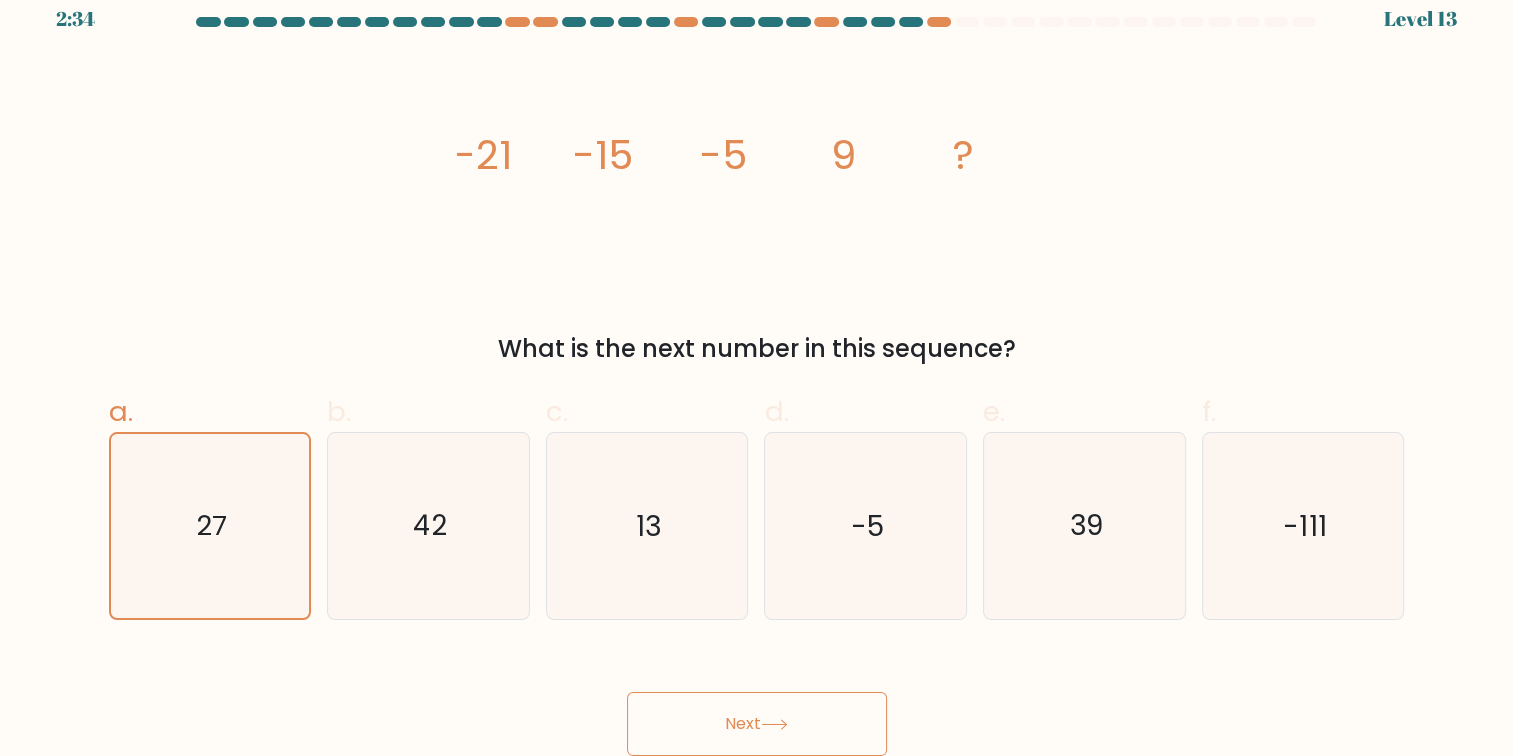 click on "Next" at bounding box center [757, 724] 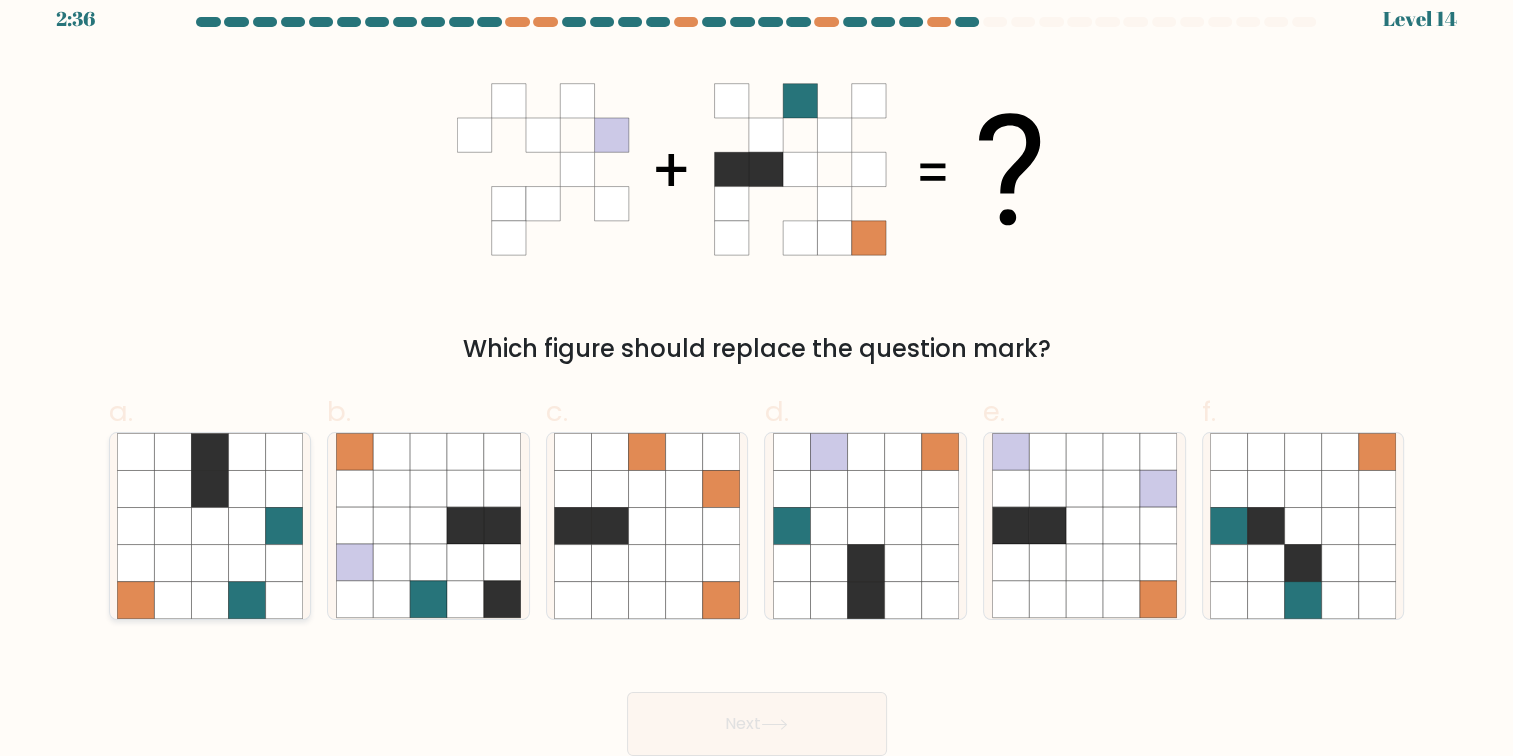 click 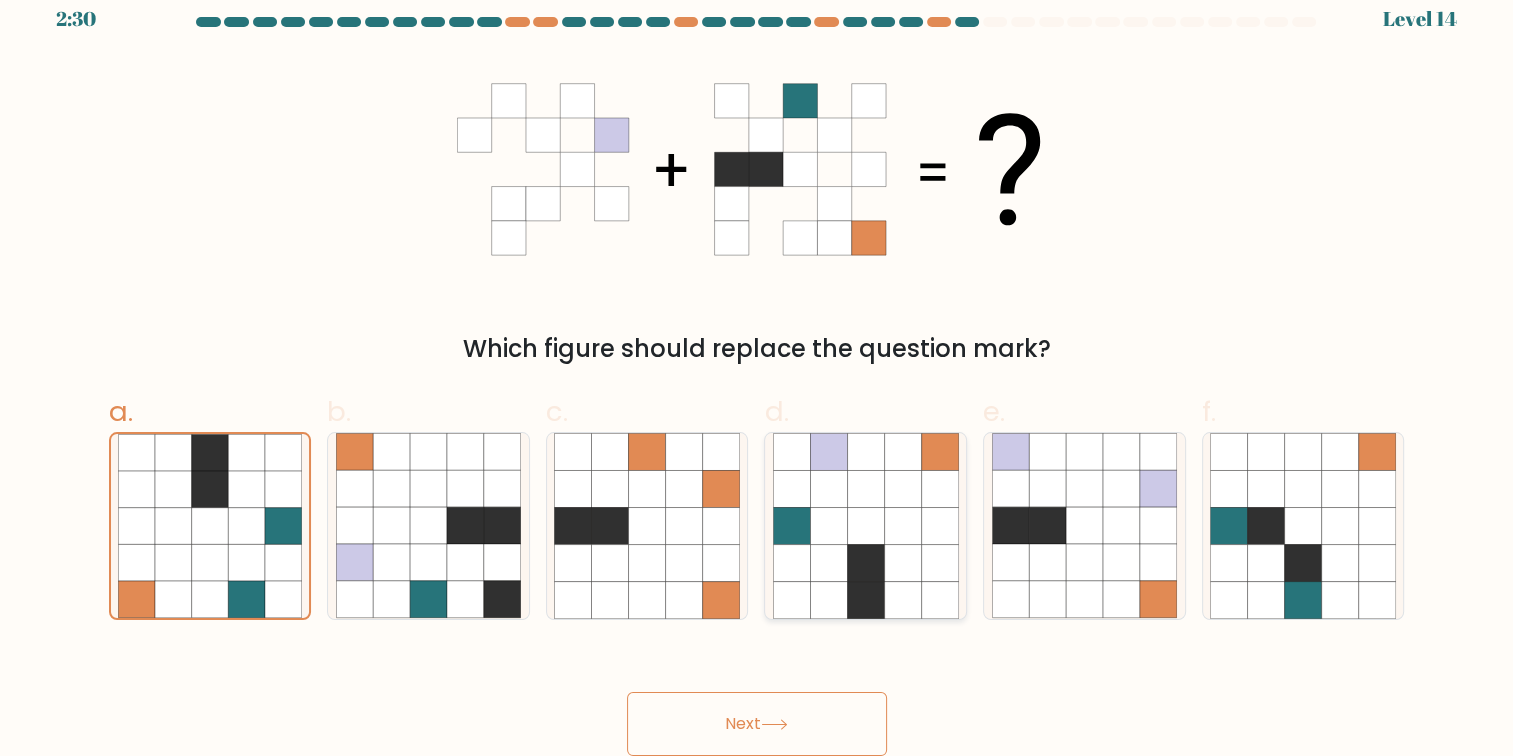 click 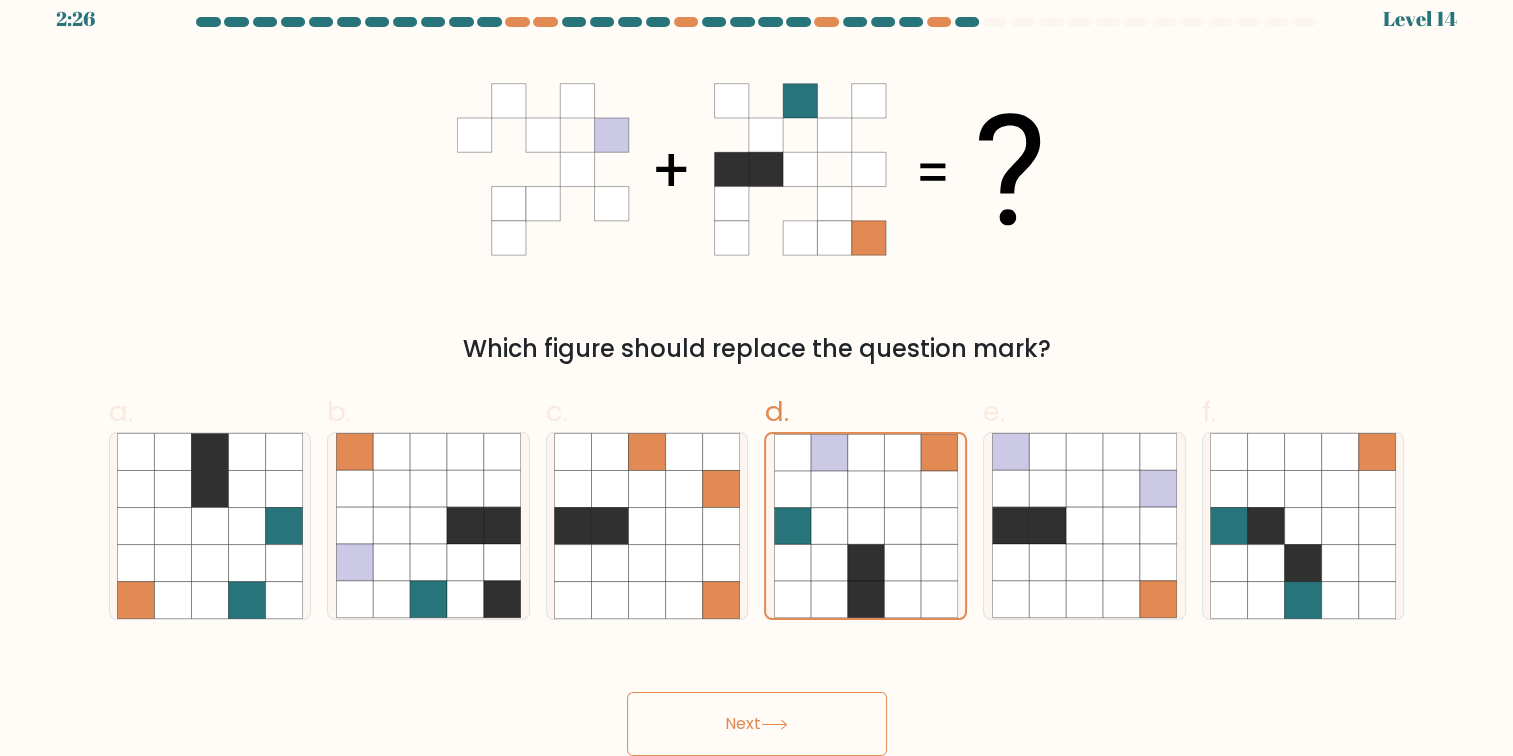 click 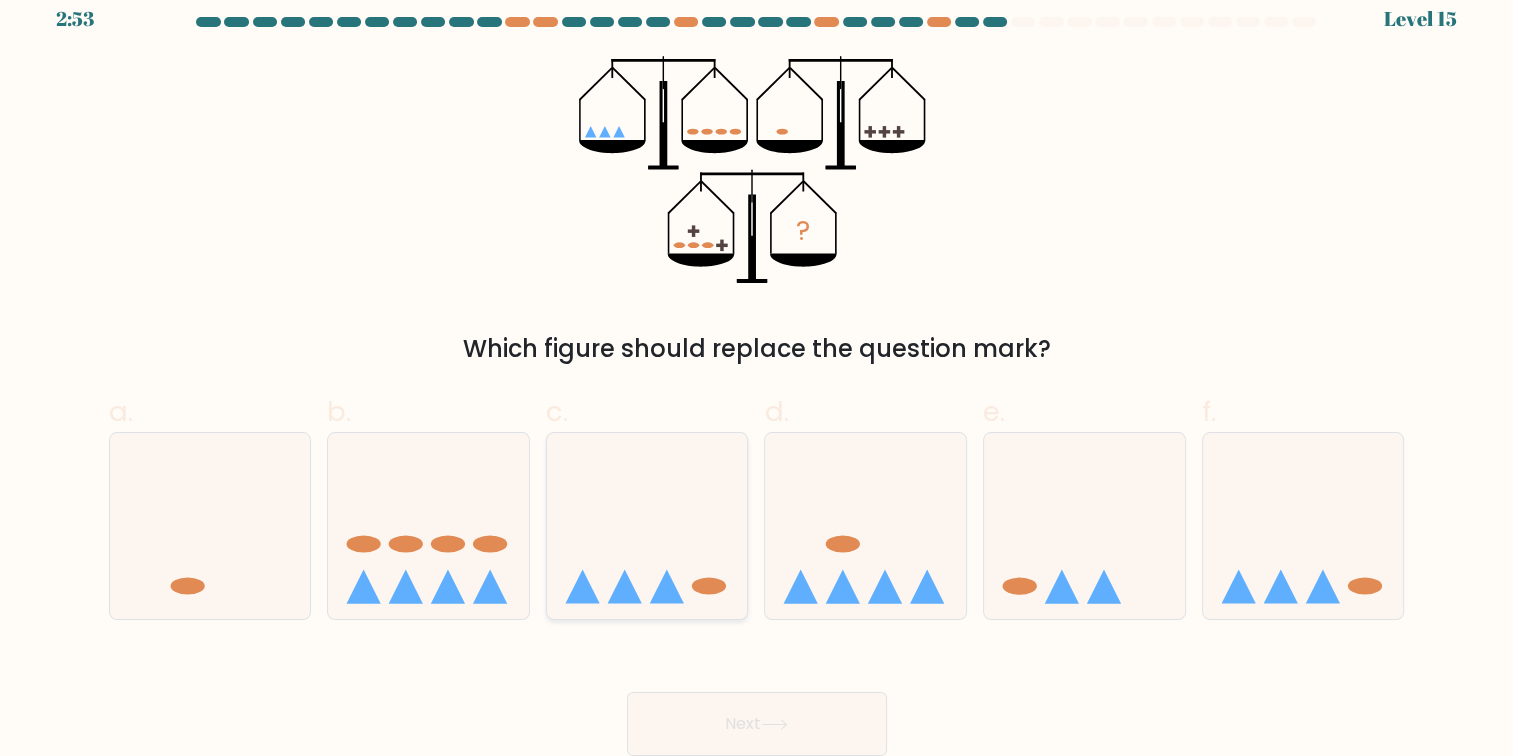click 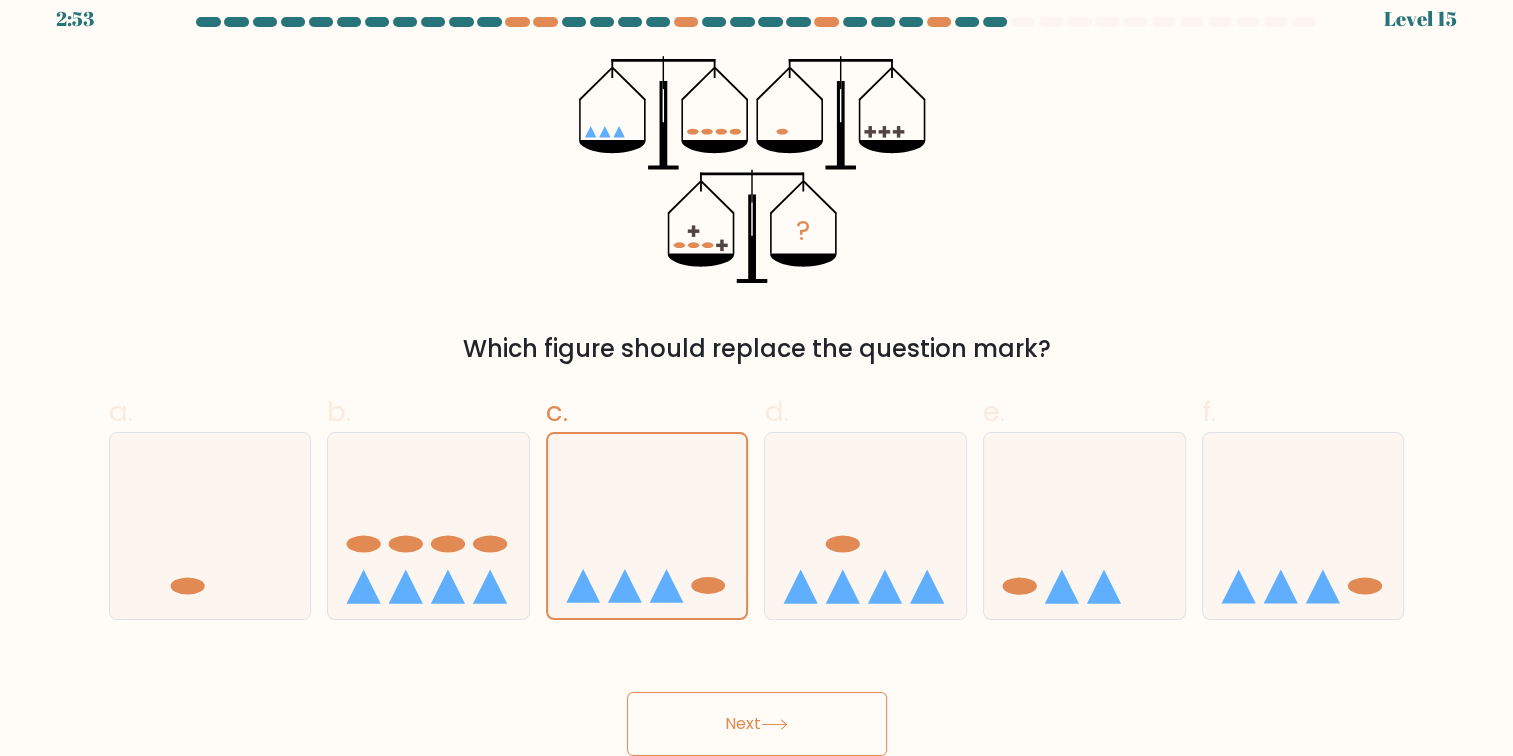 click on "Next" at bounding box center [757, 724] 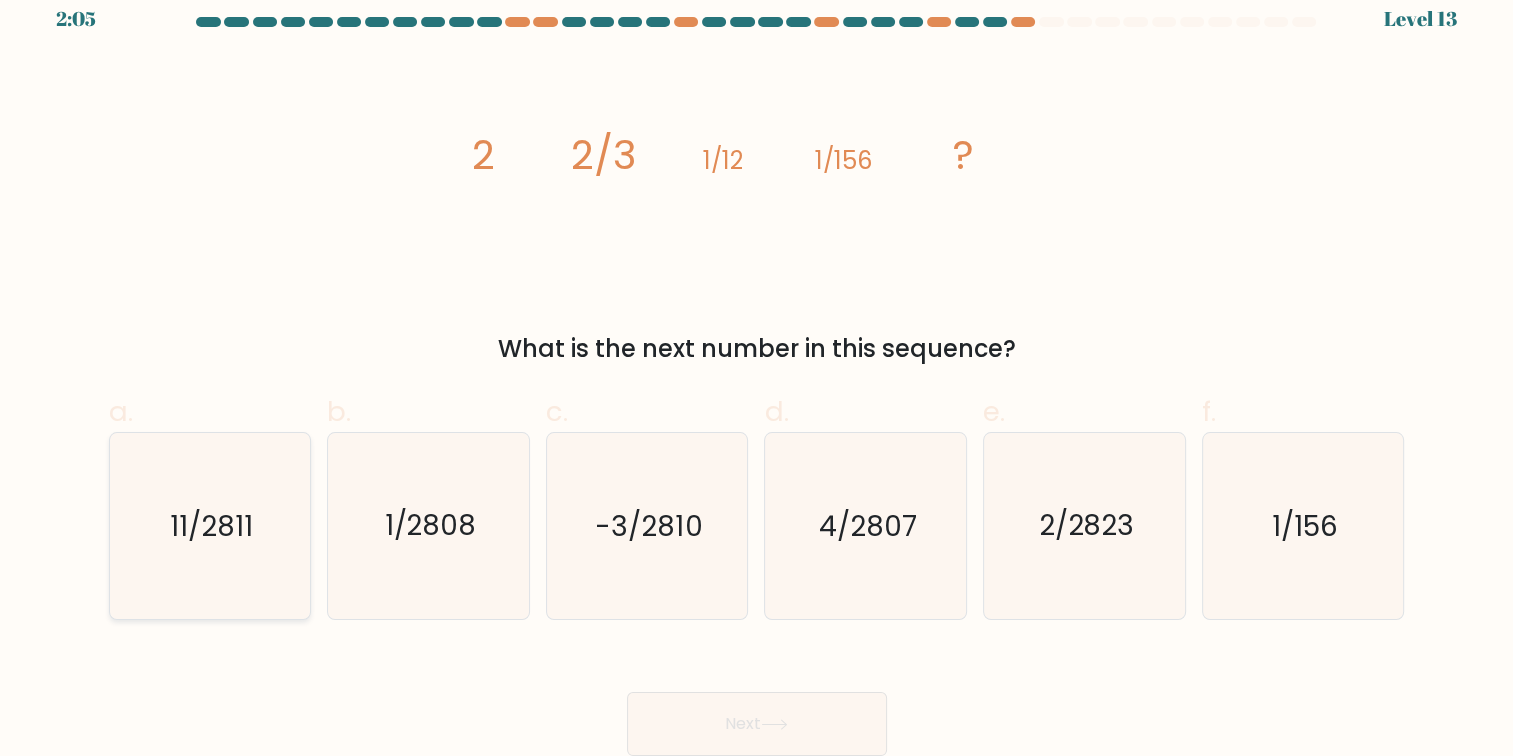 click on "11/2811" 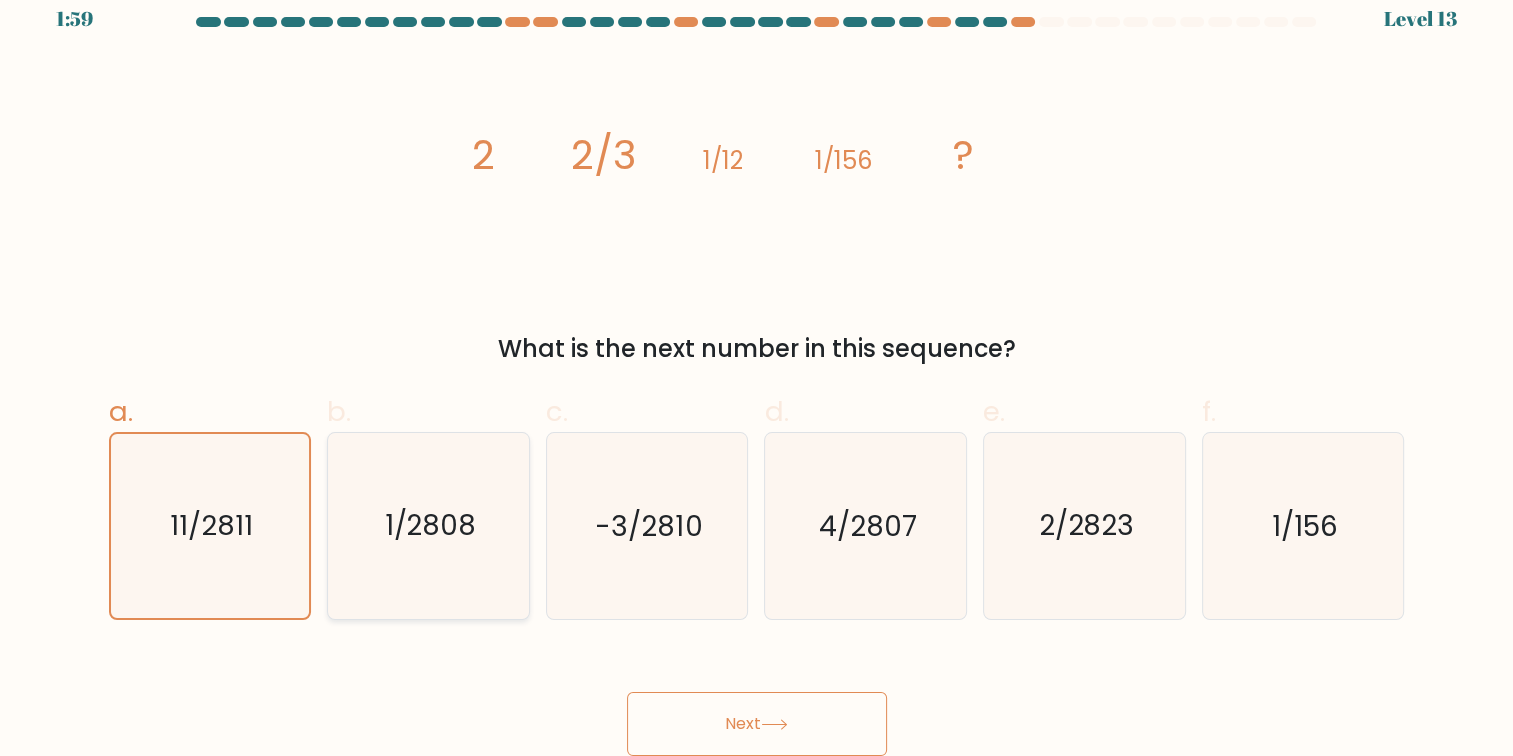 click on "1/2808" 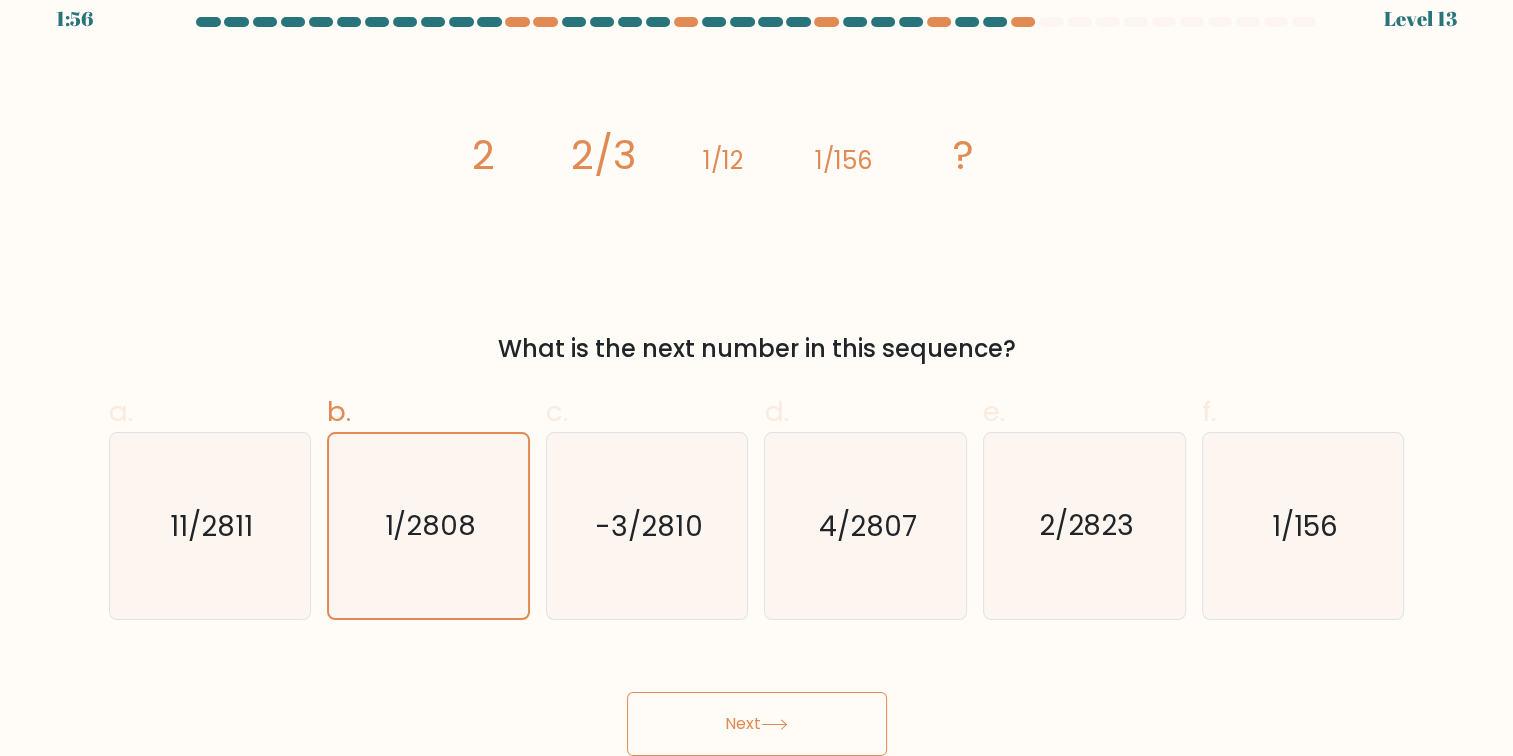 click on "Next" at bounding box center (757, 724) 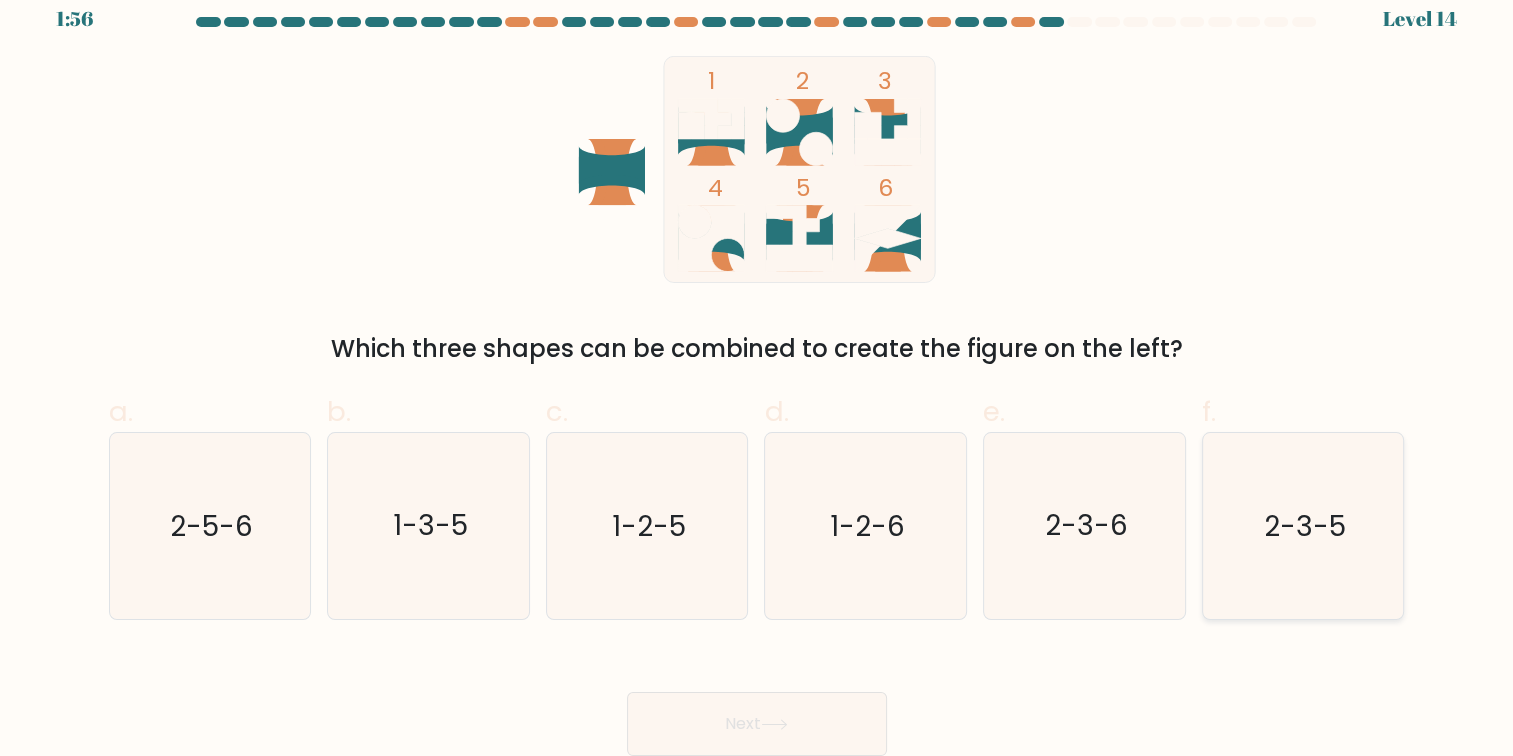 click on "2-3-5" 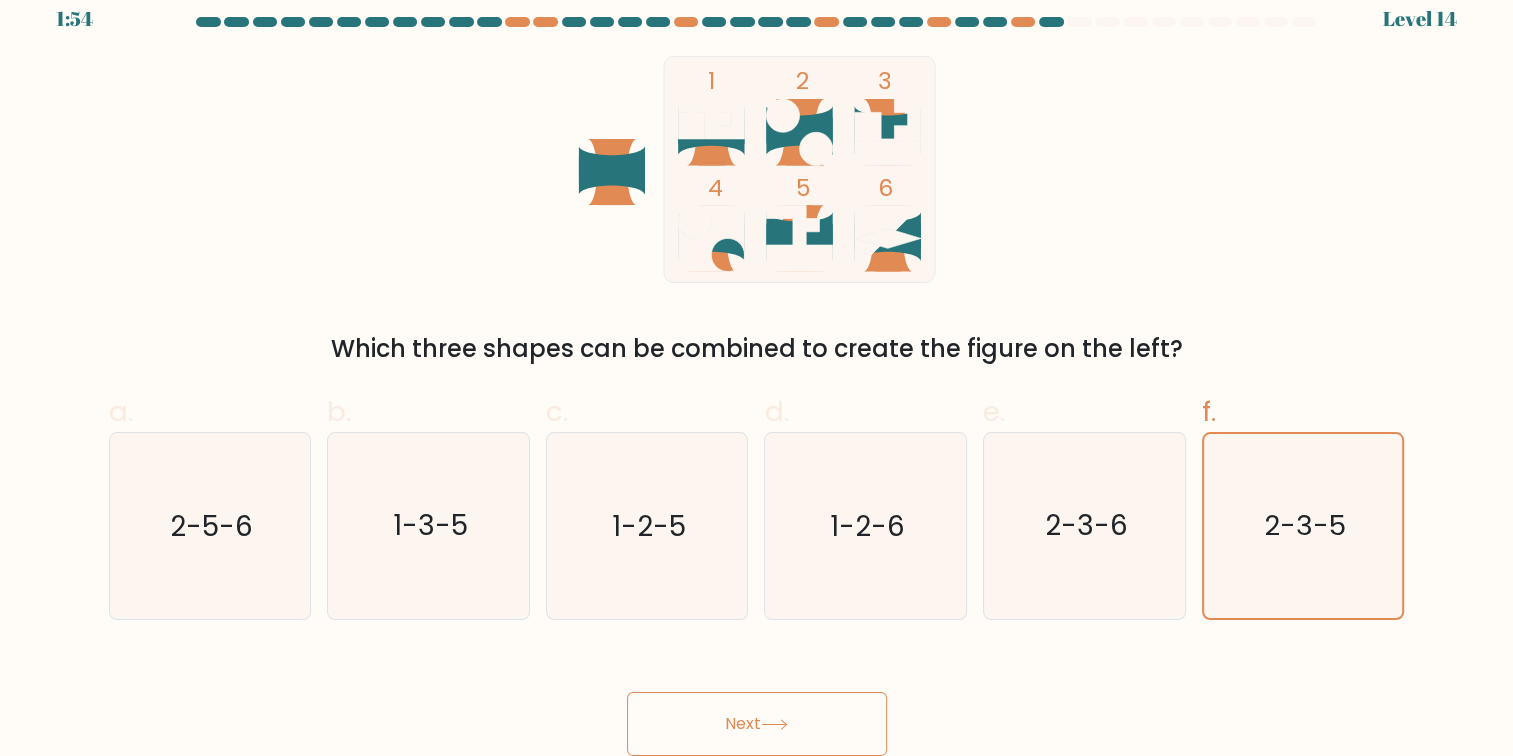 click on "Next" at bounding box center (757, 724) 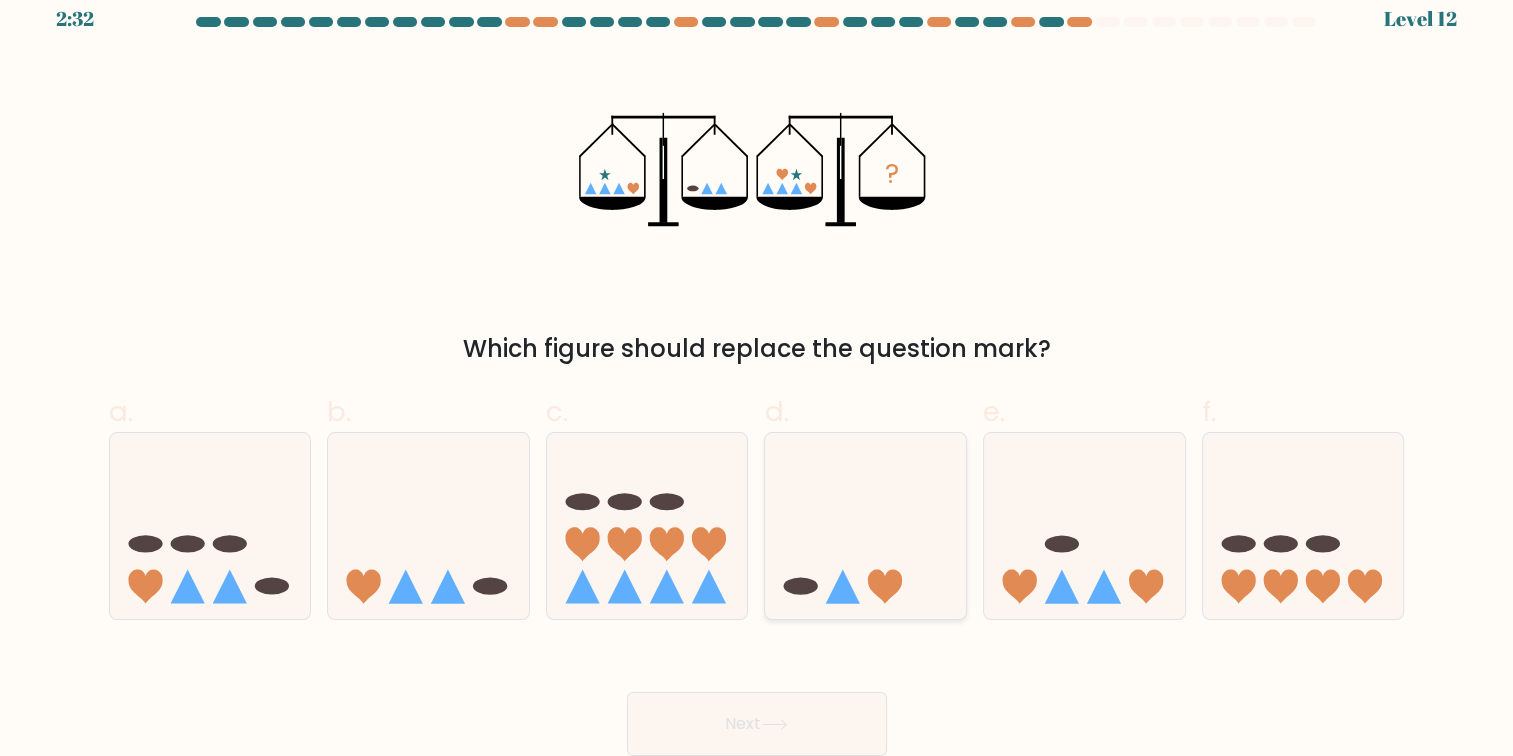click 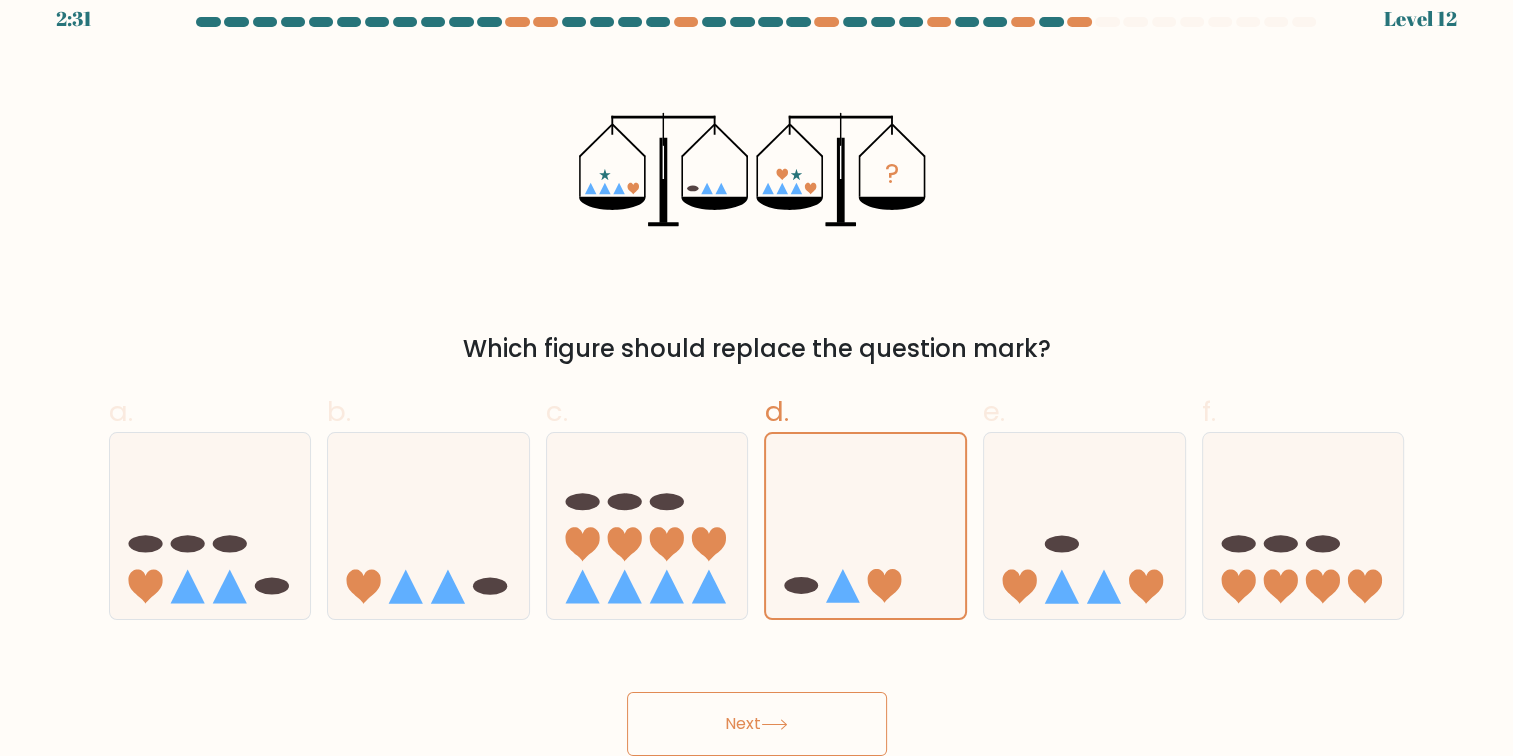 click on "Next" at bounding box center (757, 724) 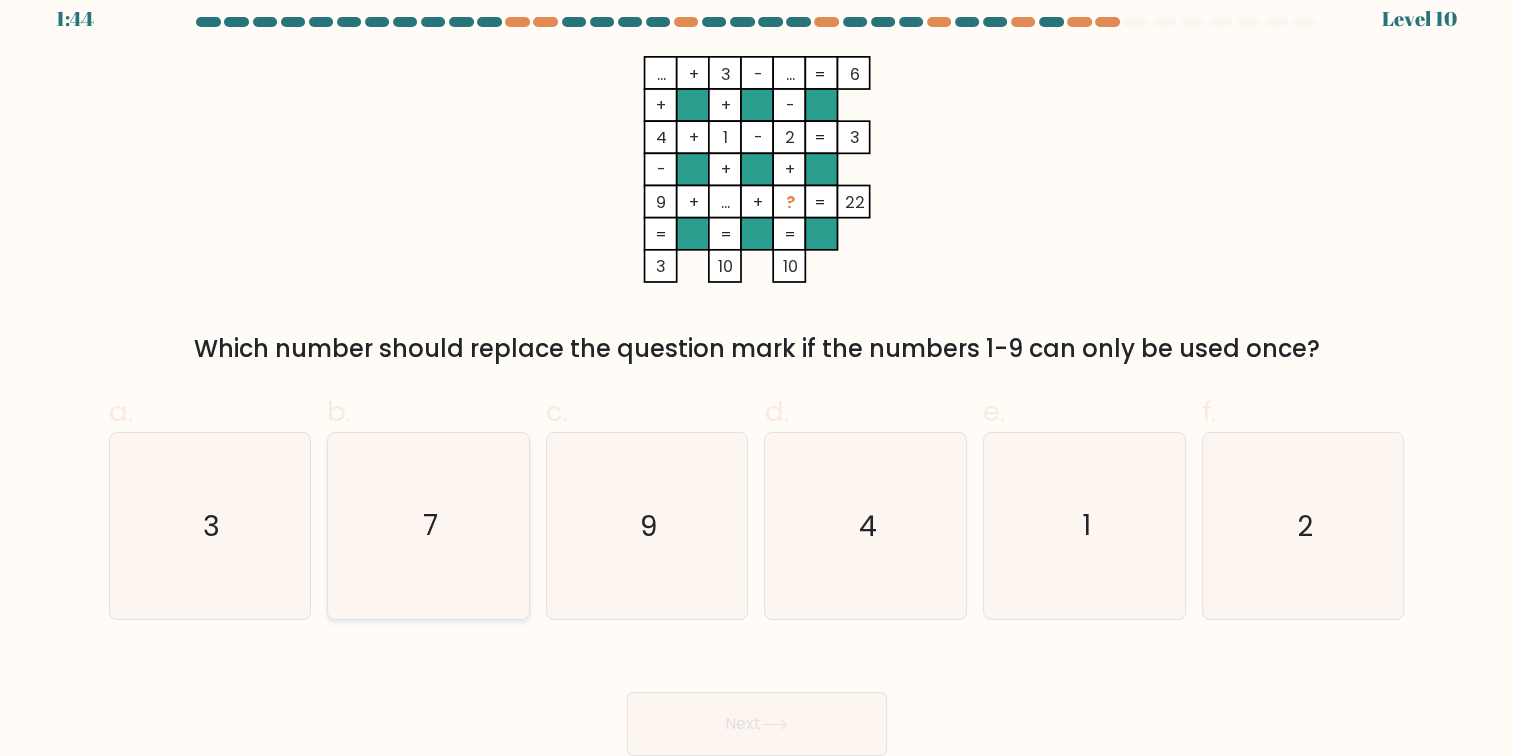 click on "7" 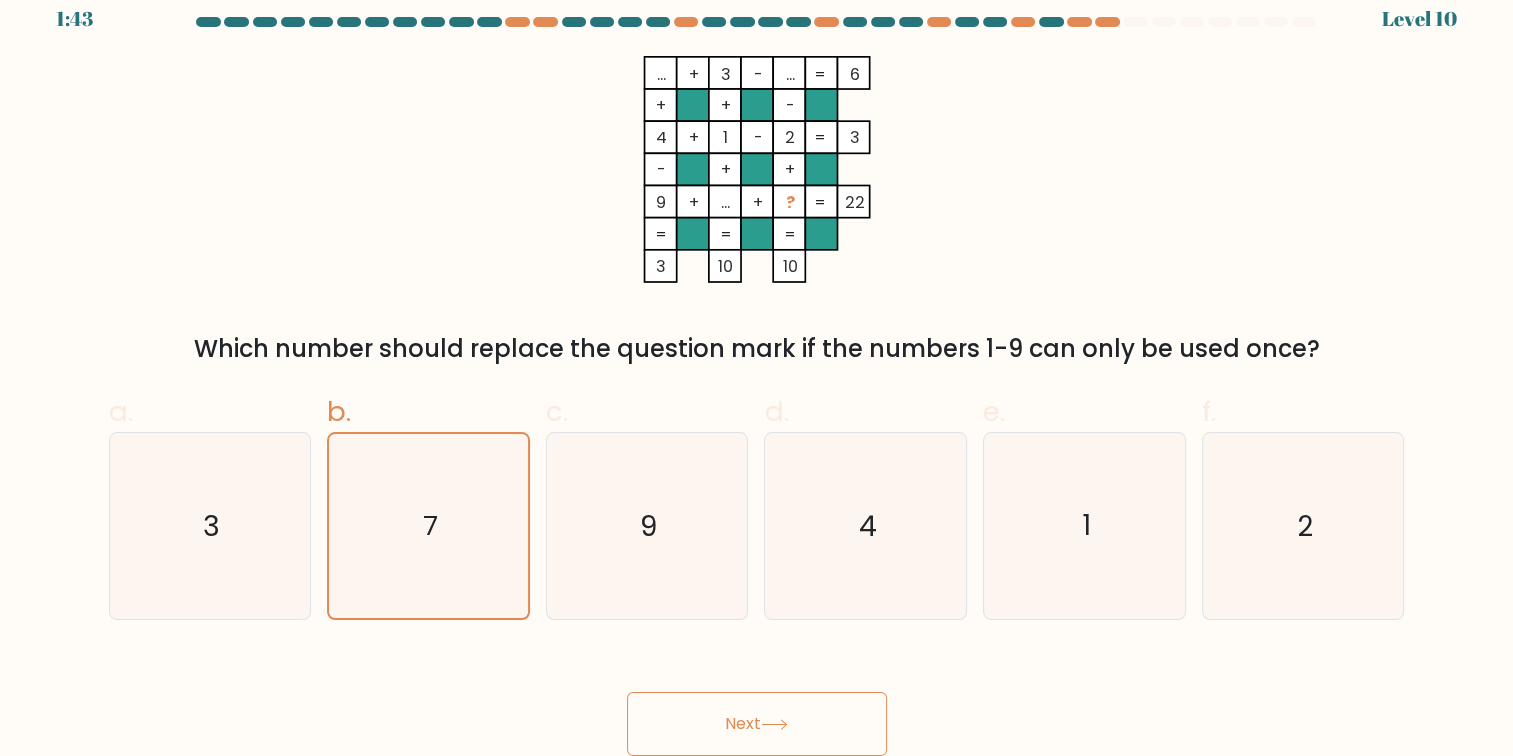 click on "Next" at bounding box center (757, 724) 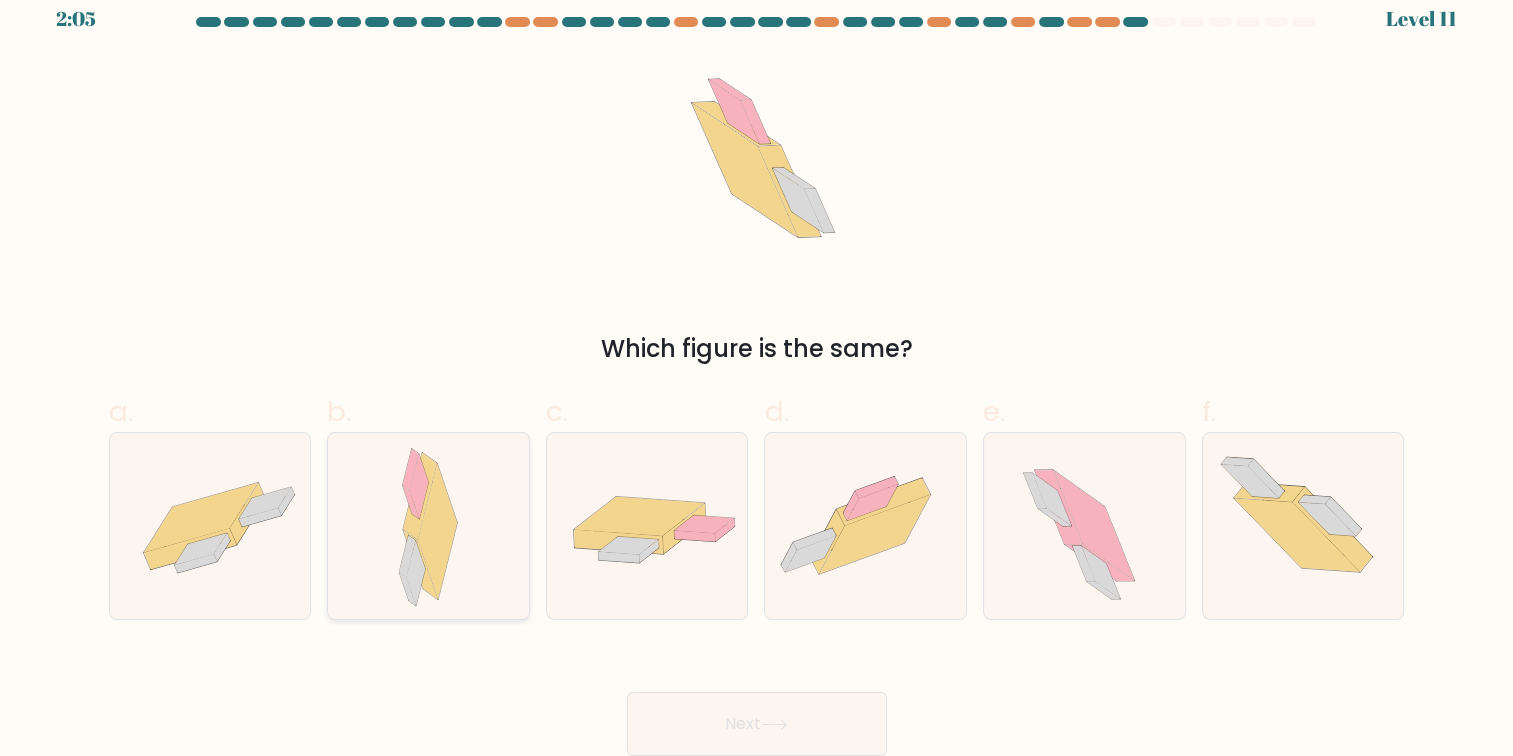click at bounding box center [428, 526] 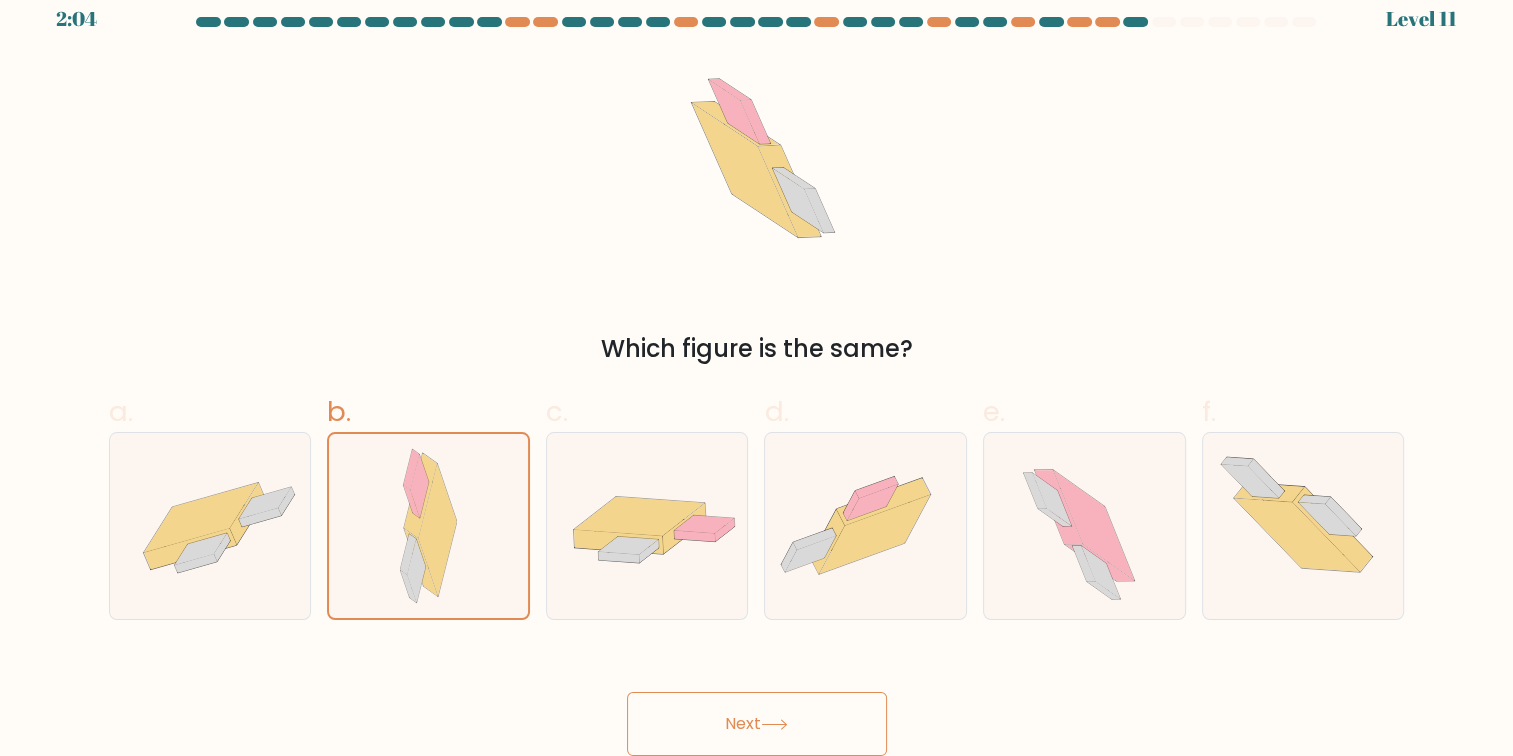 click on "Next" at bounding box center [757, 724] 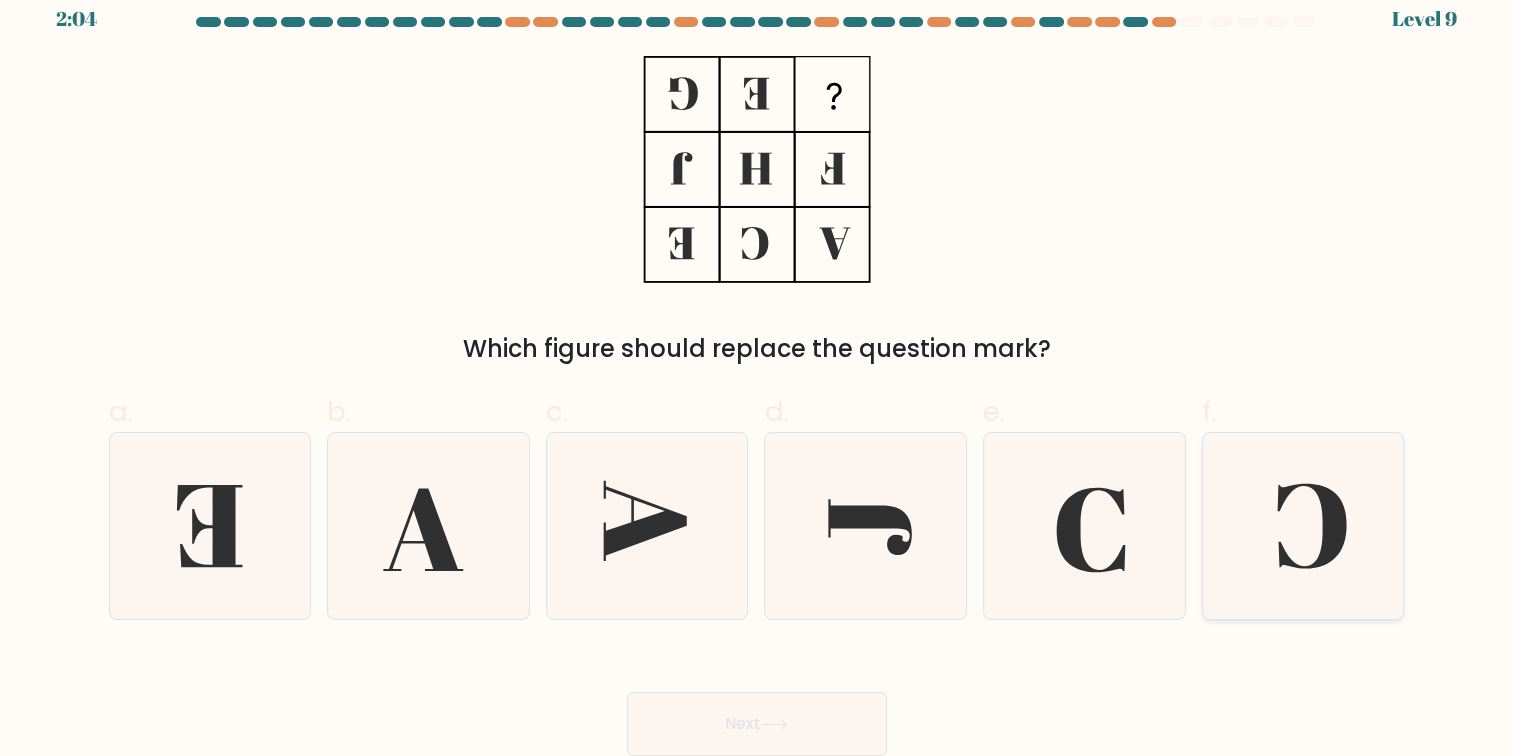 click 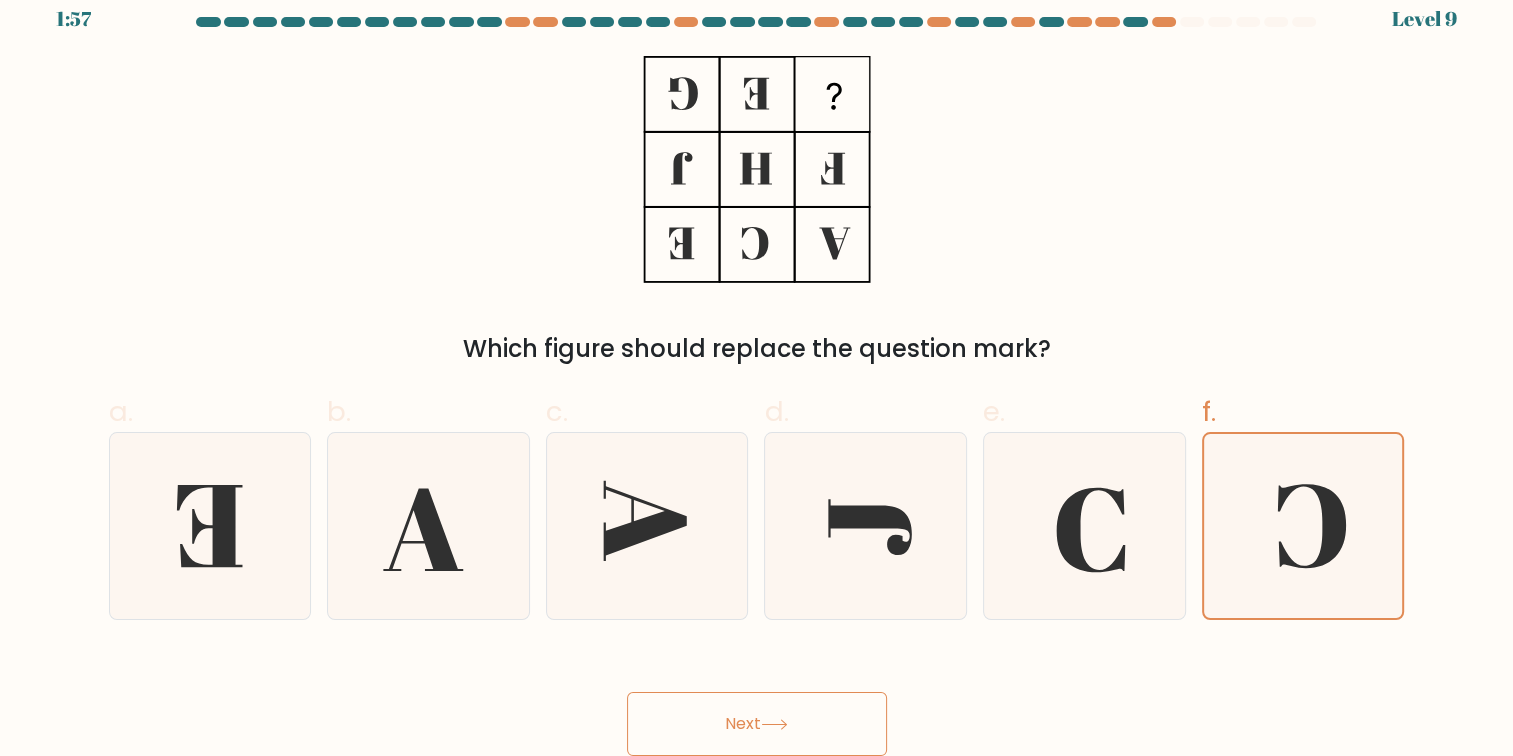 click on "Next" at bounding box center (757, 724) 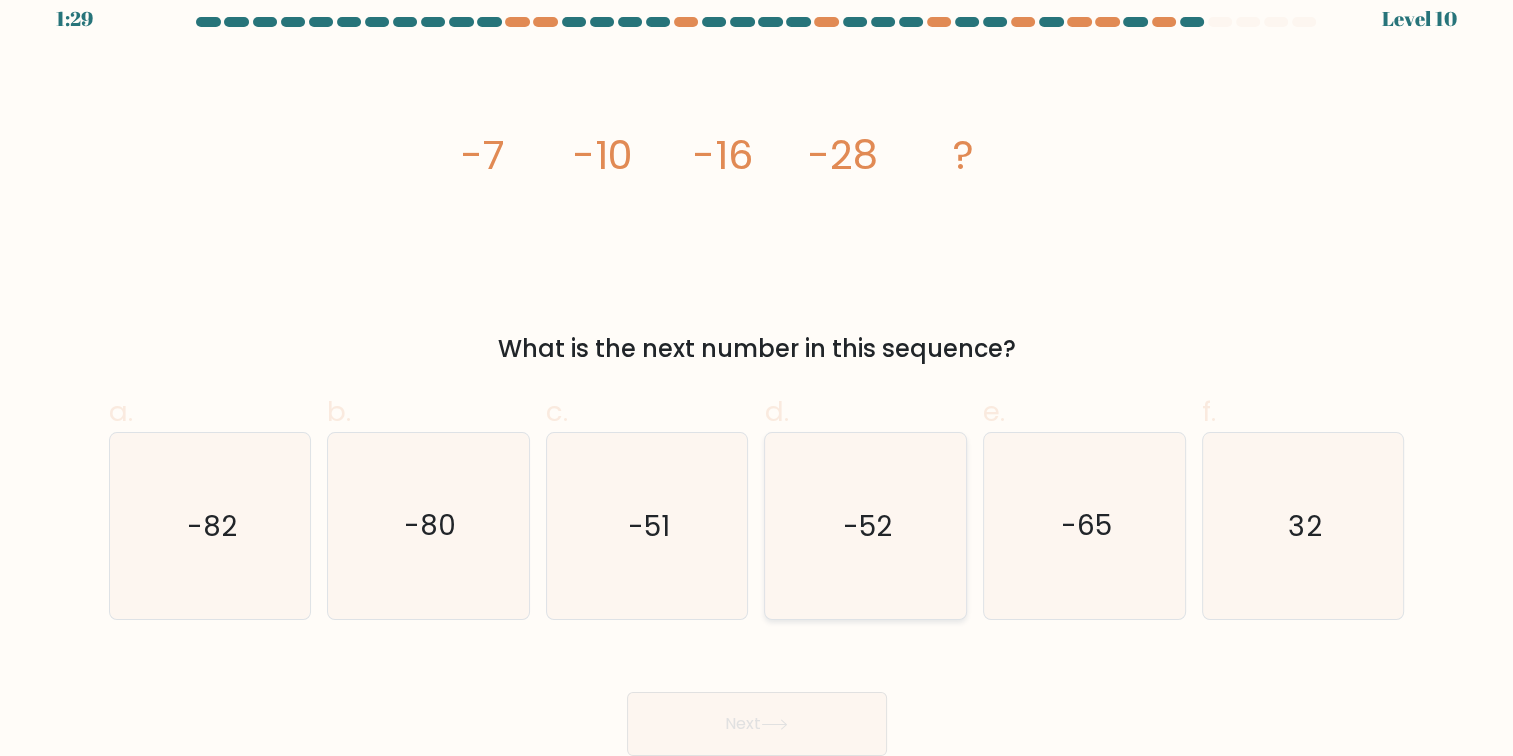 click on "-52" 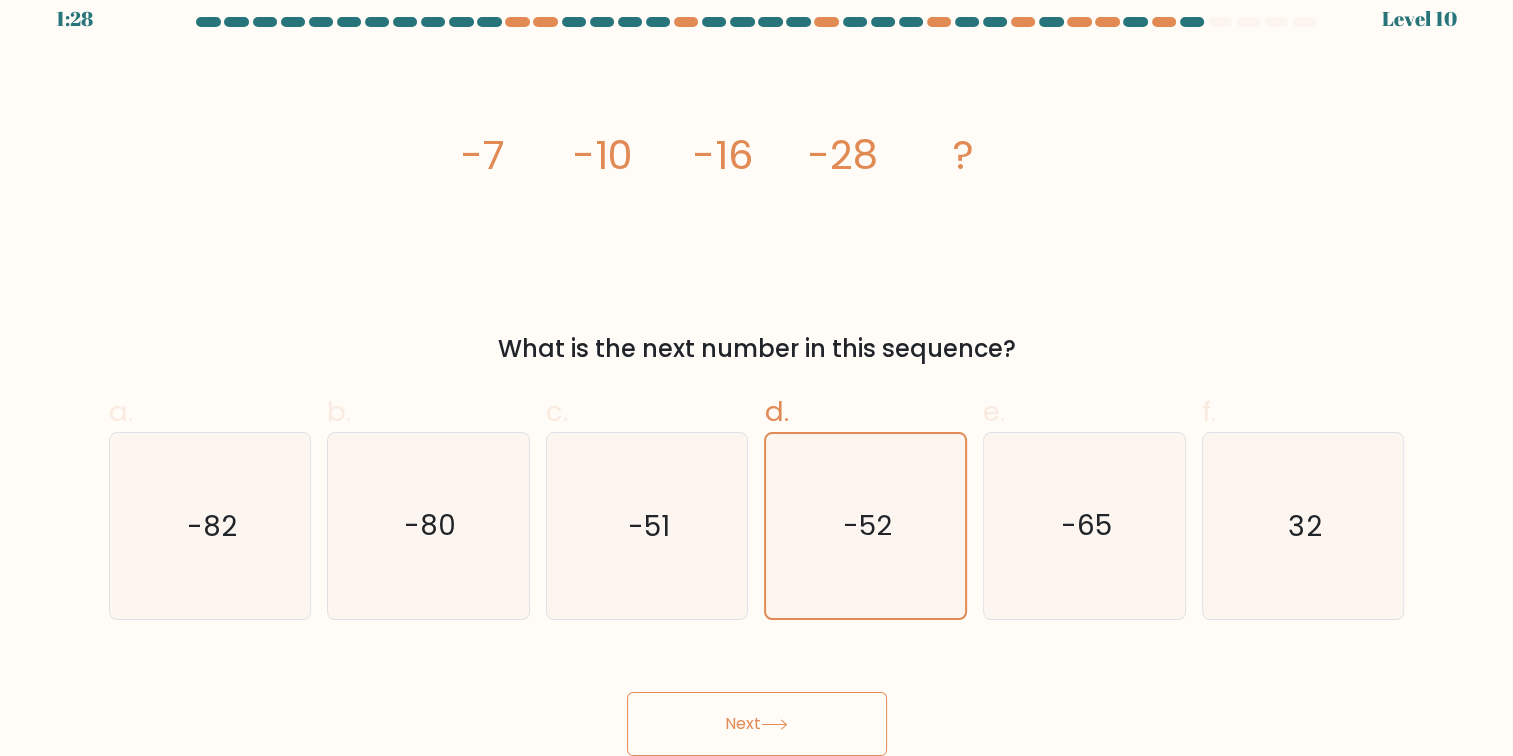 click on "Next" at bounding box center (757, 724) 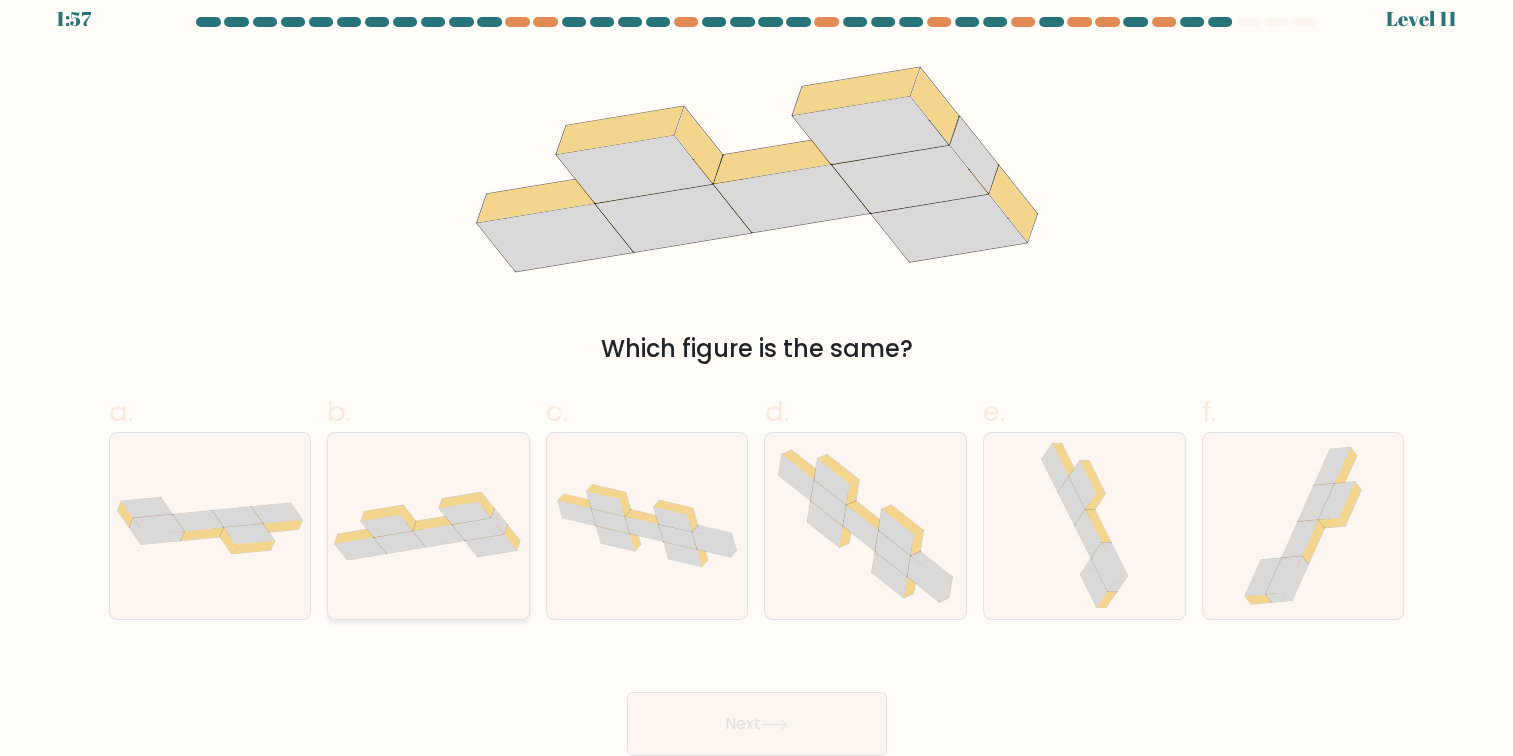 click at bounding box center [428, 526] 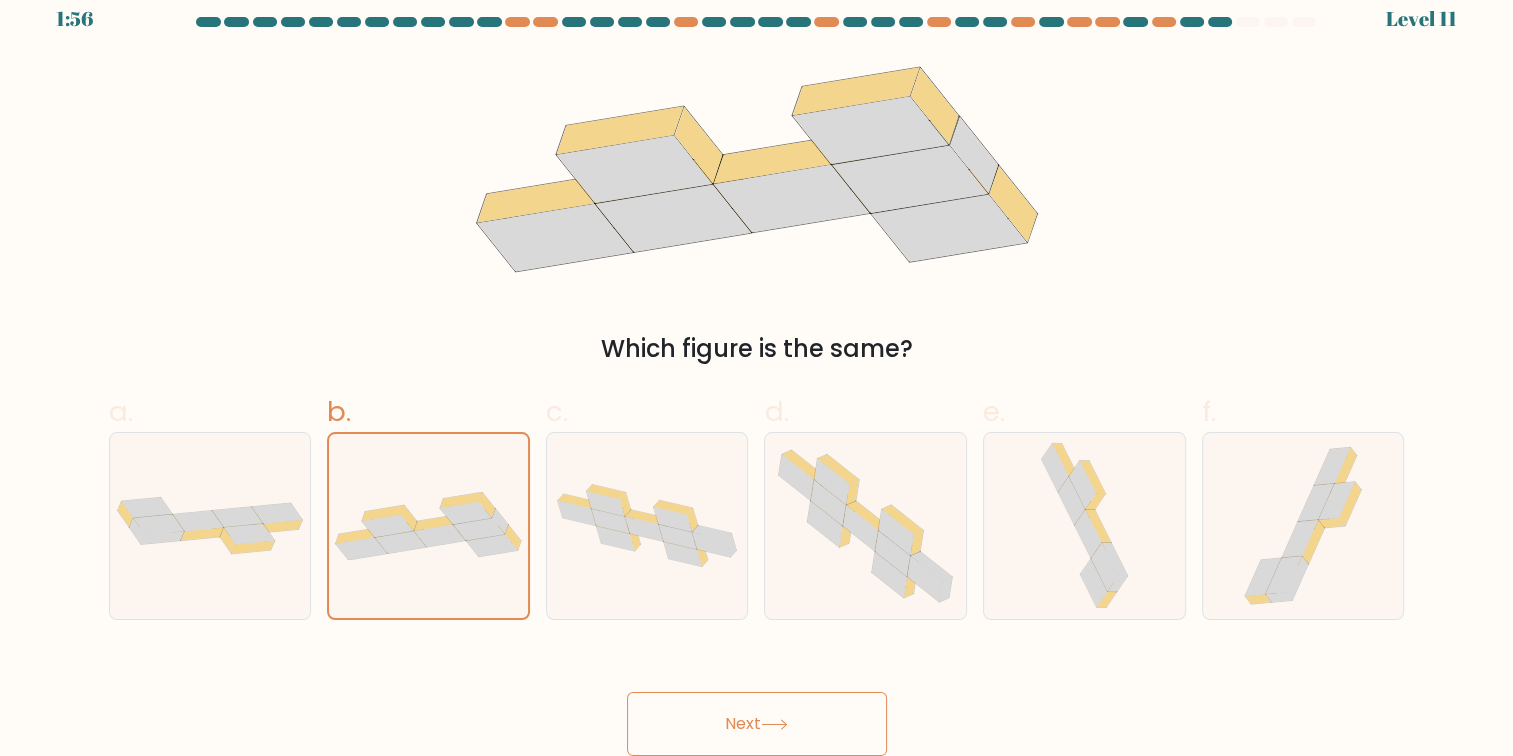 click on "Next" at bounding box center [757, 724] 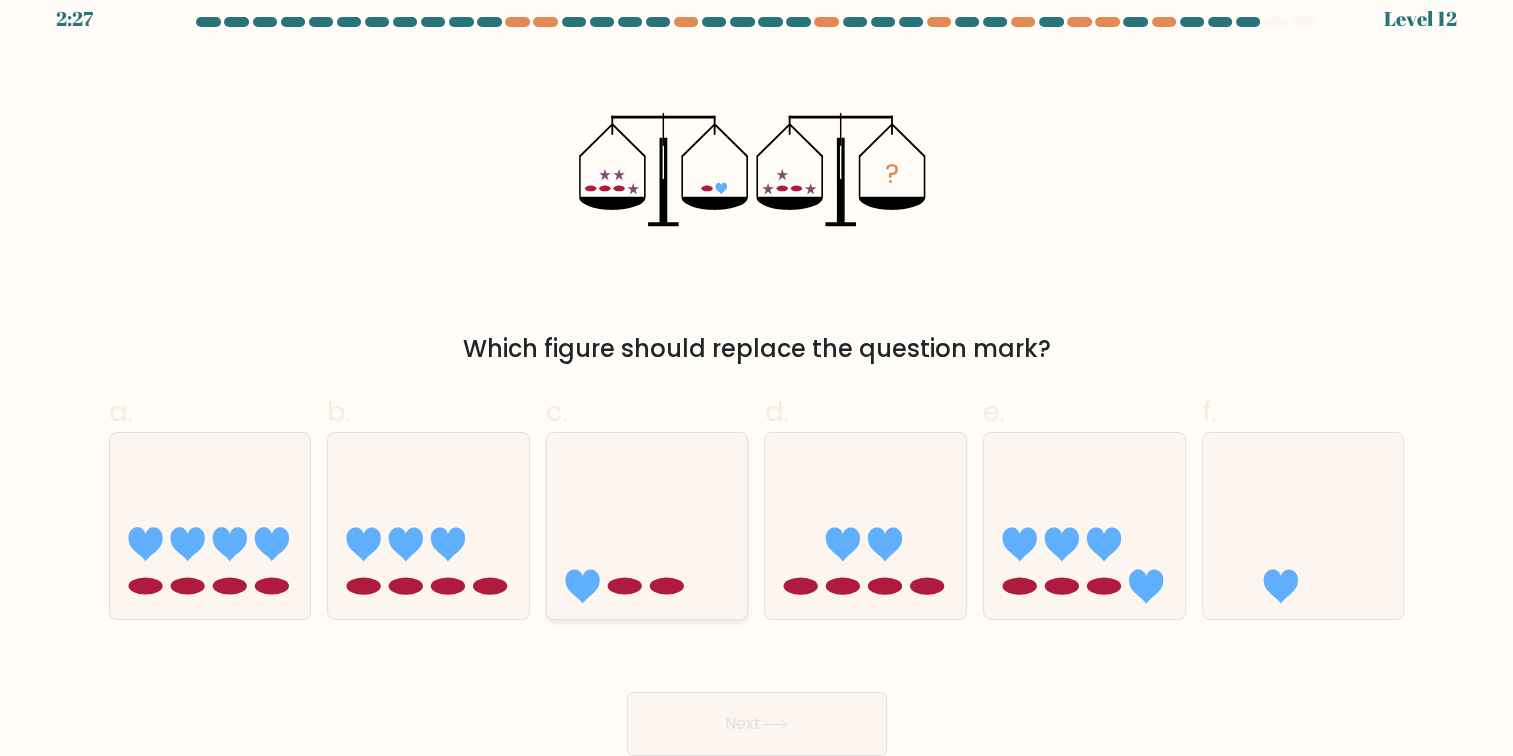 click 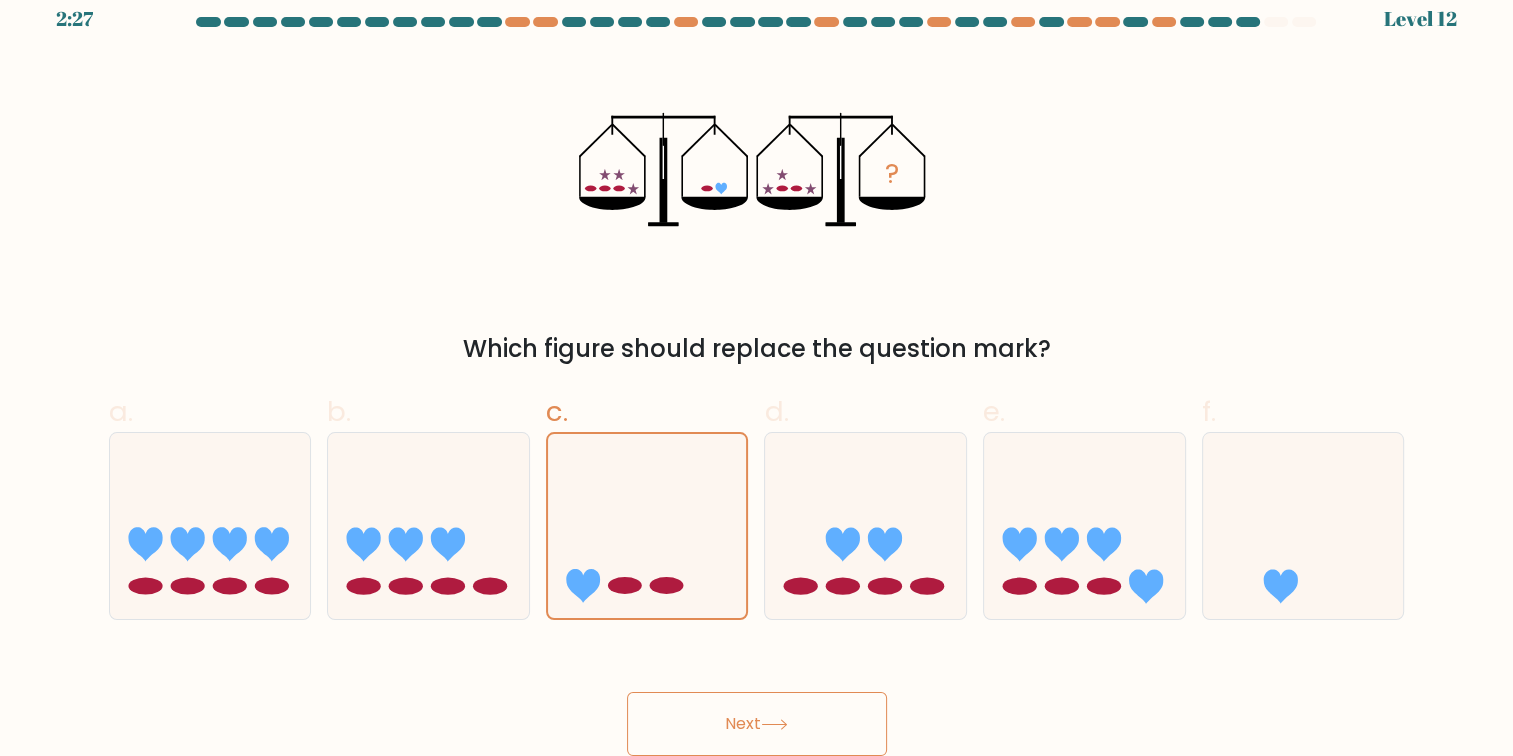click on "Next" at bounding box center (757, 724) 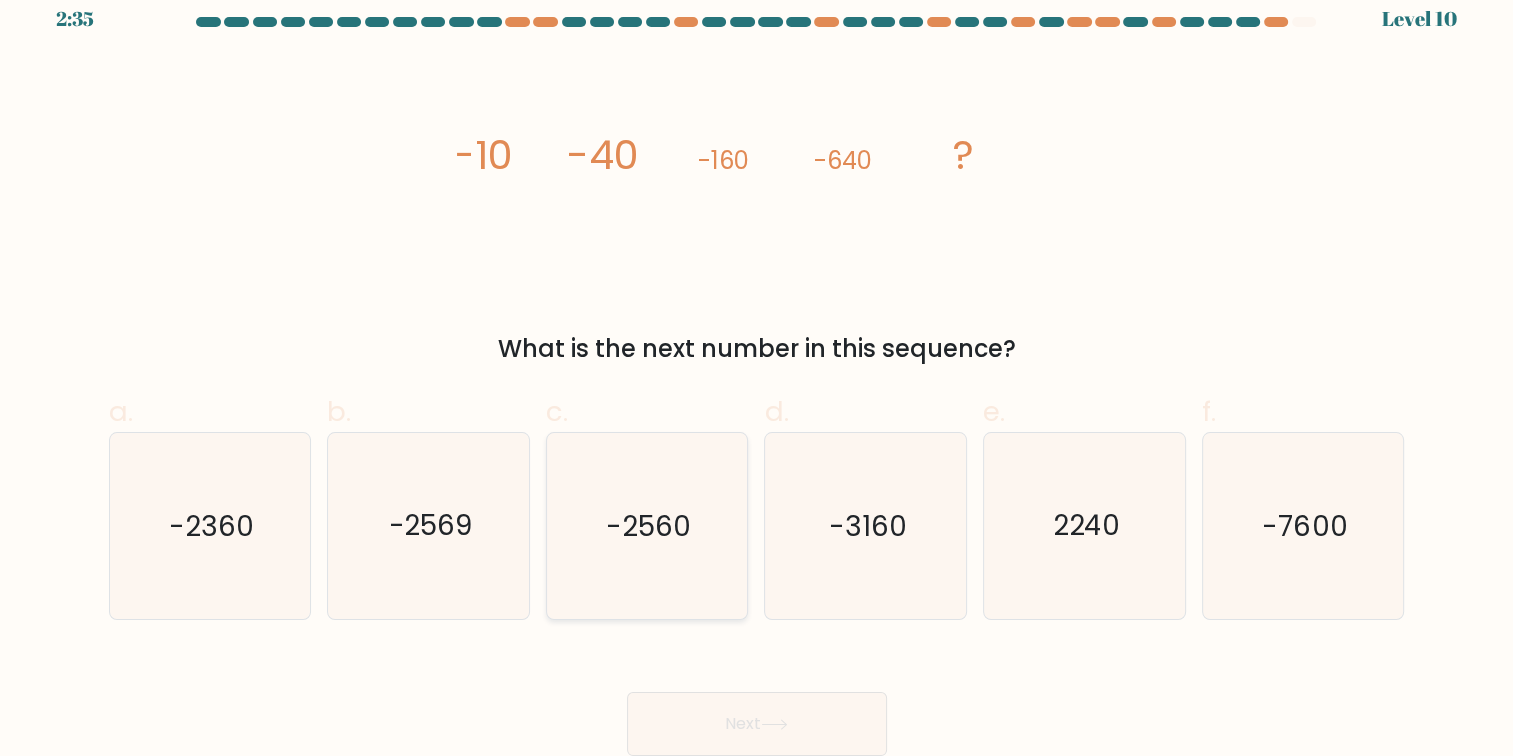 click on "-2560" 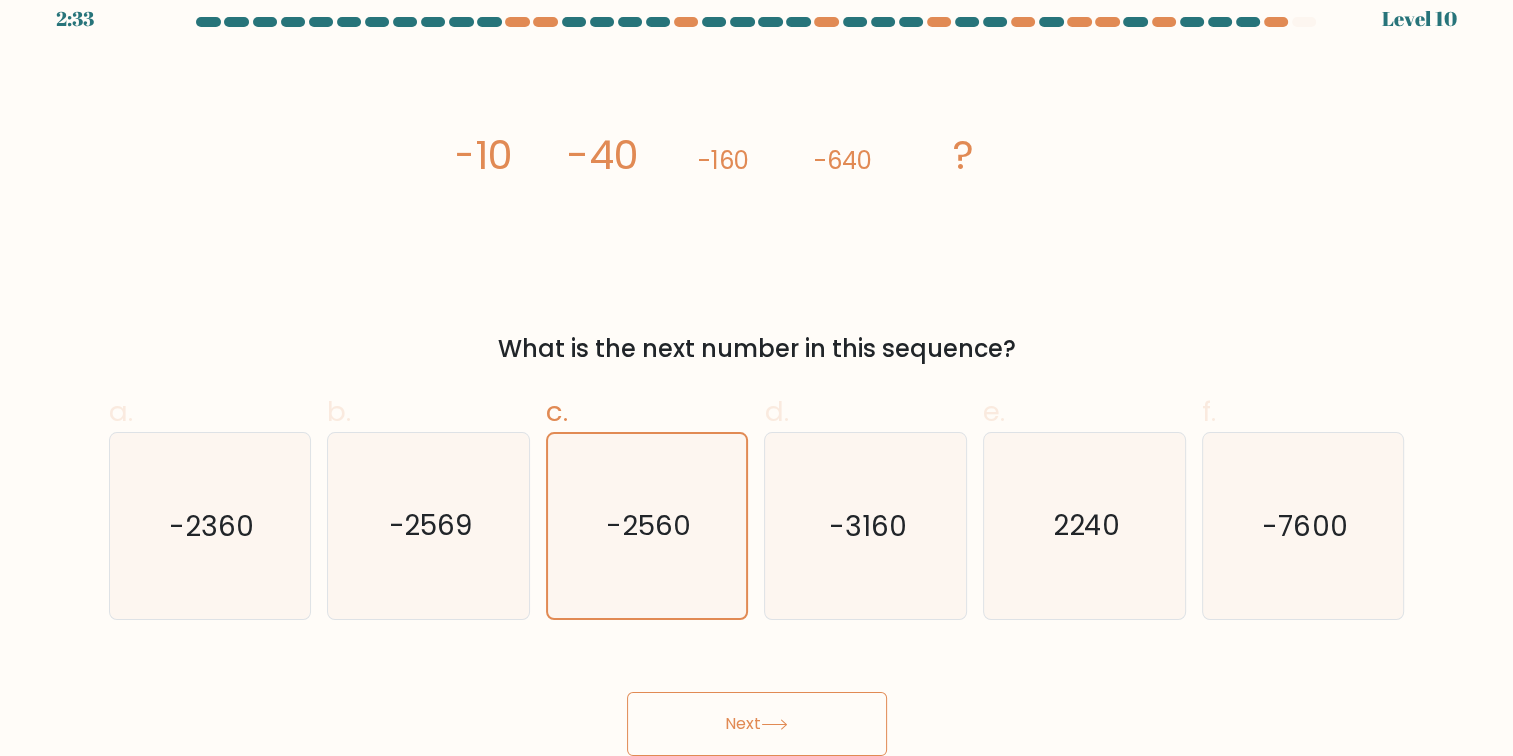 click 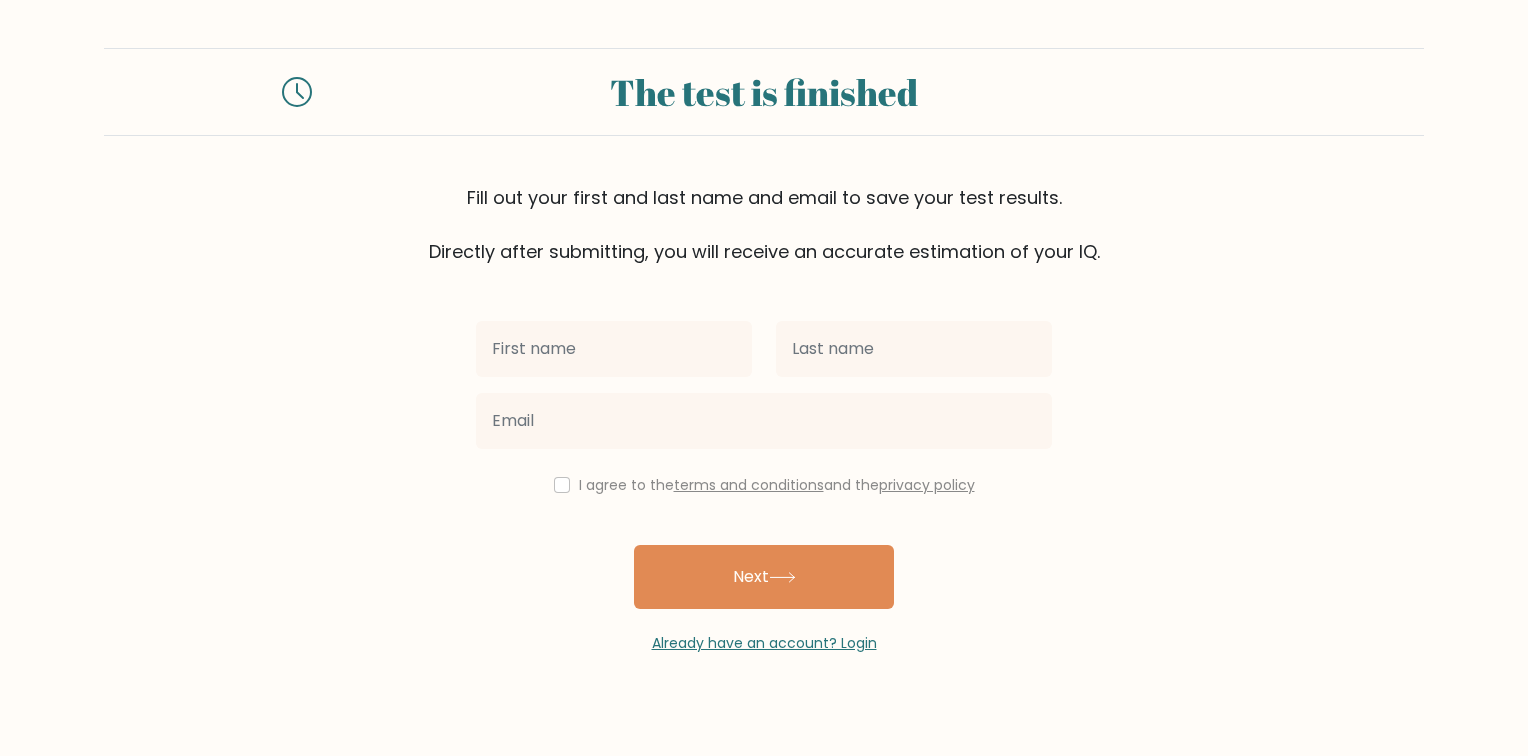 scroll, scrollTop: 0, scrollLeft: 0, axis: both 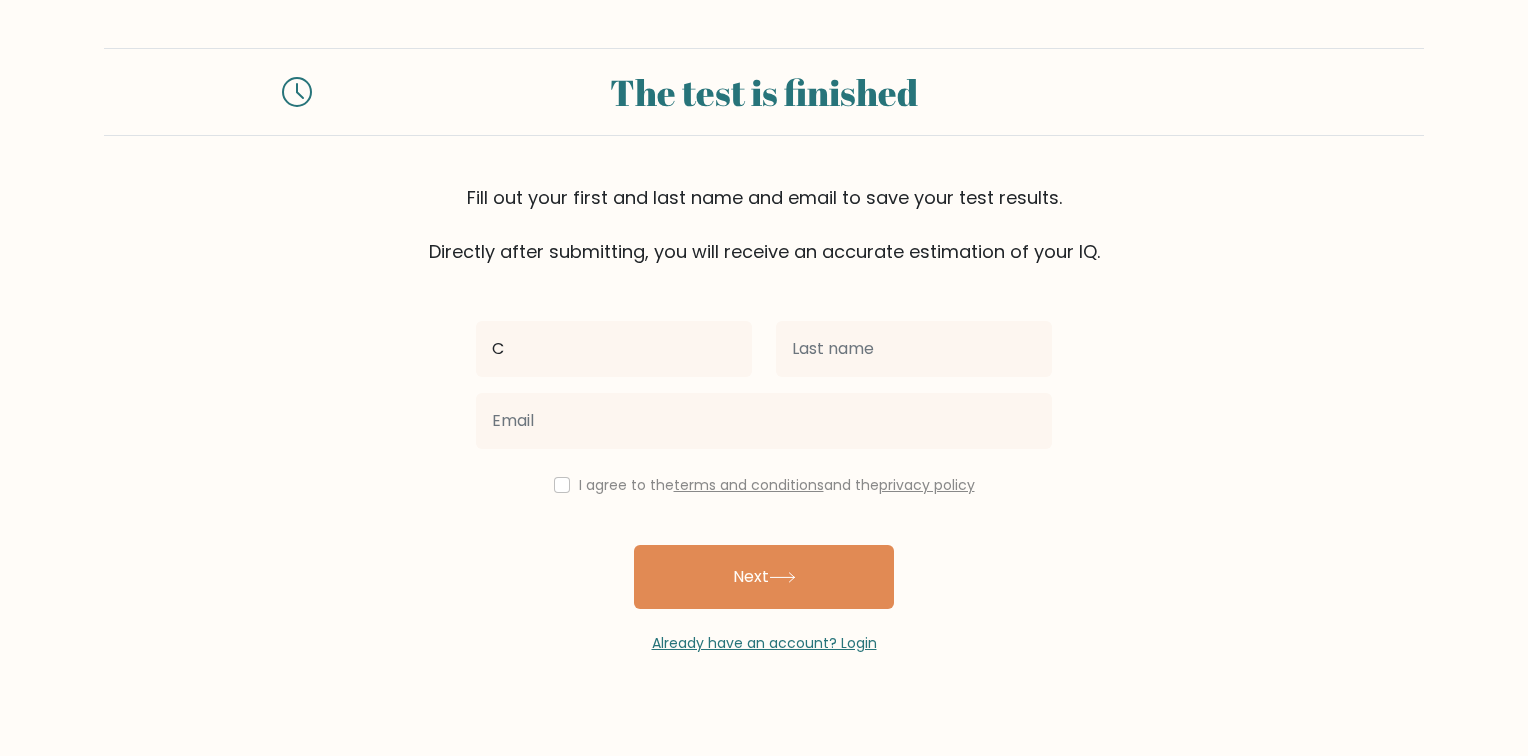 type on "[LAST]" 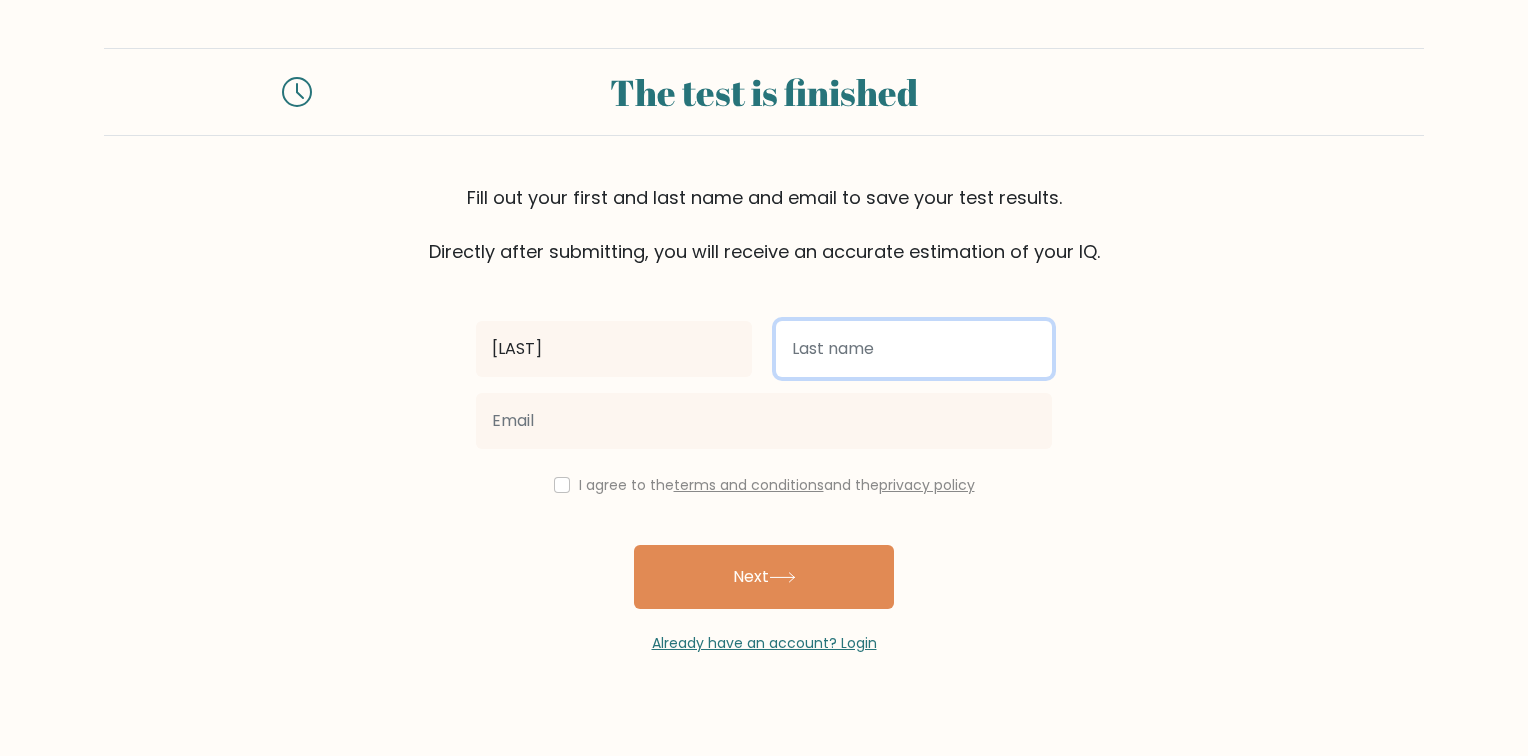 click at bounding box center [914, 349] 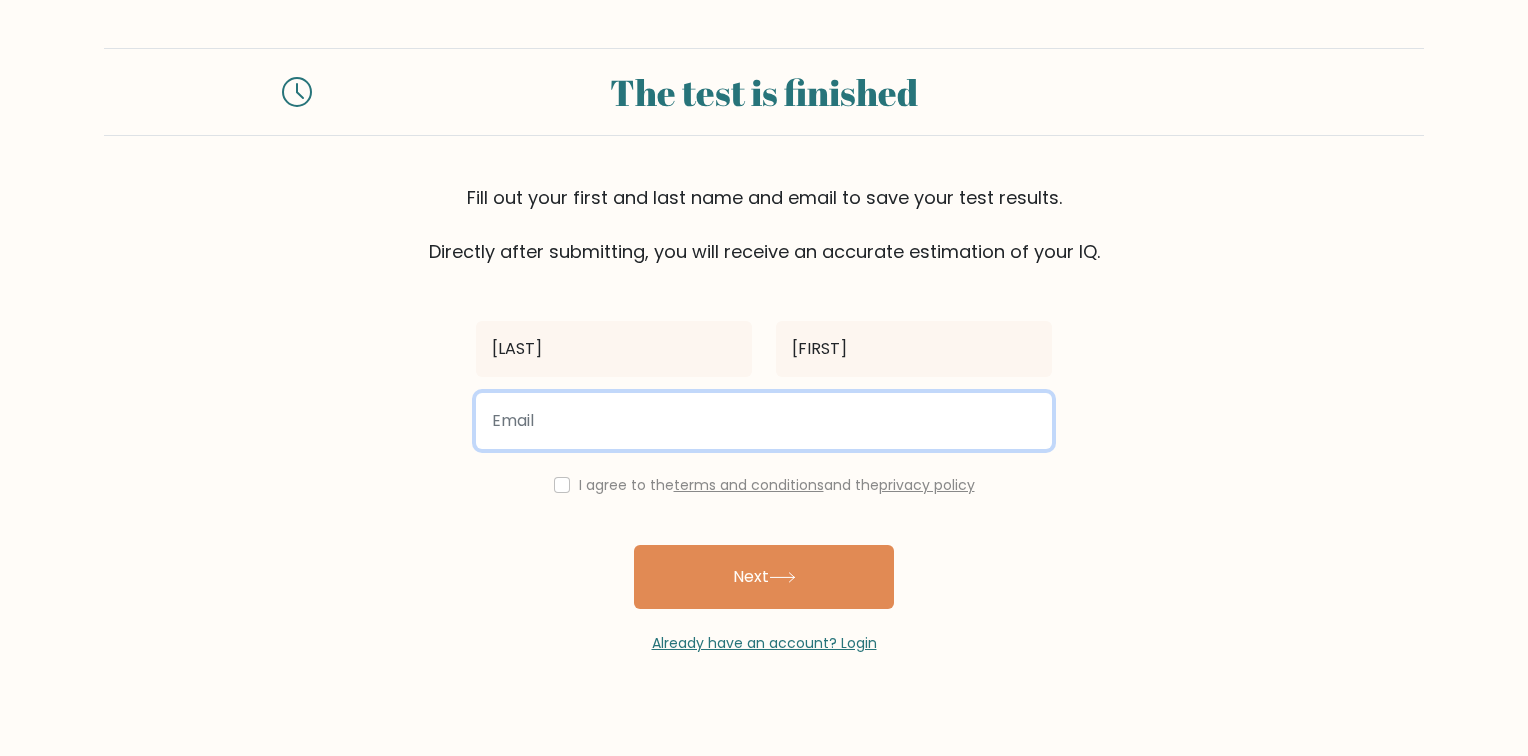 click at bounding box center (764, 421) 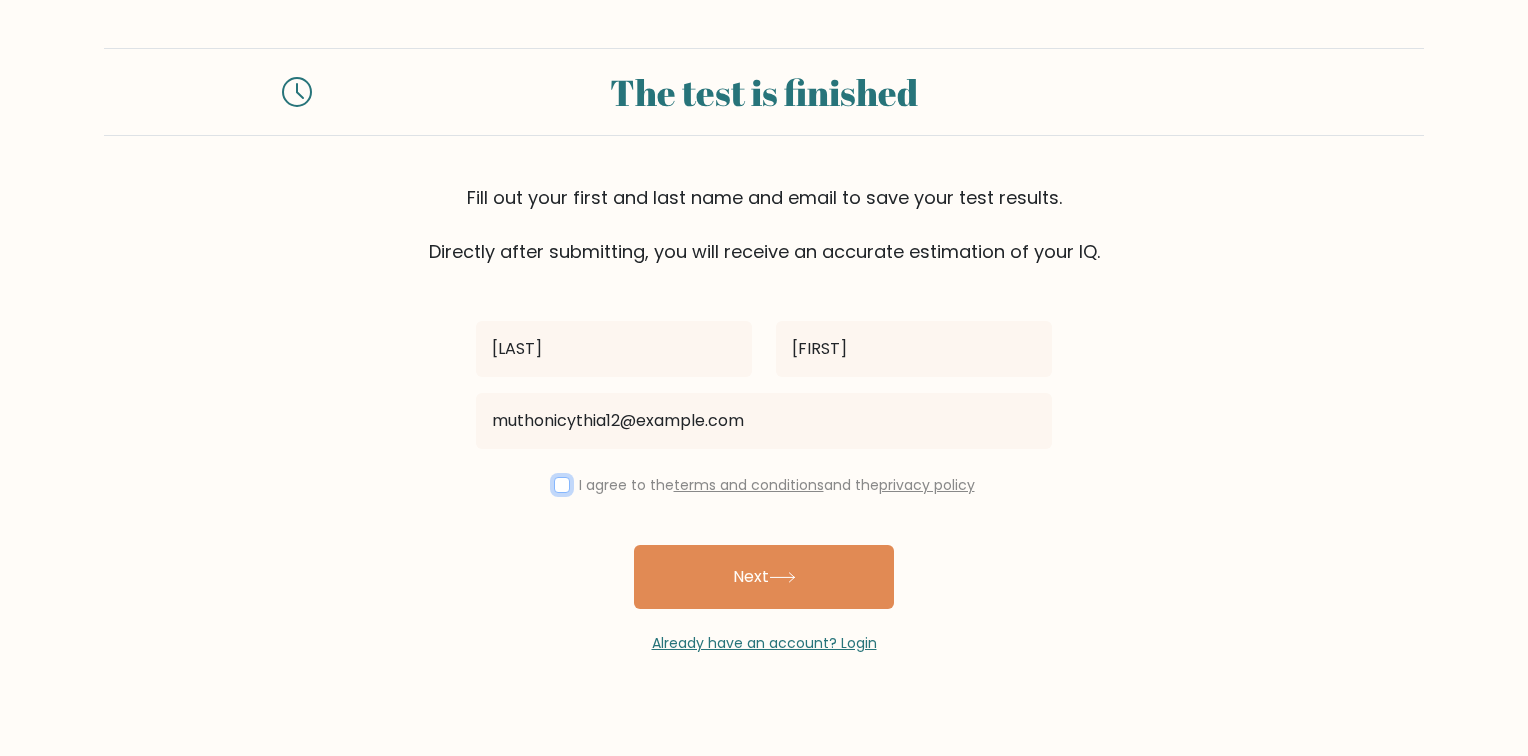click at bounding box center [562, 485] 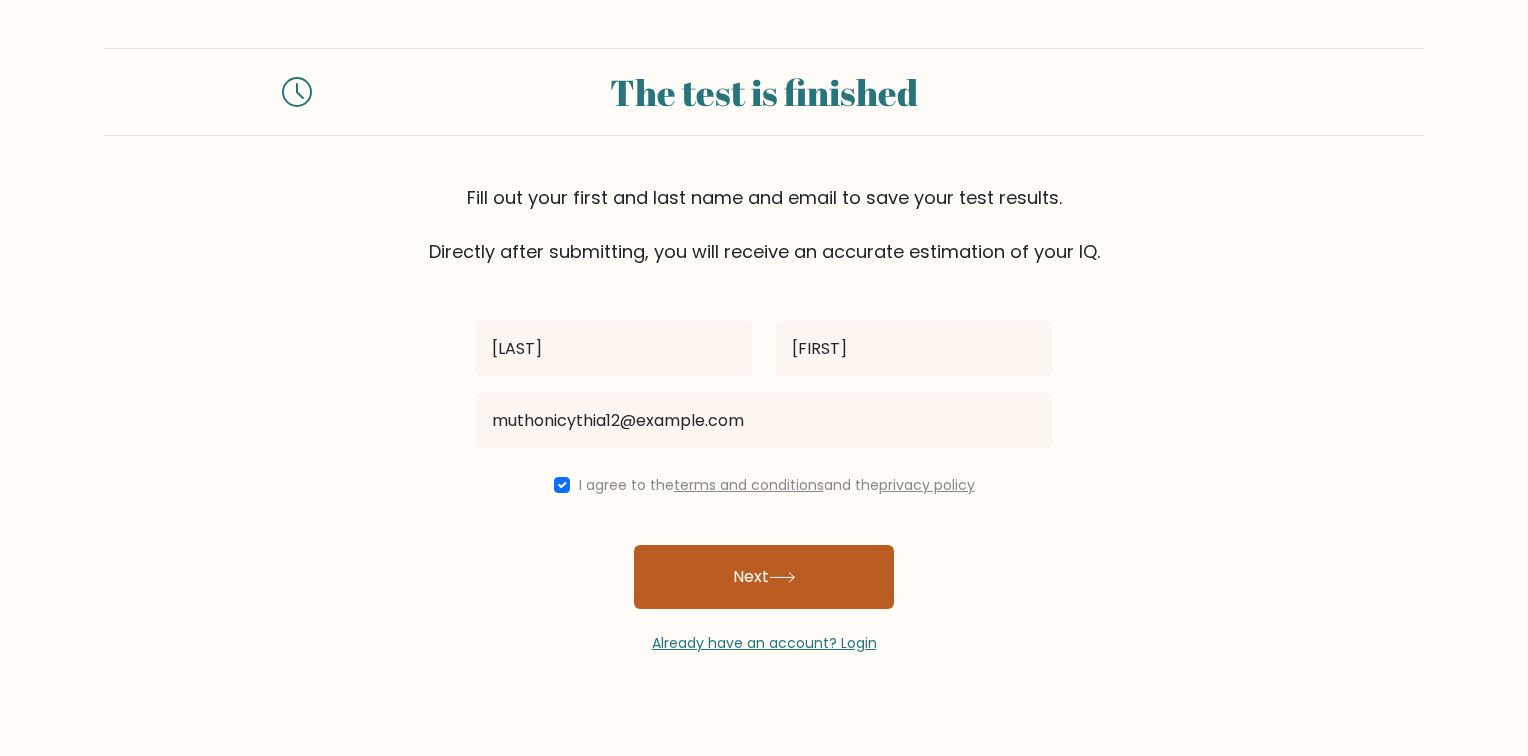 click on "Next" at bounding box center (764, 577) 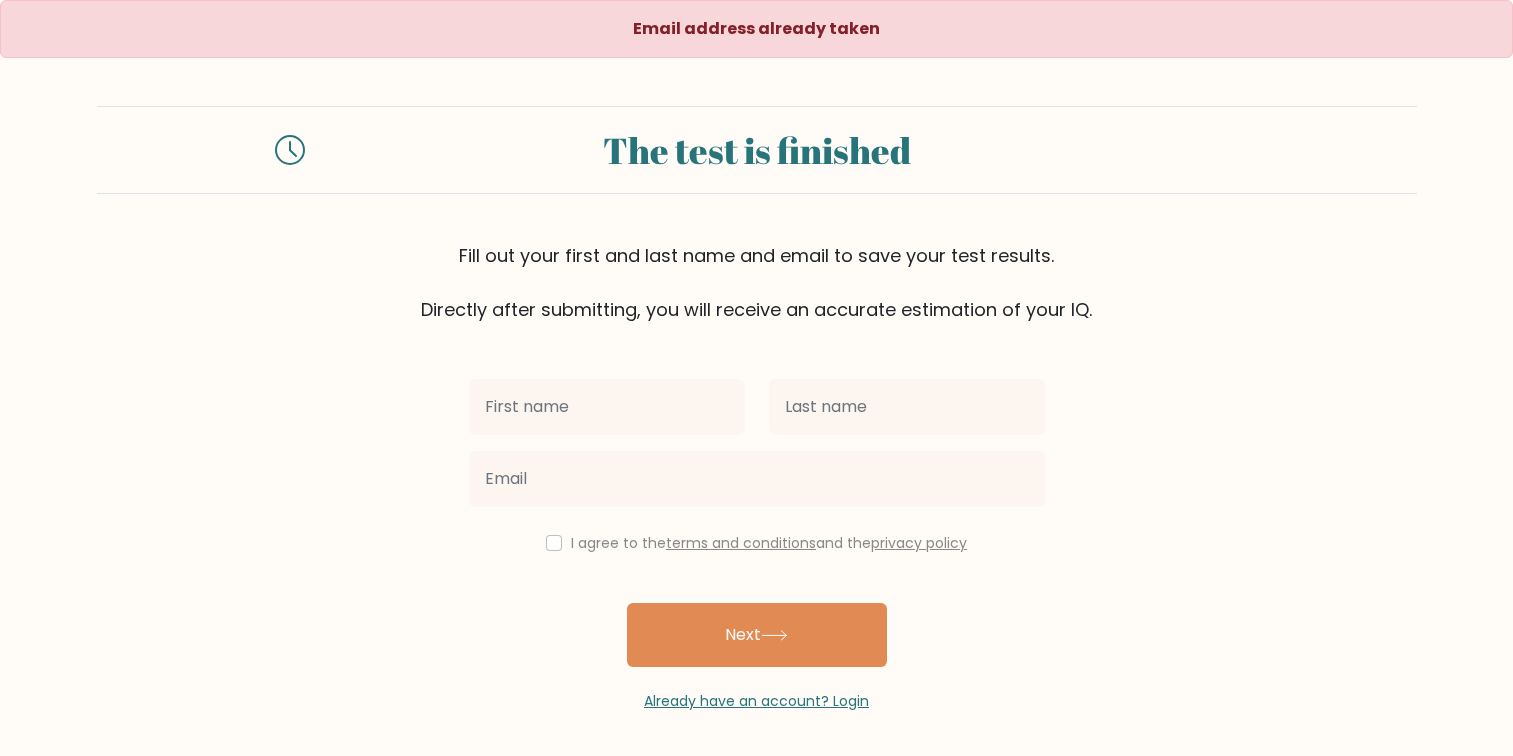 scroll, scrollTop: 0, scrollLeft: 0, axis: both 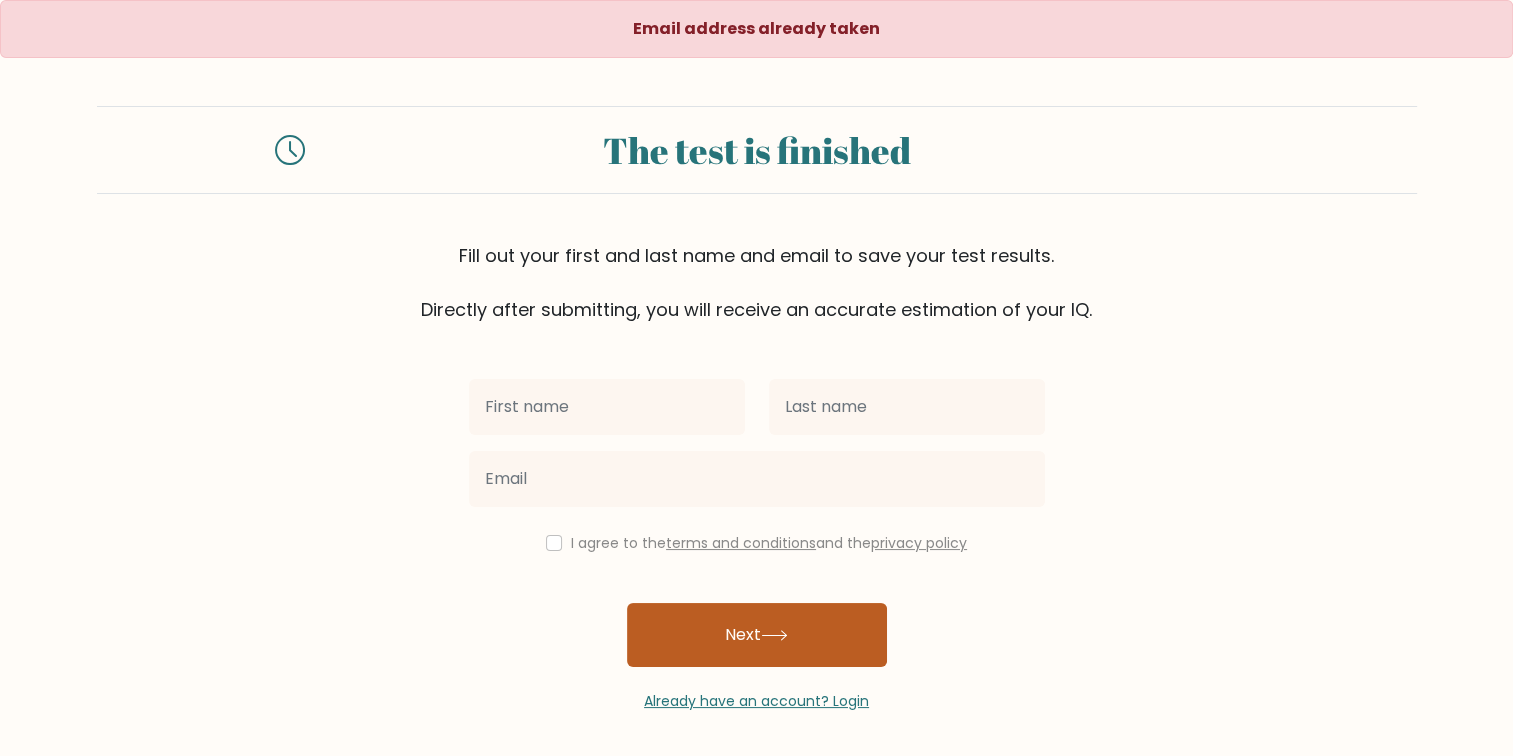 click on "Next" at bounding box center [757, 635] 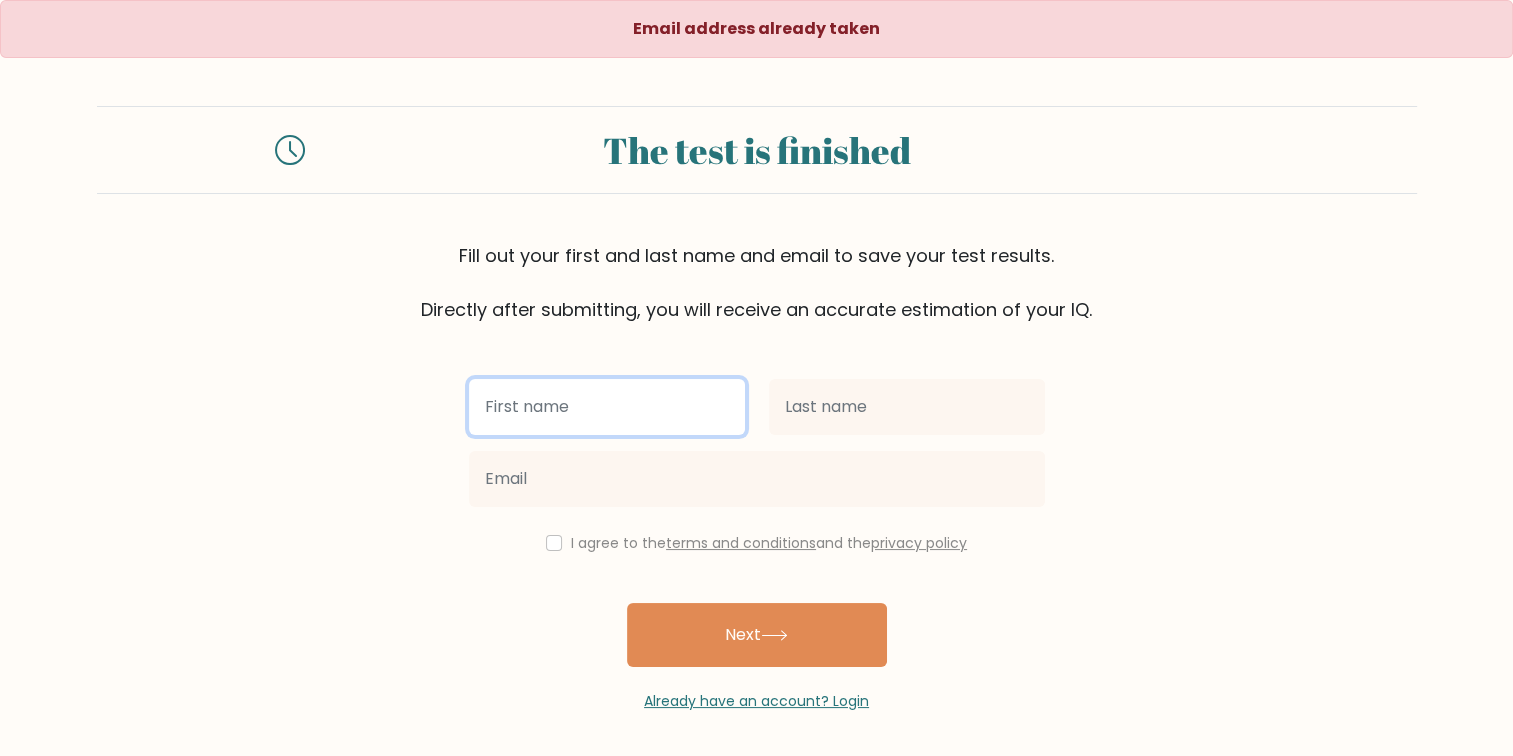 click at bounding box center (607, 407) 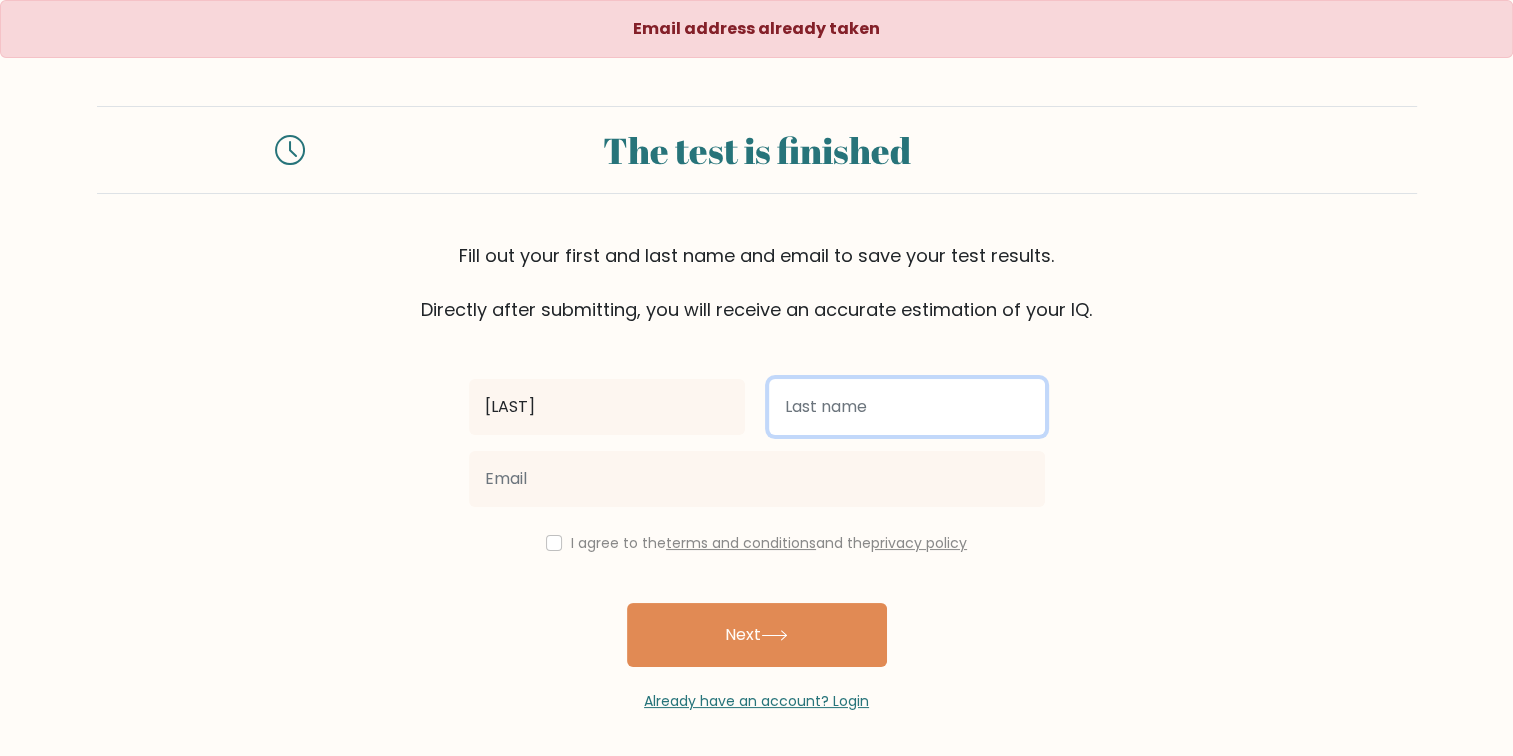 type on "Muthoni" 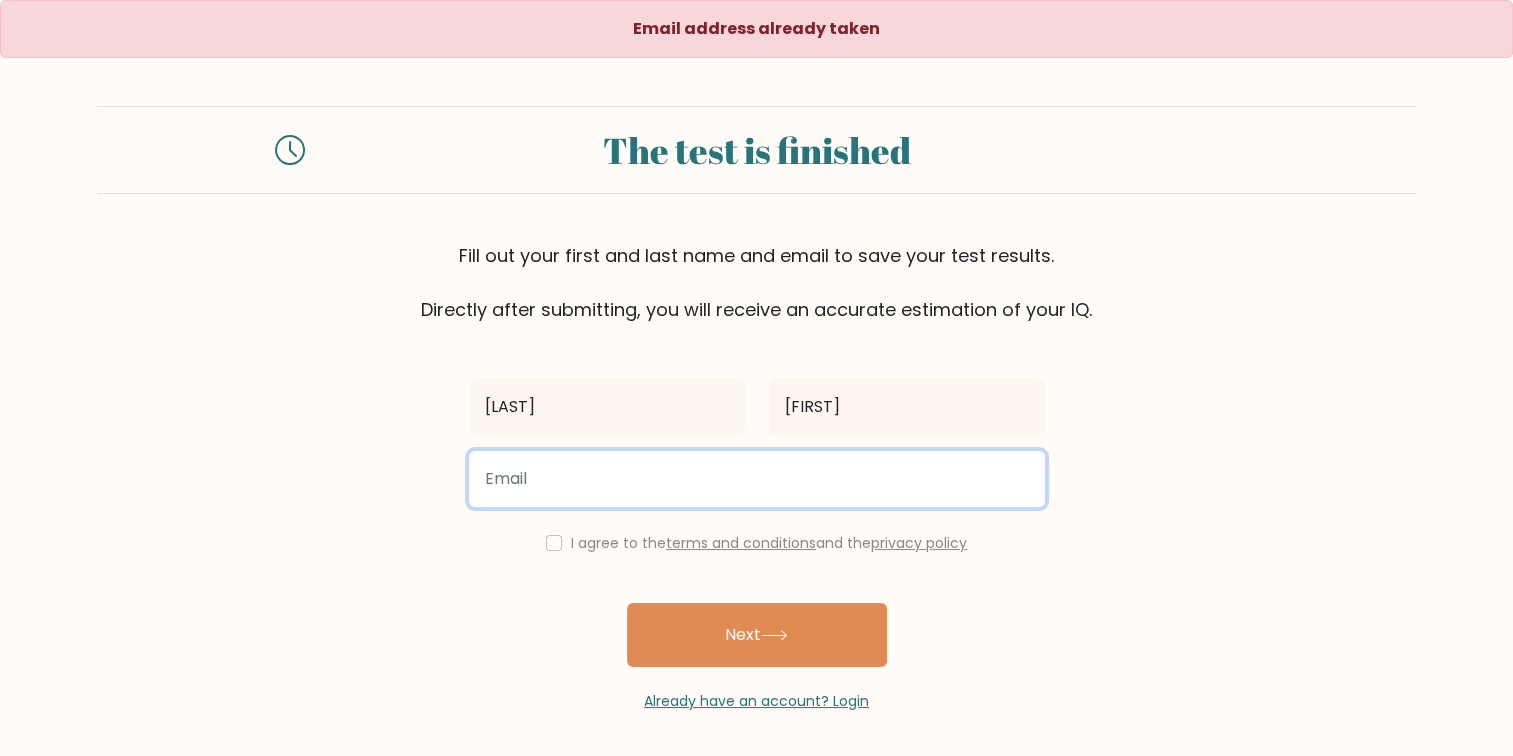 type on "muthonicythia12@gmail.com" 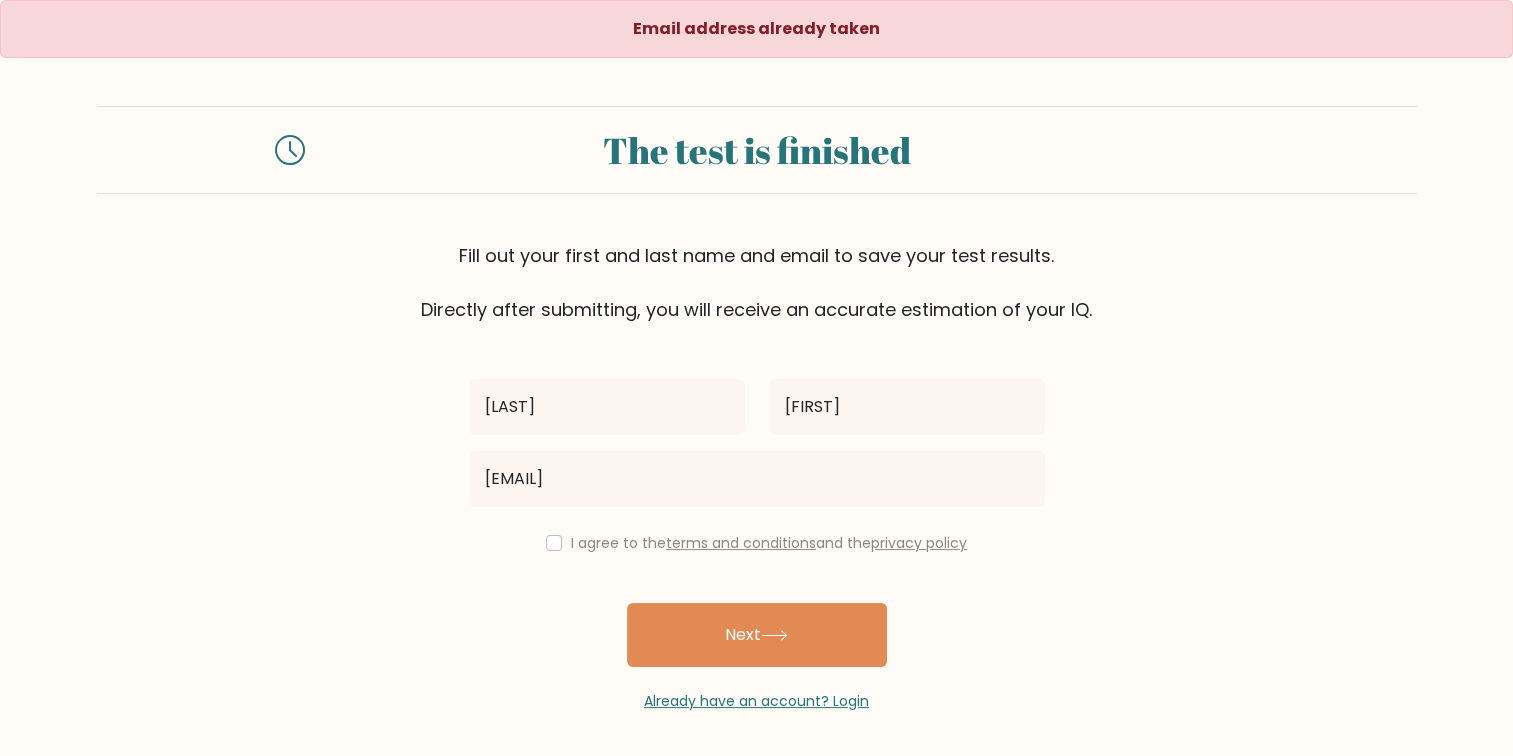 click on "I agree to the  terms and conditions  and the  privacy policy" at bounding box center [757, 543] 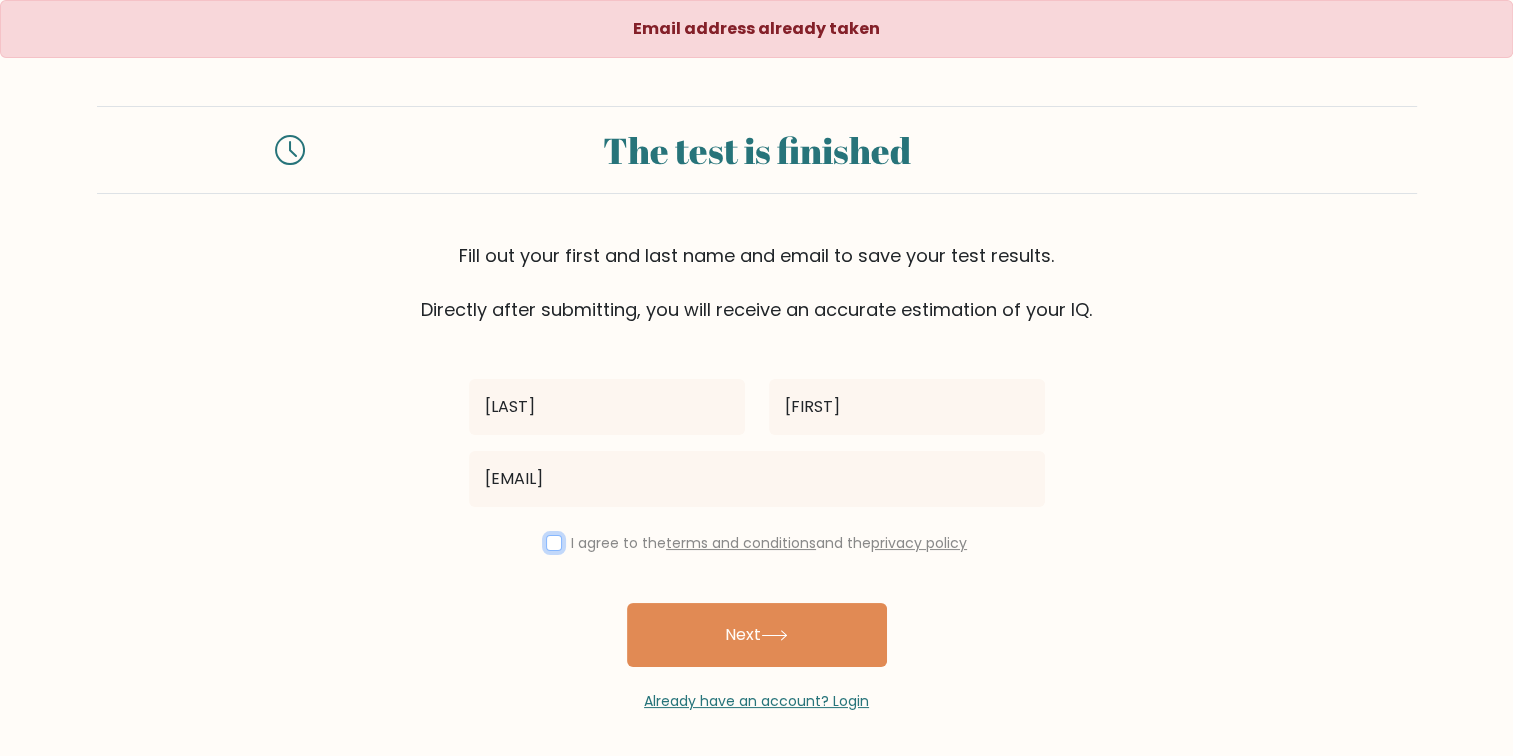 click at bounding box center (554, 543) 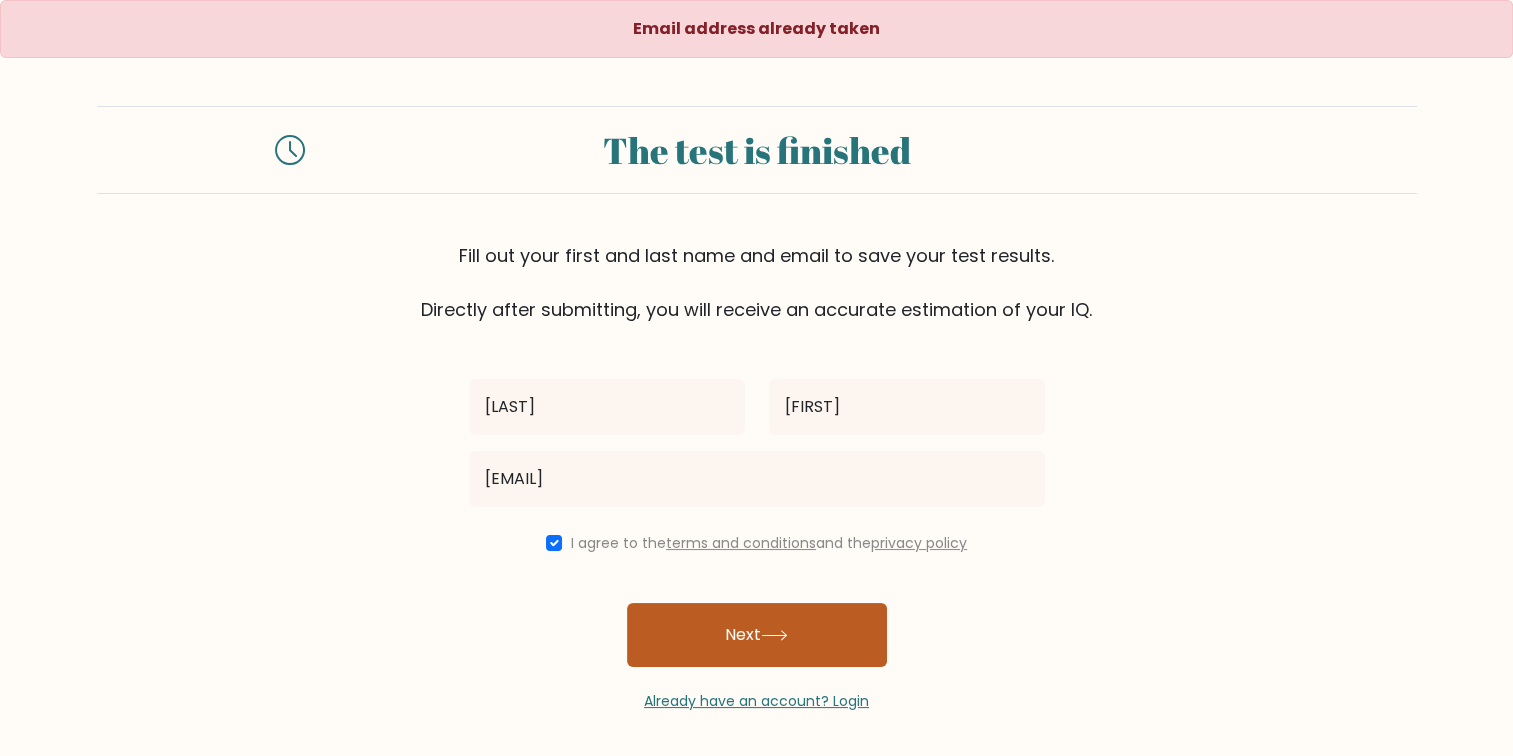 click on "Next" at bounding box center (757, 635) 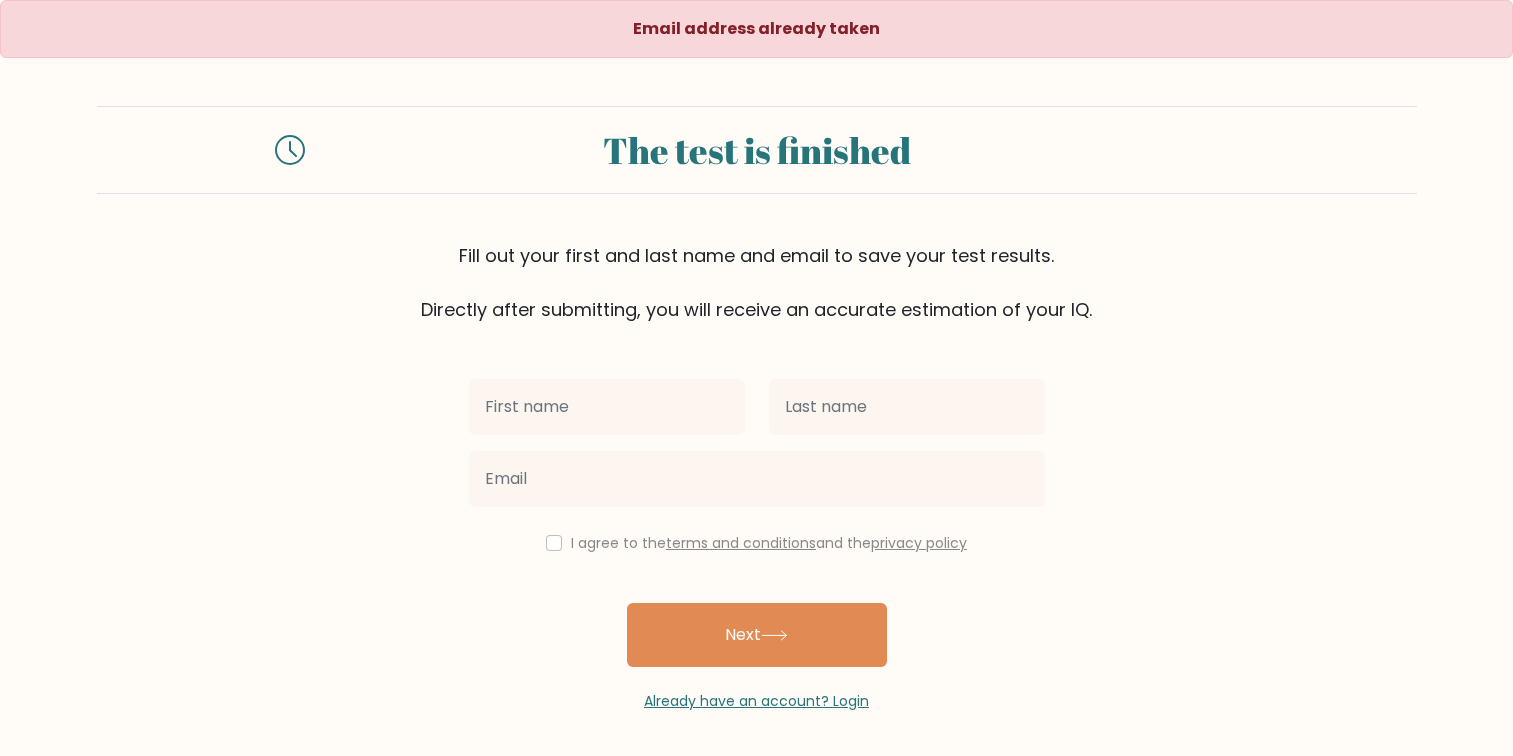 scroll, scrollTop: 0, scrollLeft: 0, axis: both 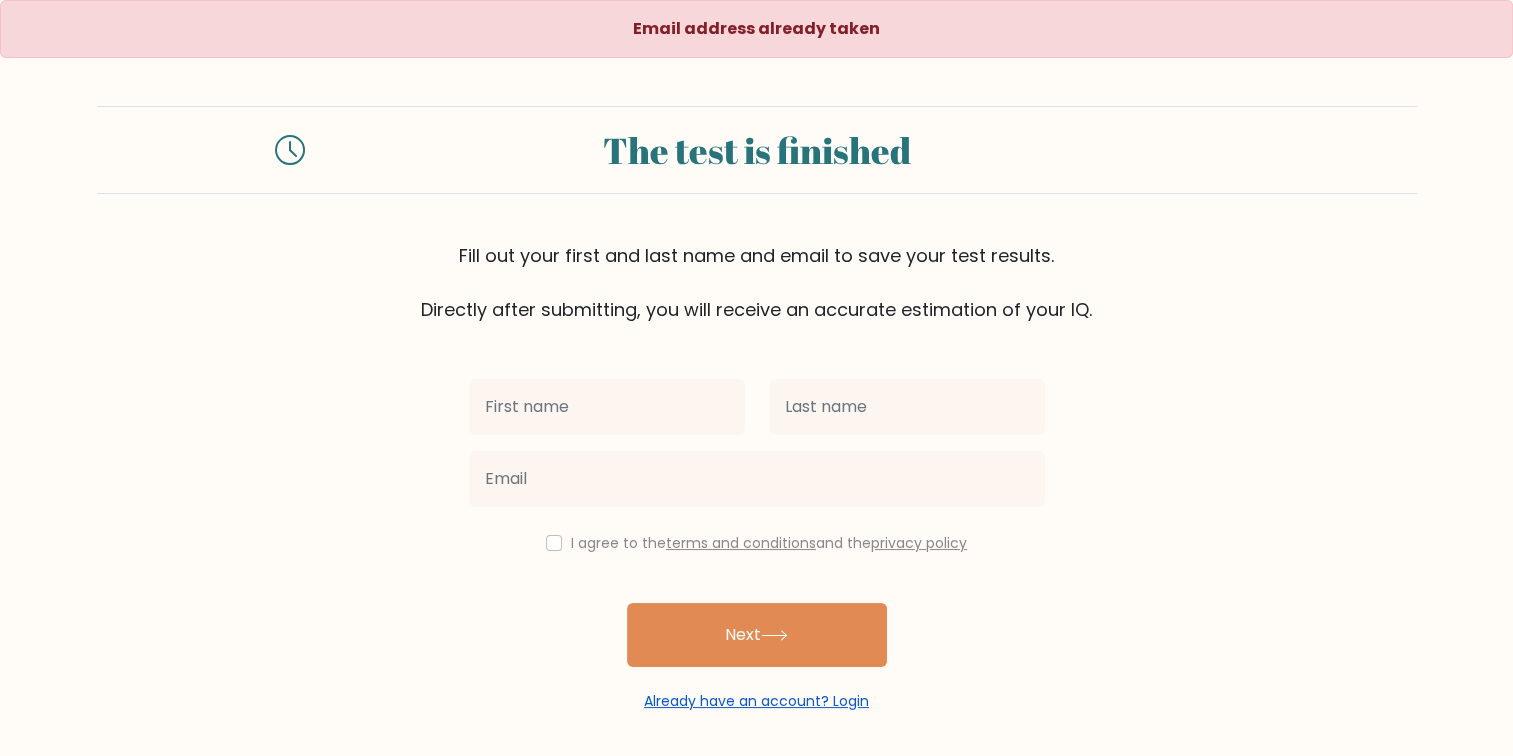 click on "Already have an account? Login" at bounding box center [756, 701] 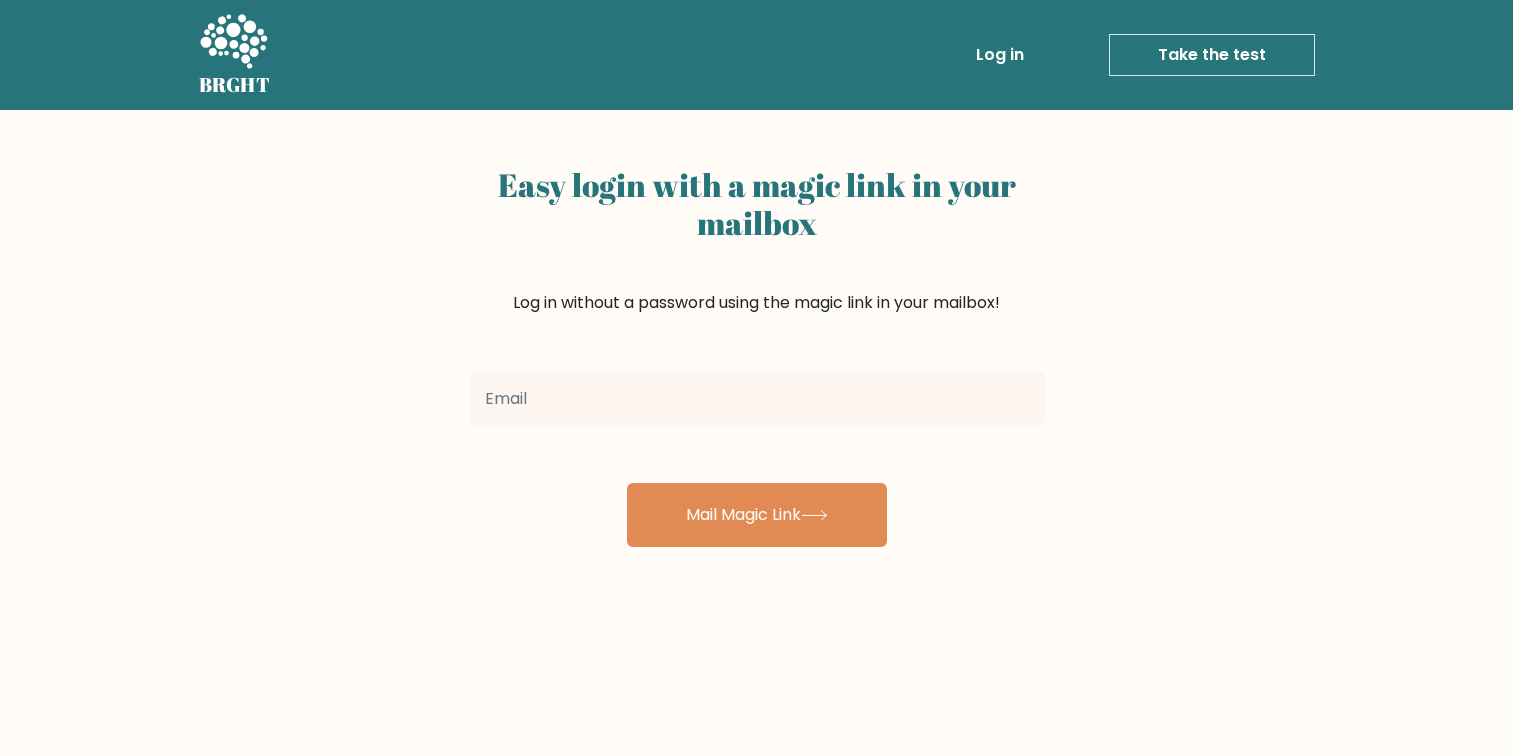 scroll, scrollTop: 0, scrollLeft: 0, axis: both 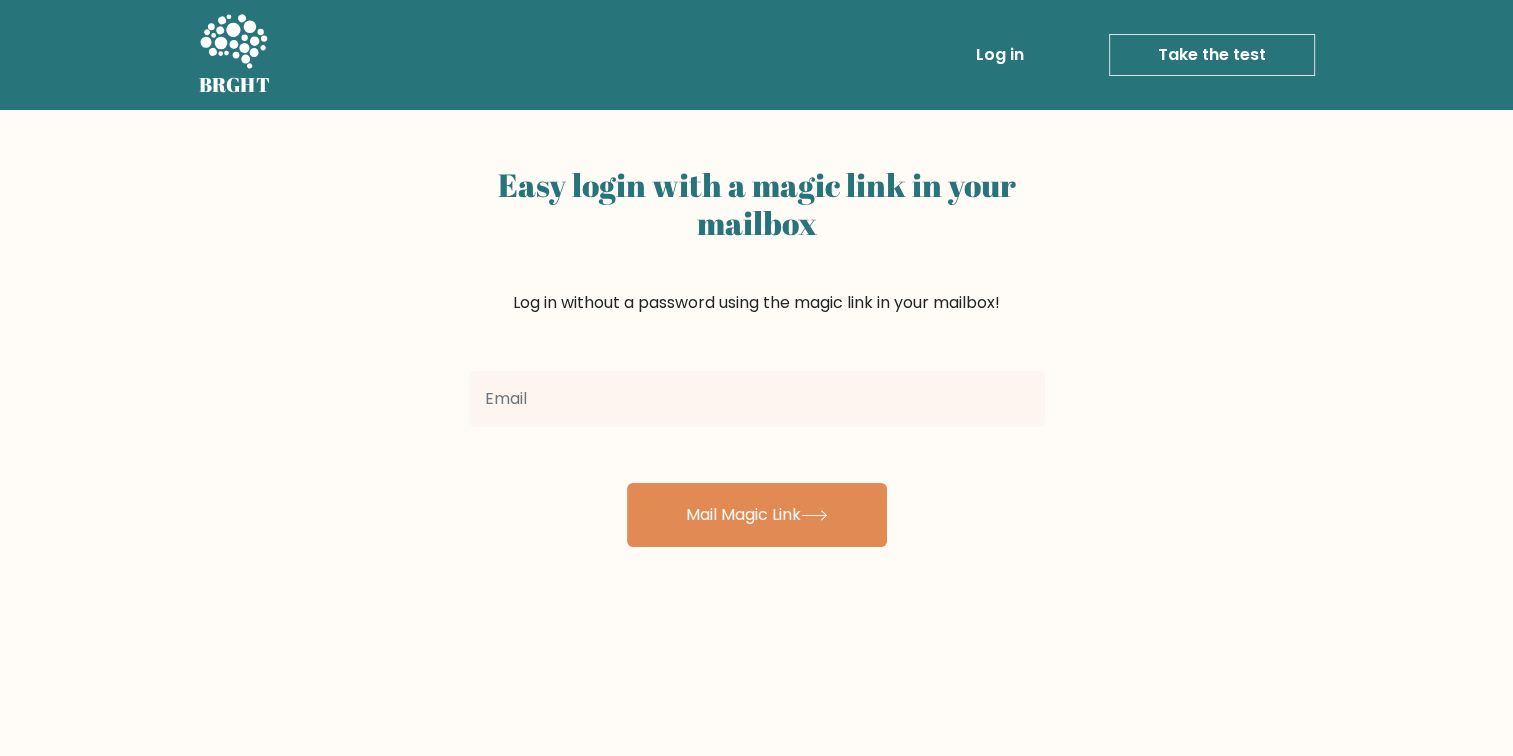click at bounding box center [757, 399] 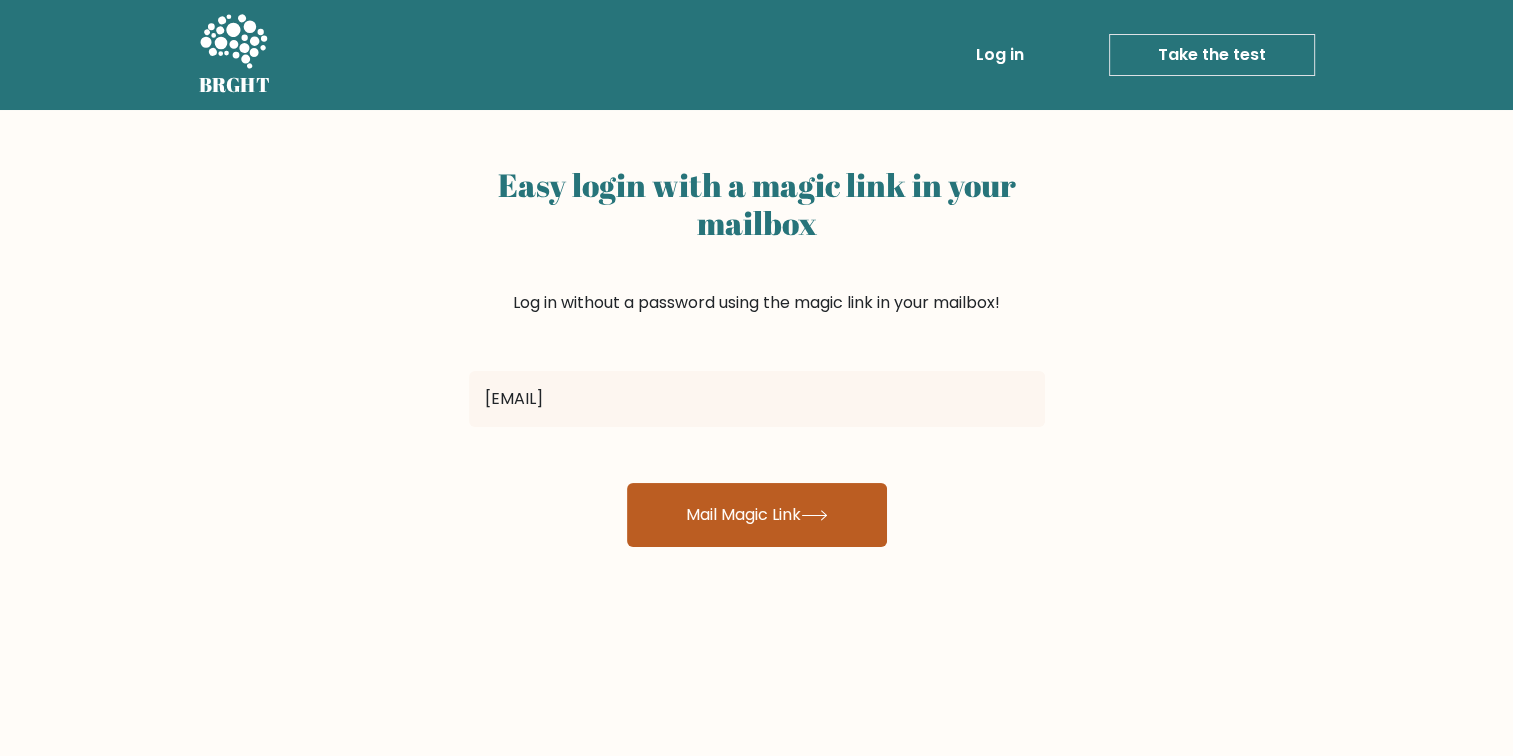 click on "Mail Magic Link" at bounding box center [757, 515] 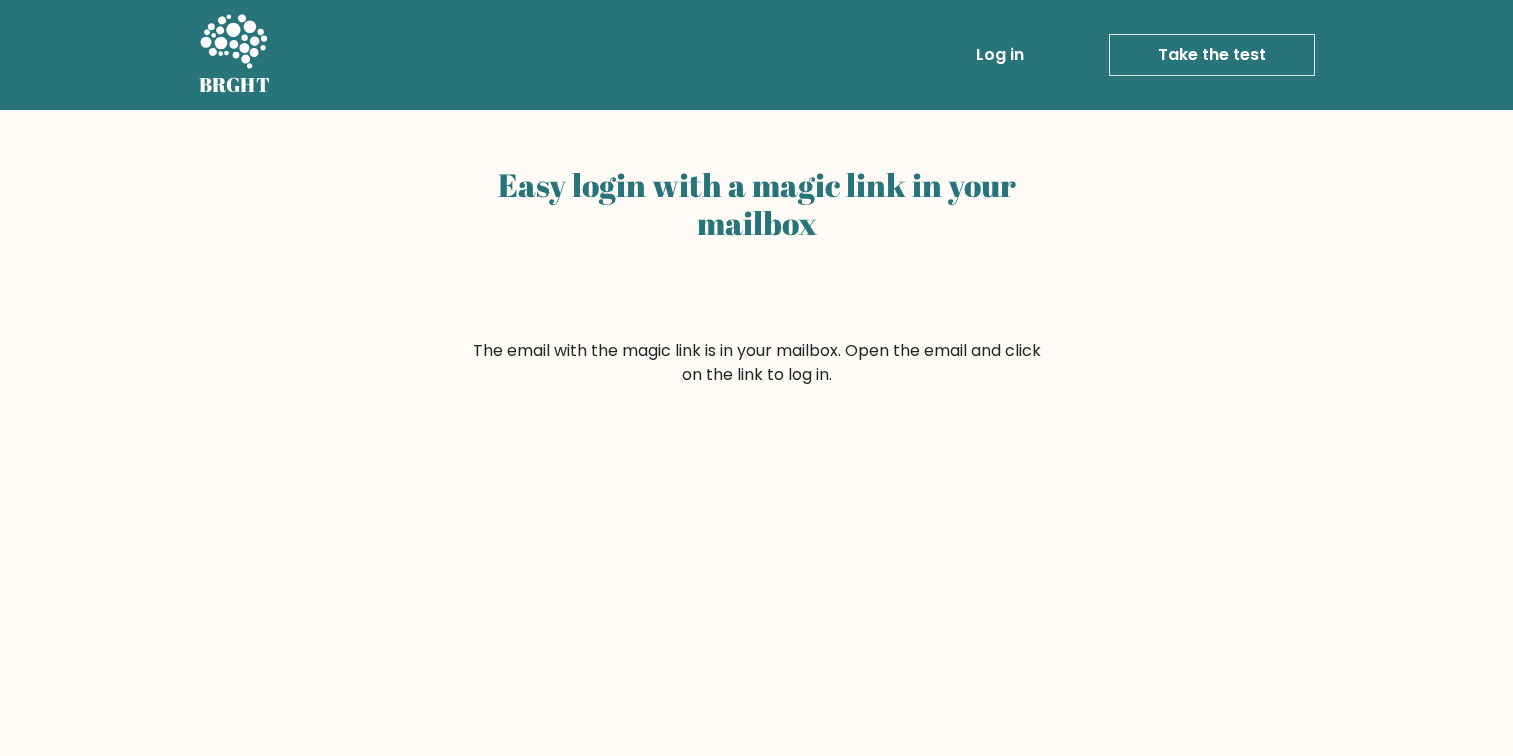 scroll, scrollTop: 0, scrollLeft: 0, axis: both 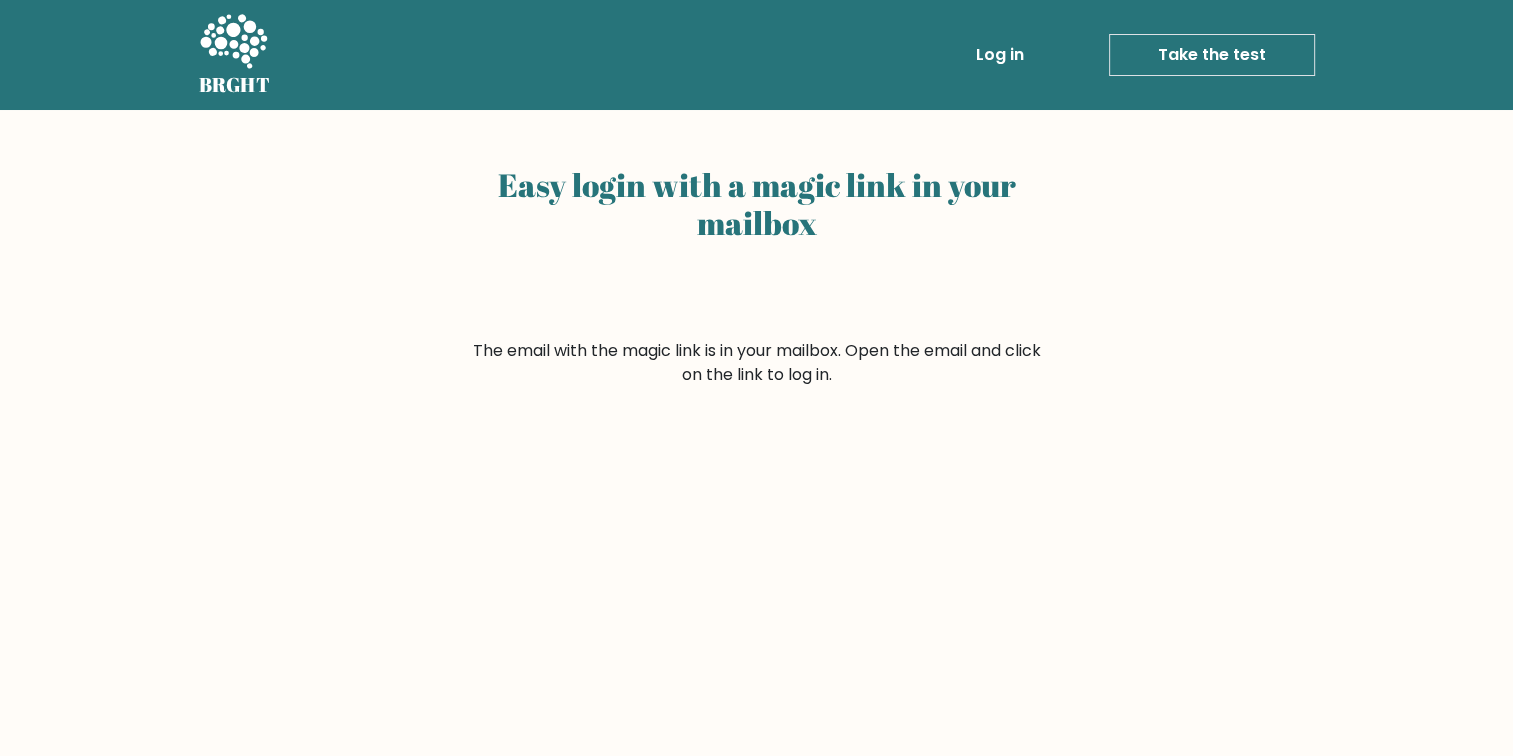 click on "Take the test" at bounding box center [1212, 55] 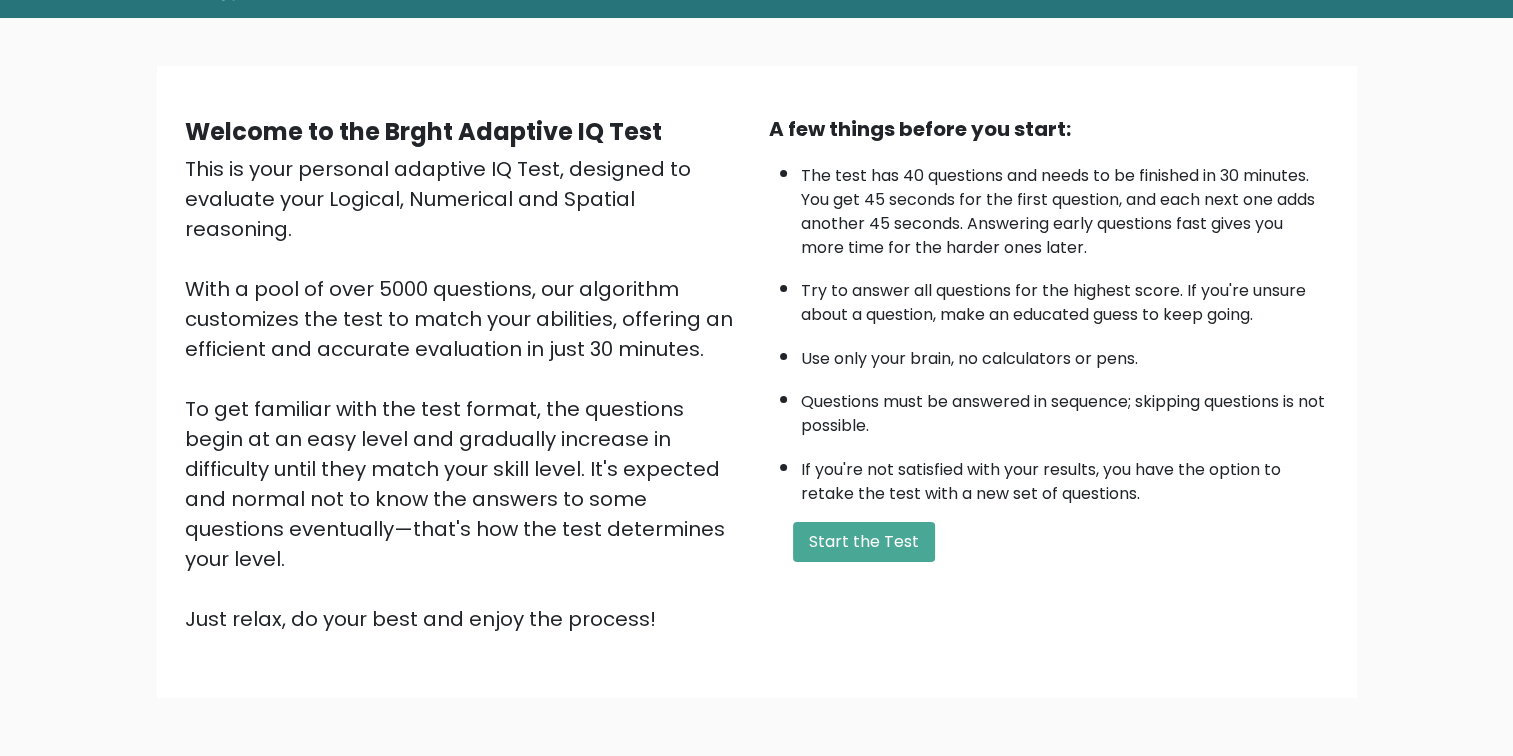 scroll, scrollTop: 160, scrollLeft: 0, axis: vertical 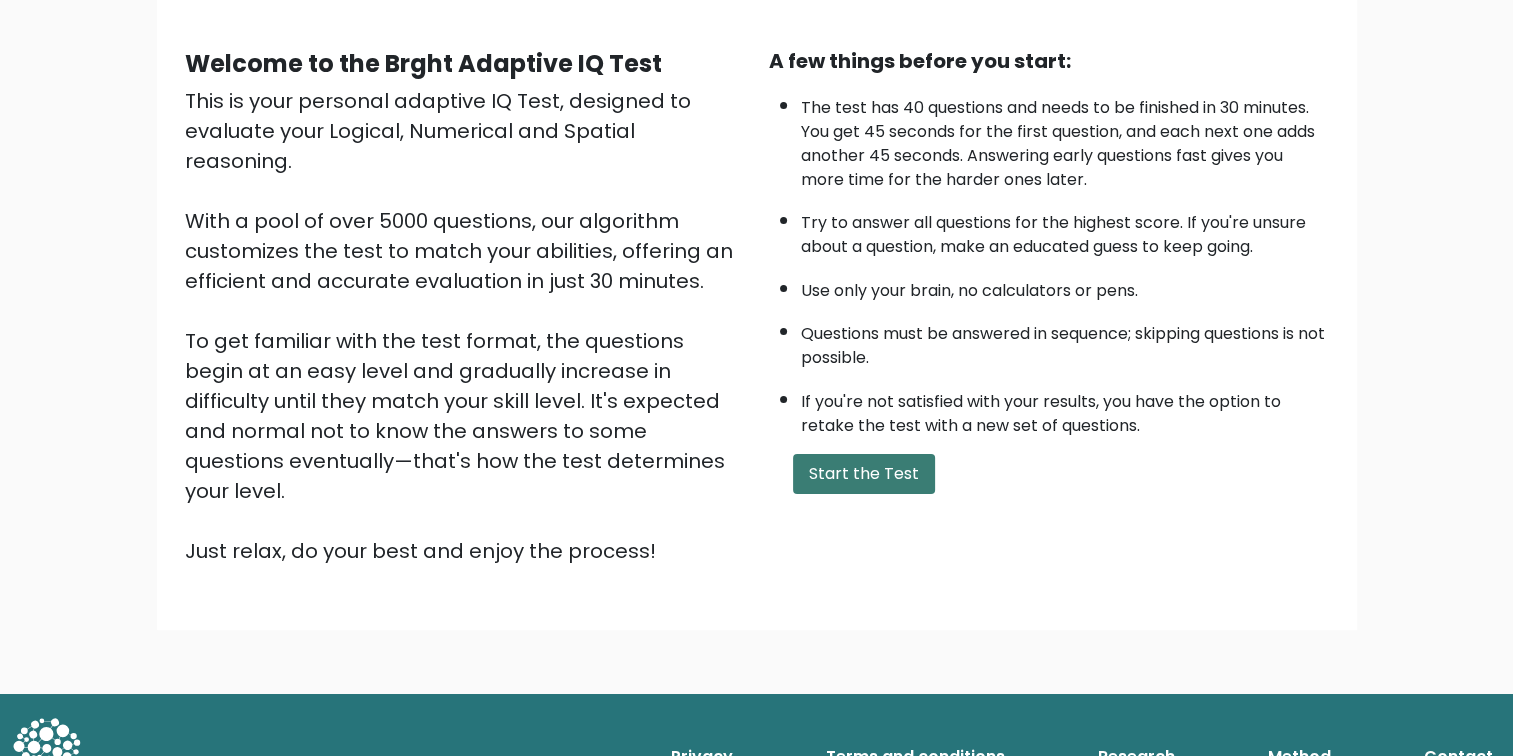 click on "Start the Test" at bounding box center [864, 474] 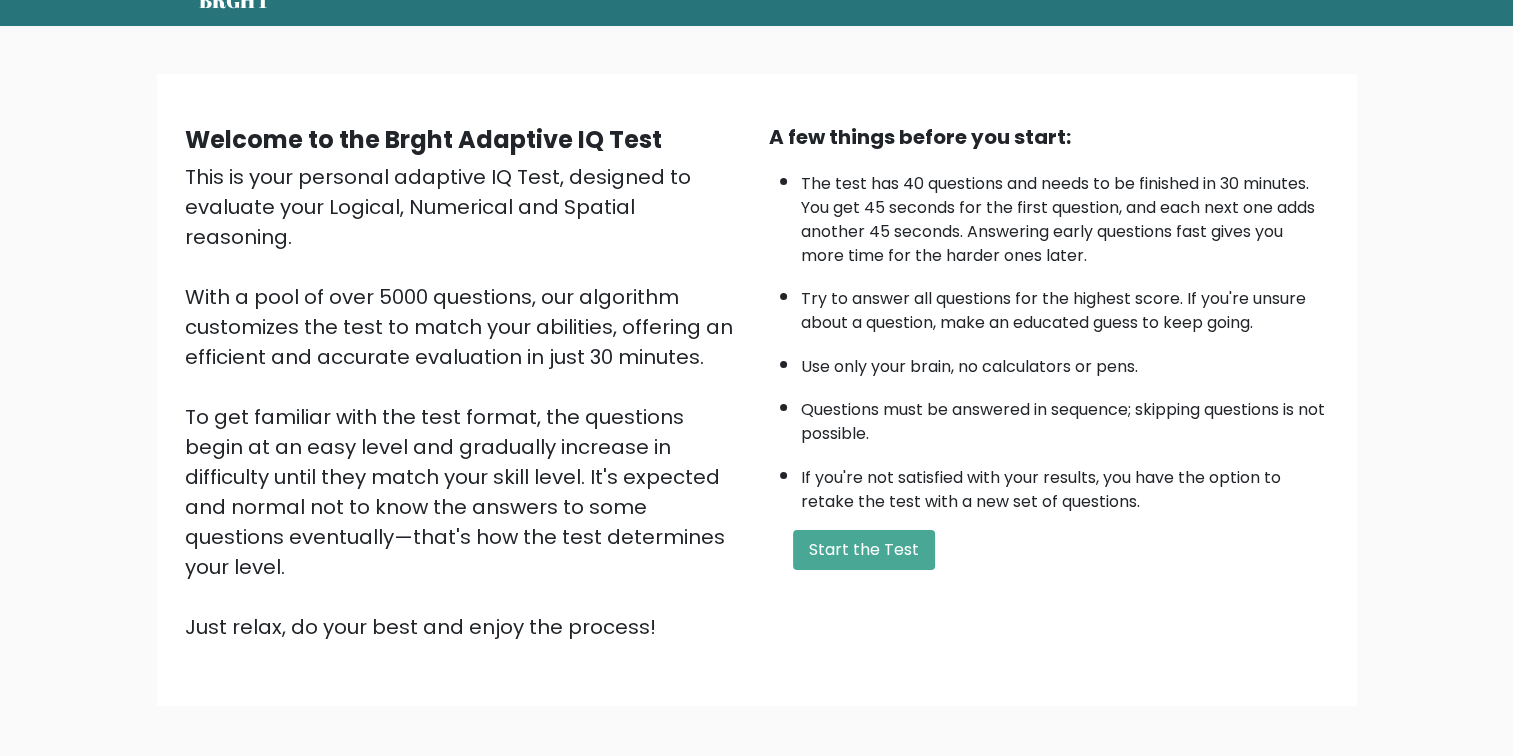 scroll, scrollTop: 0, scrollLeft: 0, axis: both 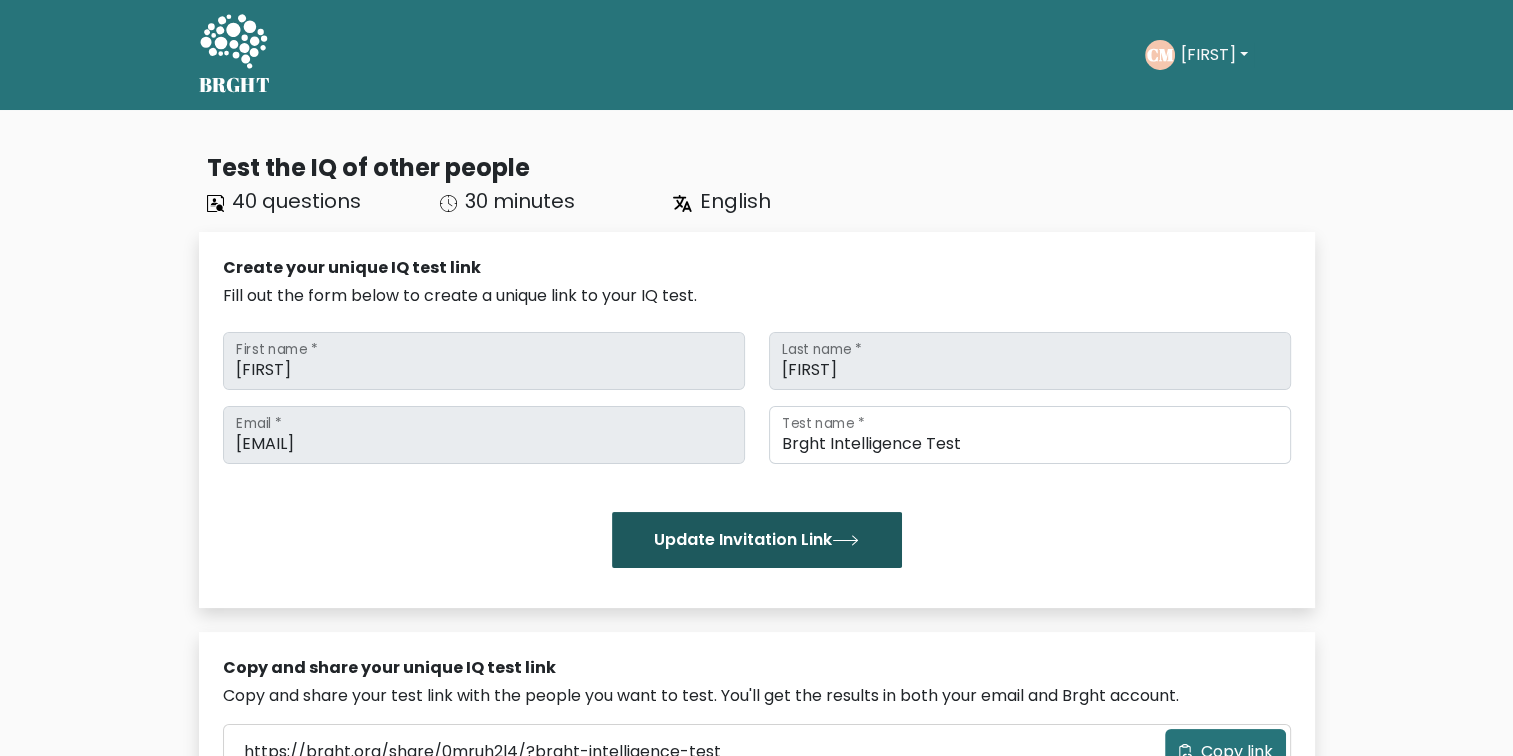 click on "Update Invitation Link" at bounding box center (757, 540) 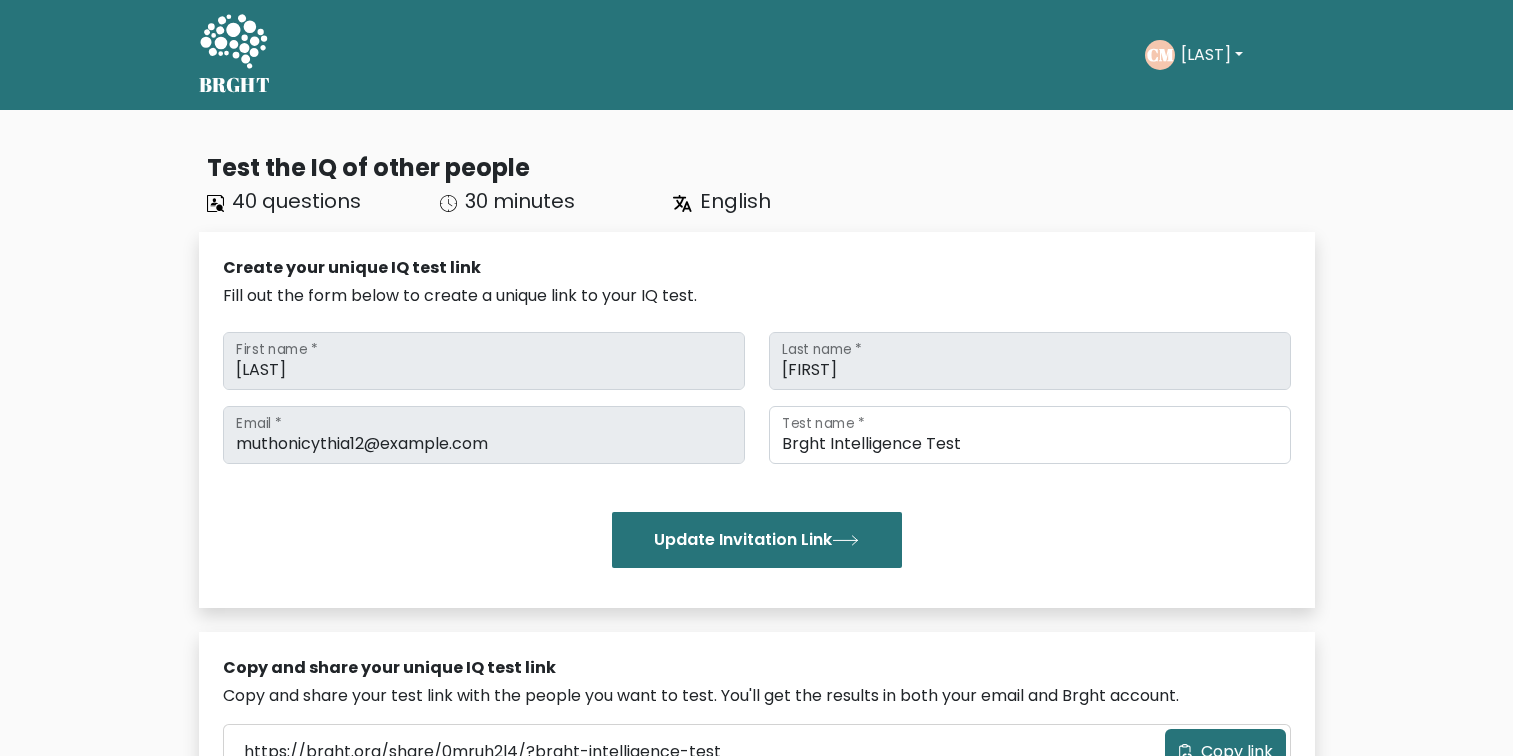 scroll, scrollTop: 0, scrollLeft: 0, axis: both 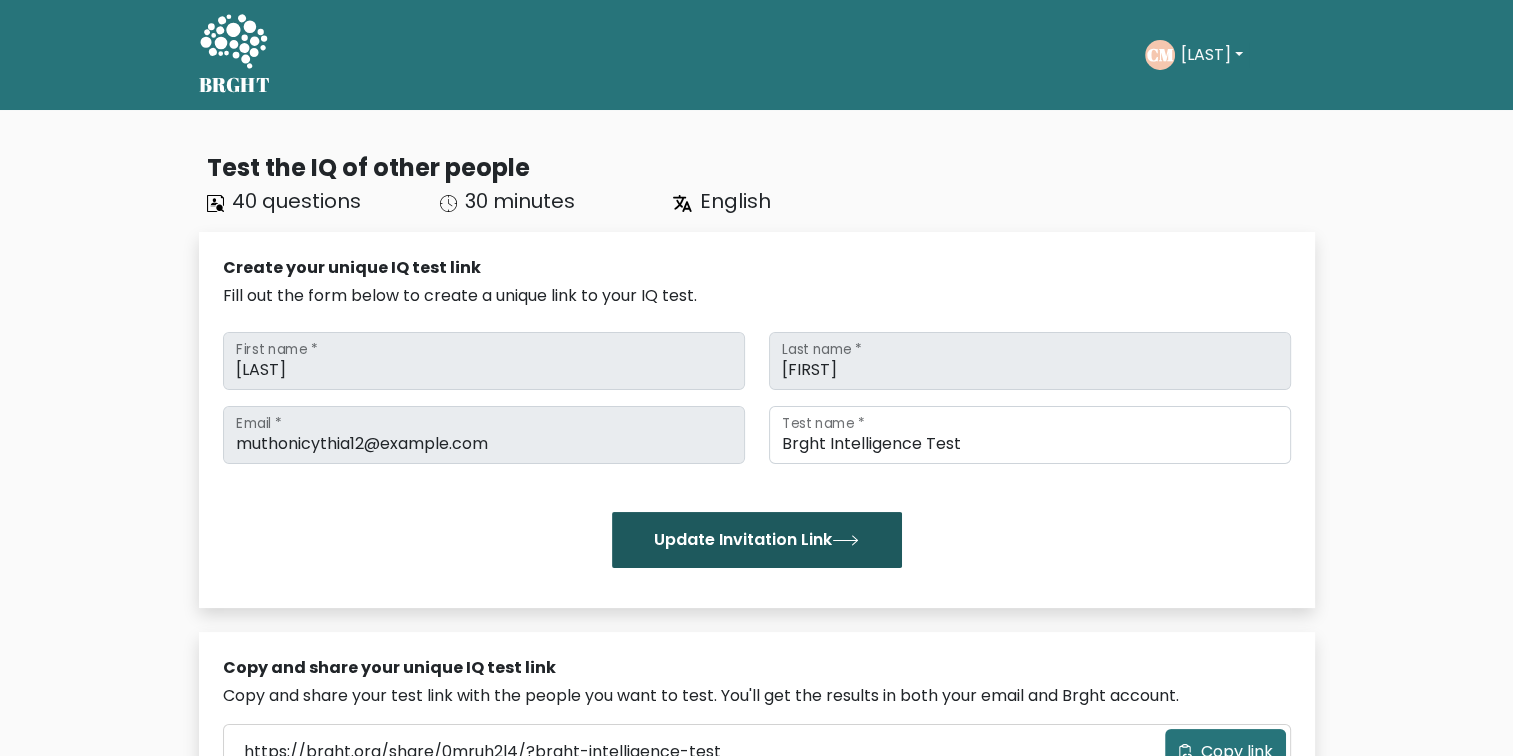 drag, startPoint x: 0, startPoint y: 0, endPoint x: 713, endPoint y: 546, distance: 898.0451 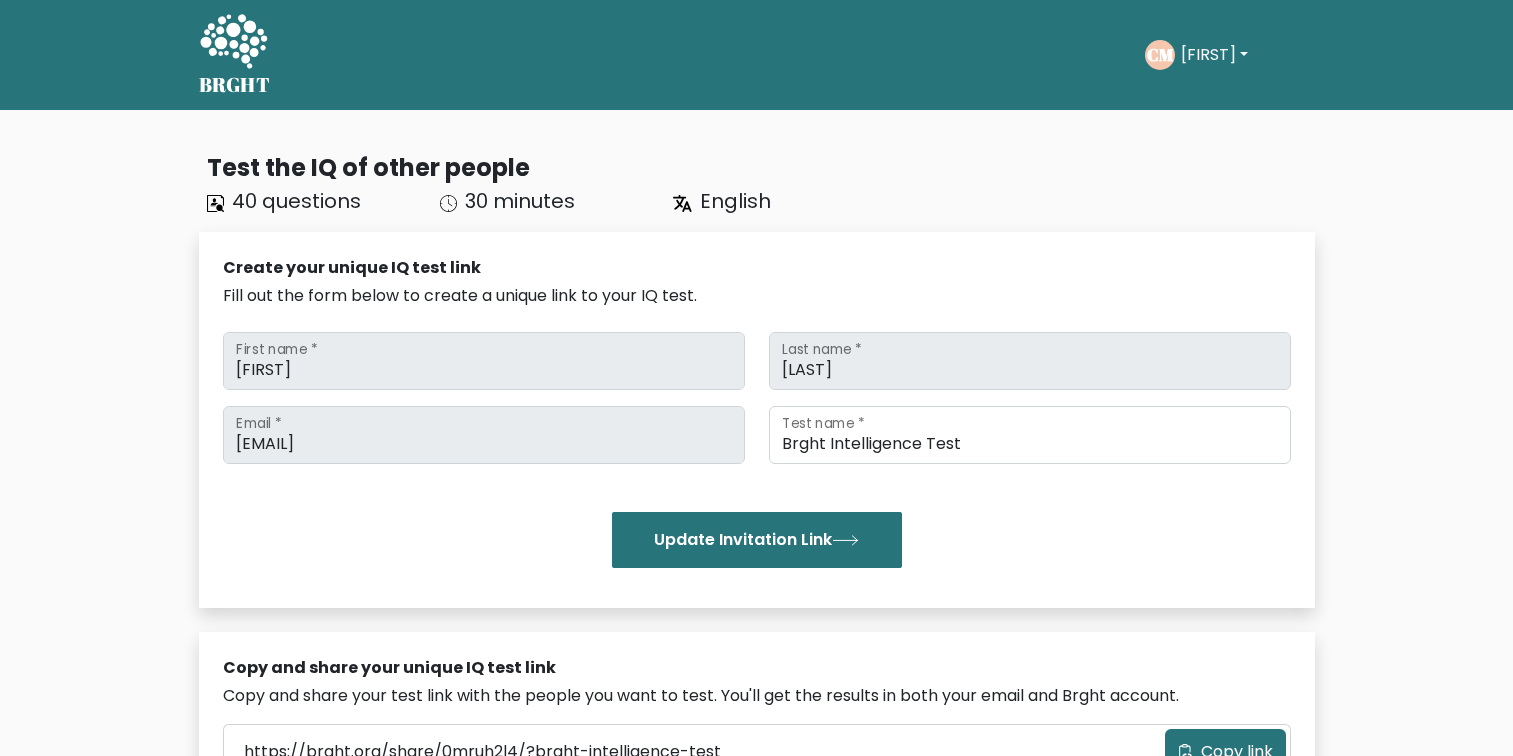 scroll, scrollTop: 0, scrollLeft: 0, axis: both 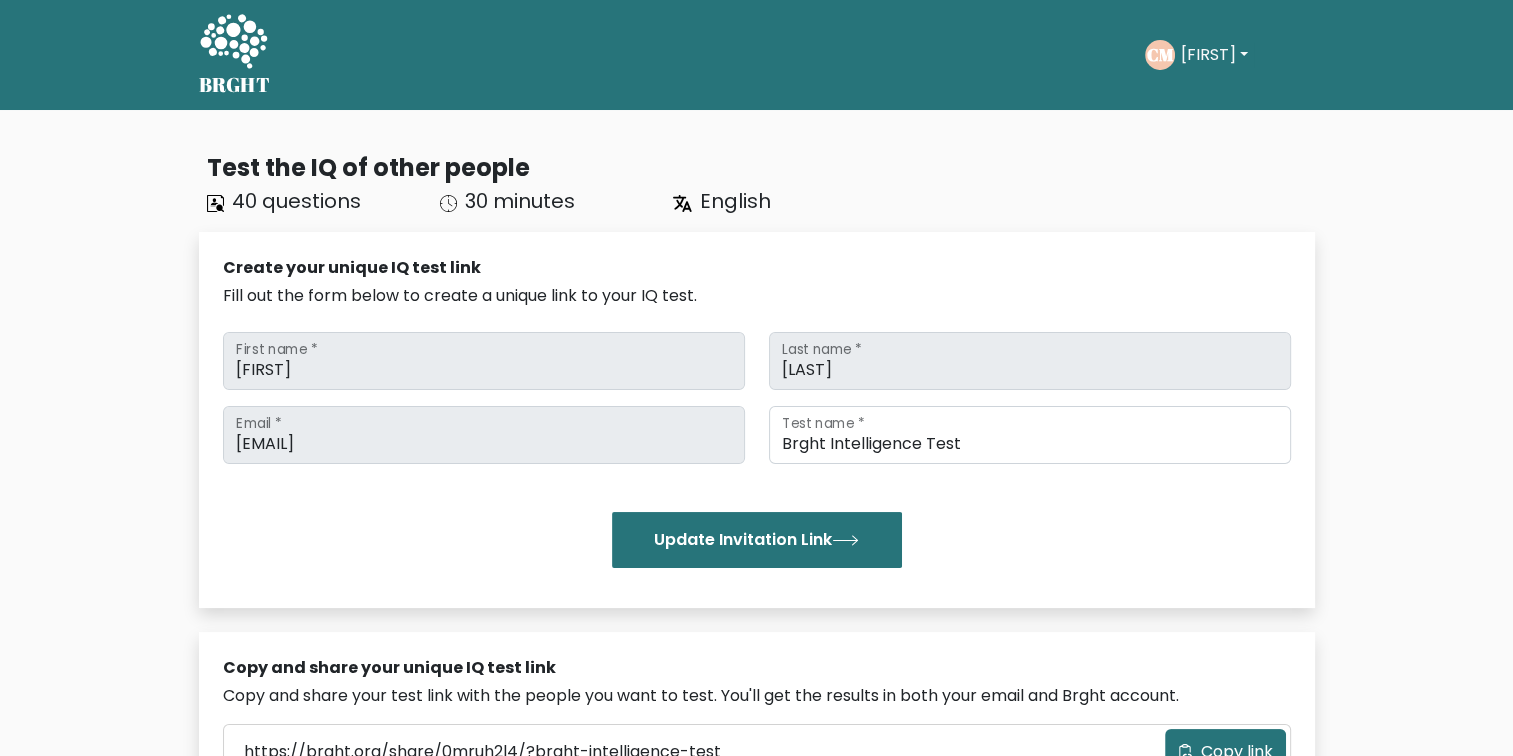 click on "CM" 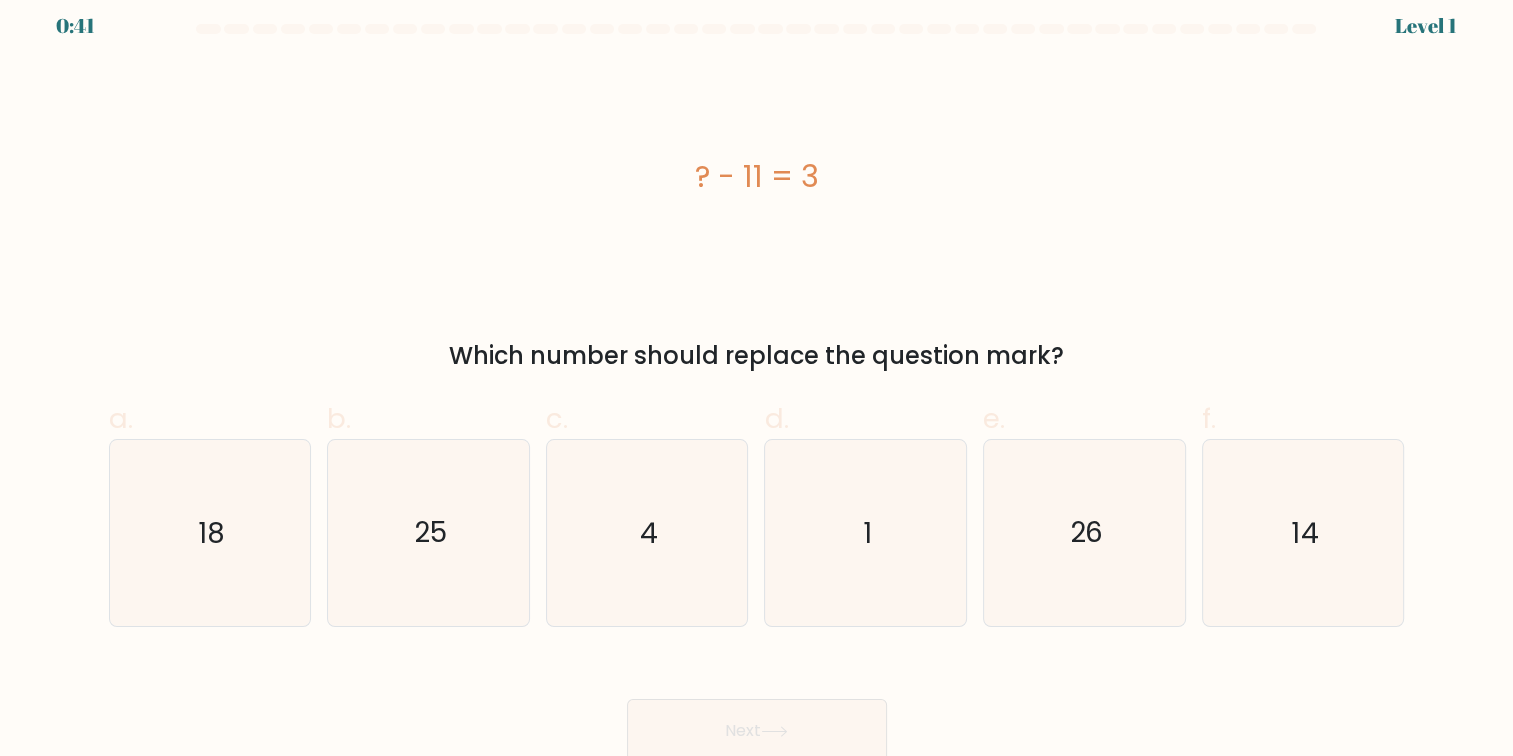 scroll, scrollTop: 20, scrollLeft: 0, axis: vertical 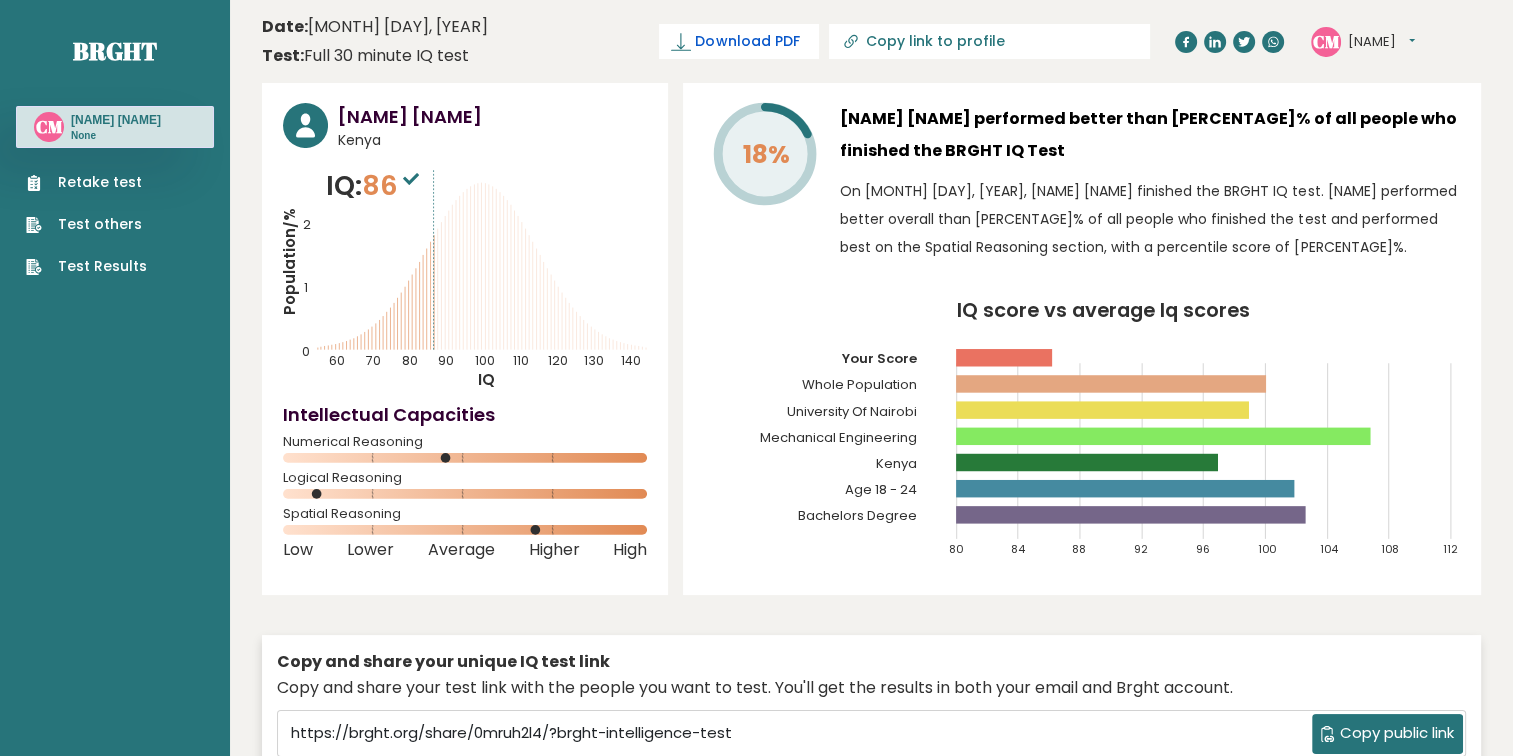 click on "Download PDF" at bounding box center [747, 41] 